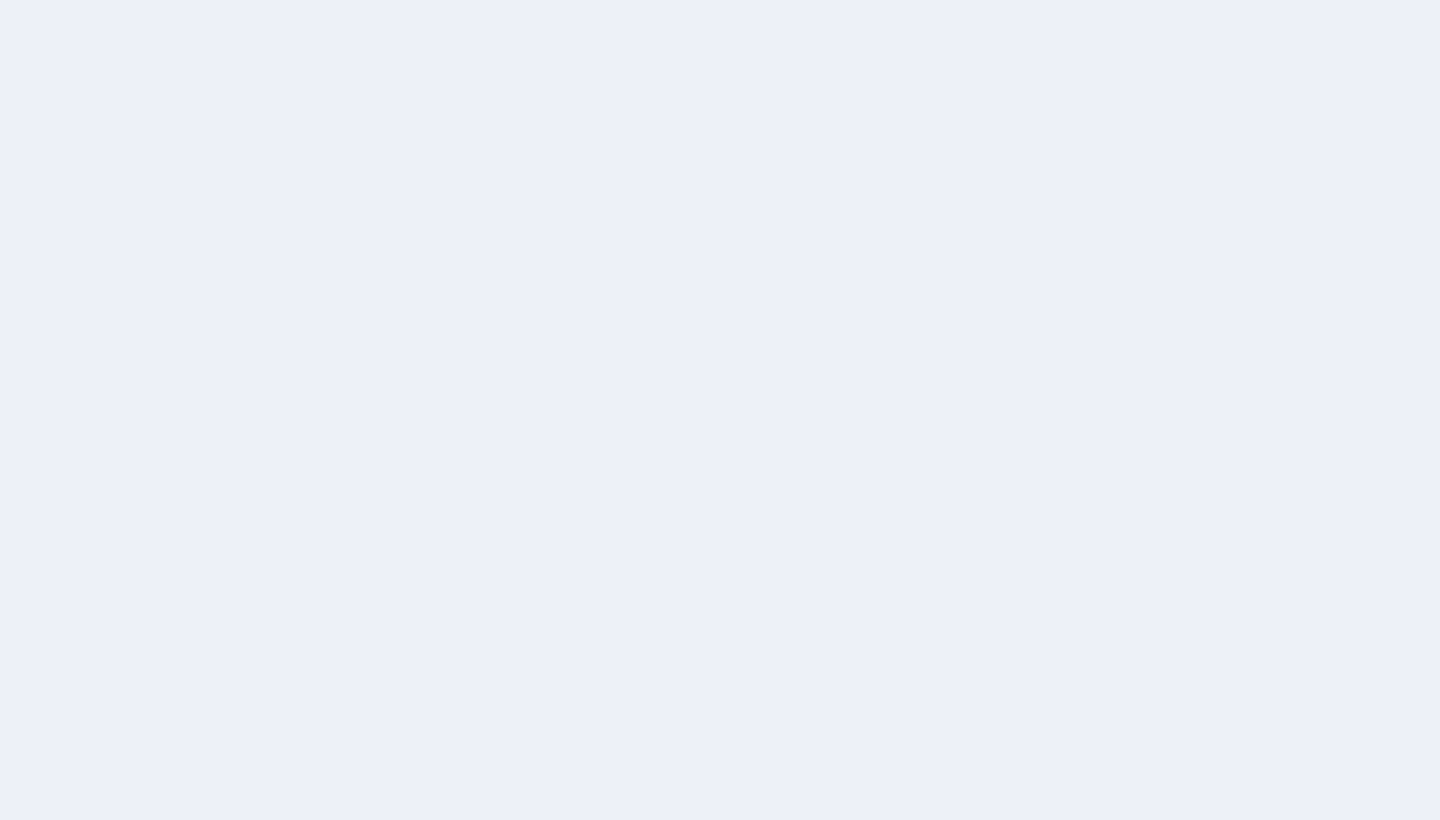 scroll, scrollTop: 0, scrollLeft: 0, axis: both 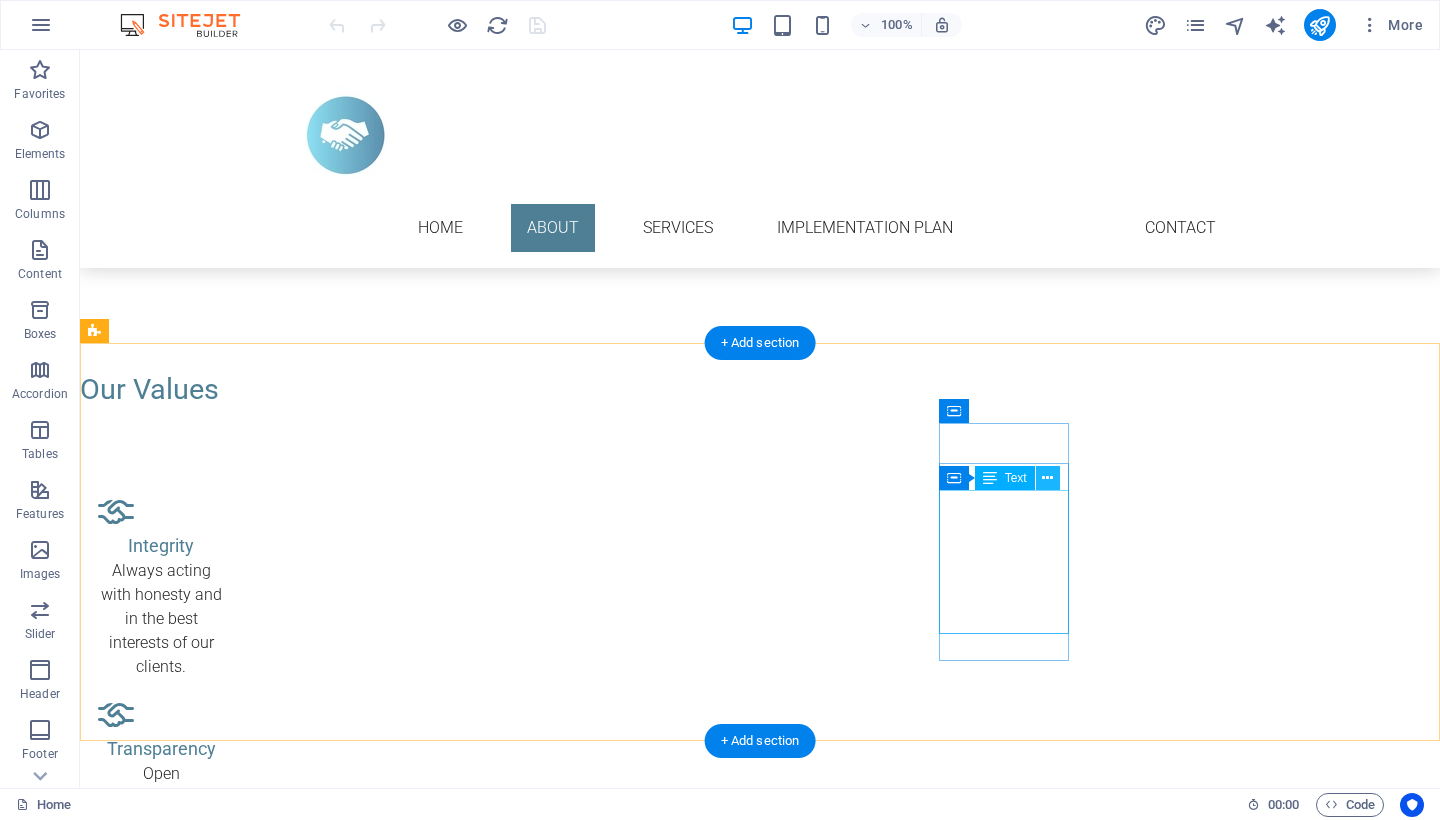click at bounding box center (1047, 478) 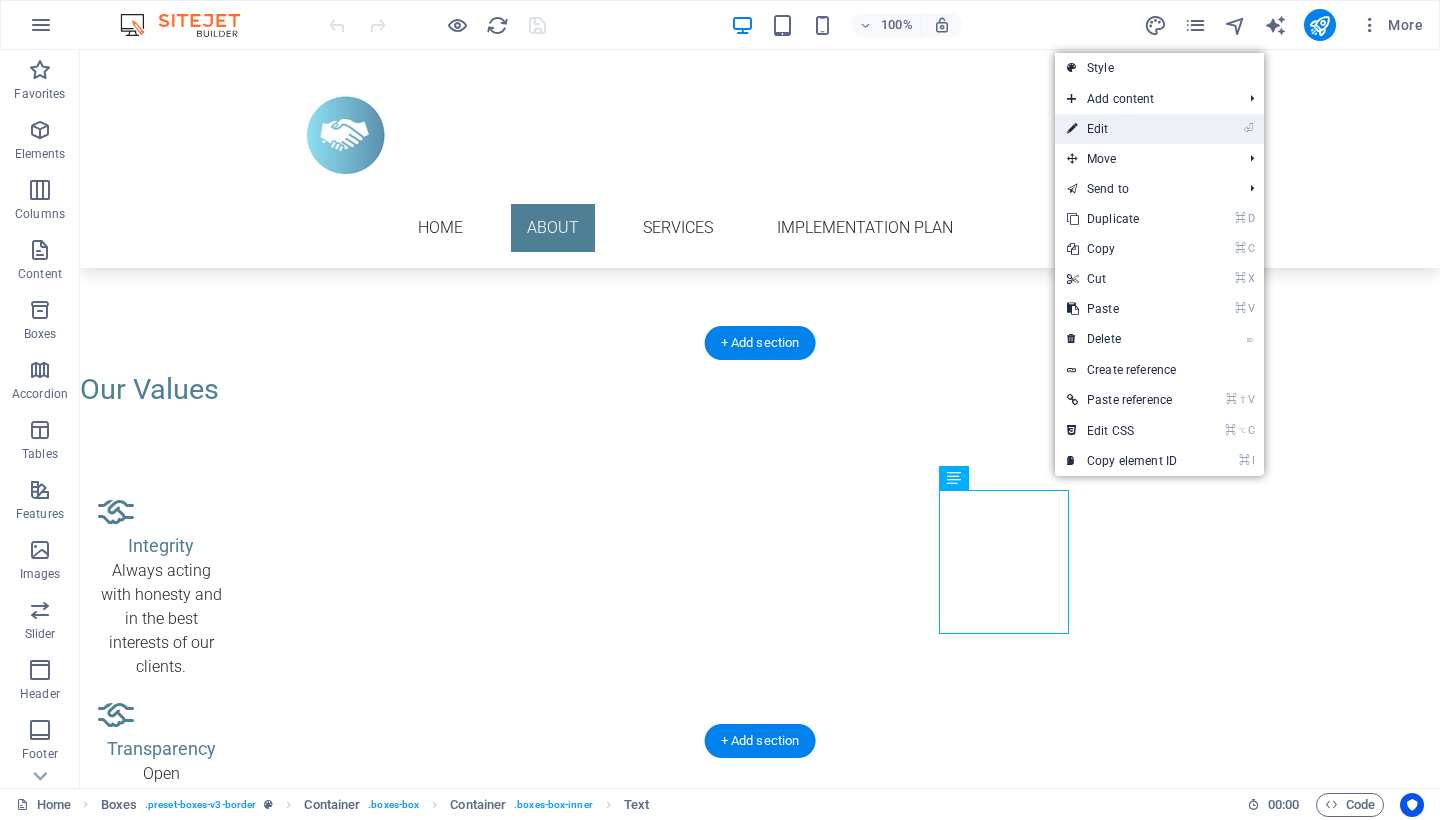 click on "⏎  Edit" at bounding box center [1122, 129] 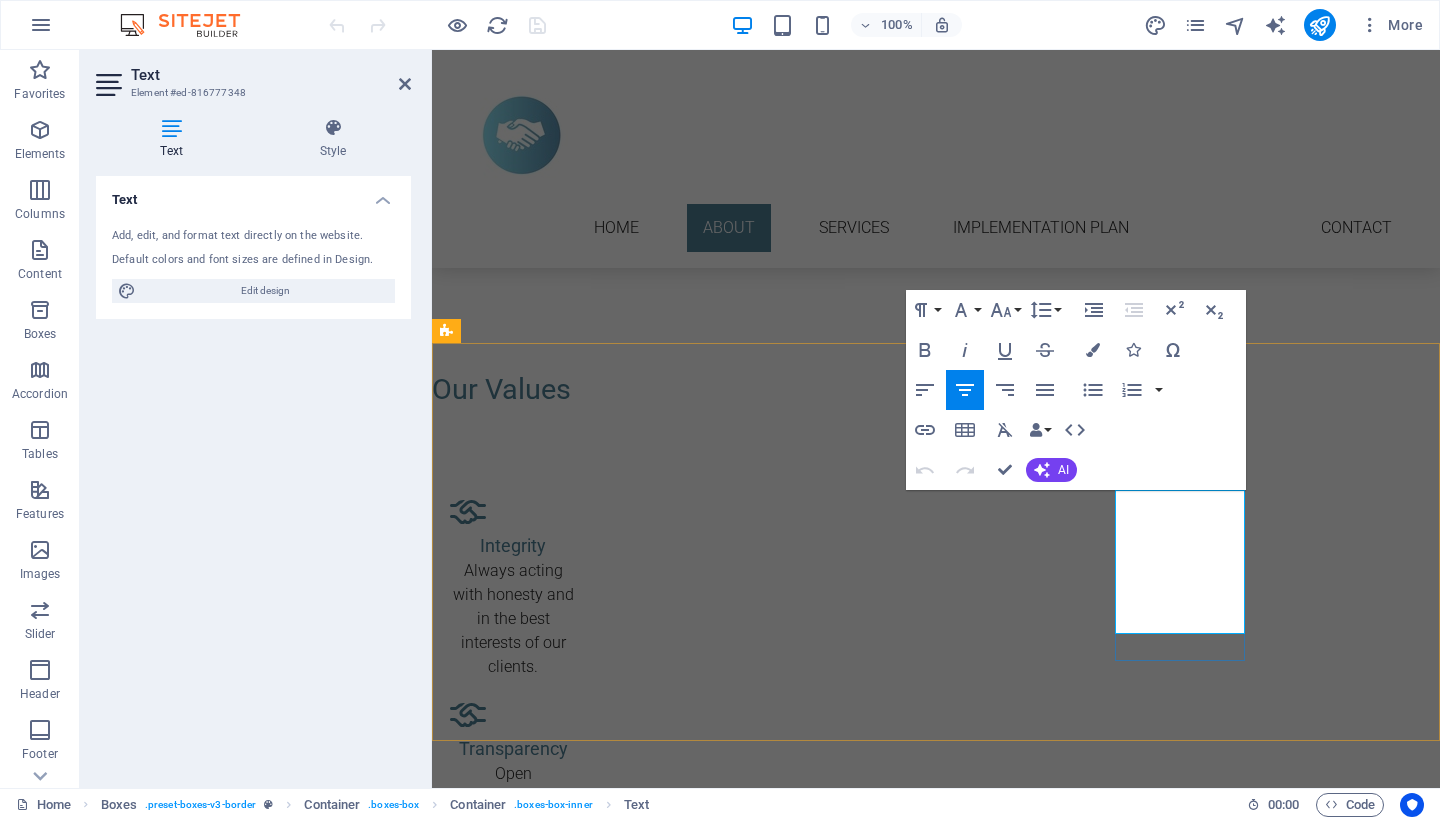 drag, startPoint x: 1136, startPoint y: 502, endPoint x: 1231, endPoint y: 623, distance: 153.83757 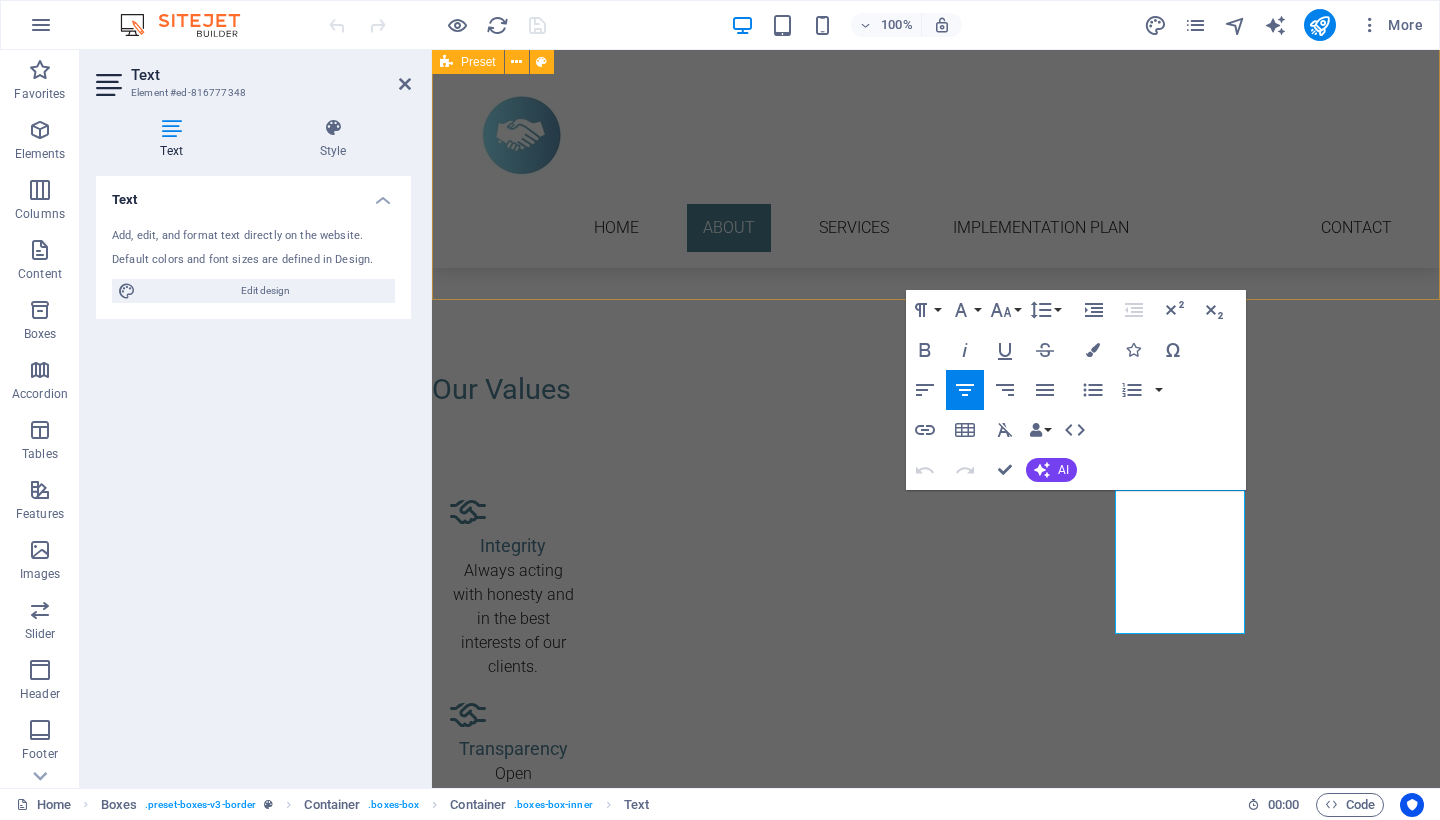 click on "About us Founded with a passion for empowering individuals and businesses to achieve financial well-being, Sakhile Nathi Advisory is an innovative financial services firm dedicated to helping businesses grow, thrive and adapt in an ever-changing economic landscape. Our team comprises experienced professionals with in-depth expertise across the financial spectrum, united by a commitment to integrity, transparency and client-centred relationships. Our mission is to demystify finance, enabling our clients to make confident and informed decisions at every stage of their business growth. We believe that financial success is not just about numbers, but about understanding your dreams, goals and unique circumstances. With an unwavering focus on education and proactive service, we support our clients through changing markets and life events, serving as their trusted partner in prosperity." at bounding box center (936, 50) 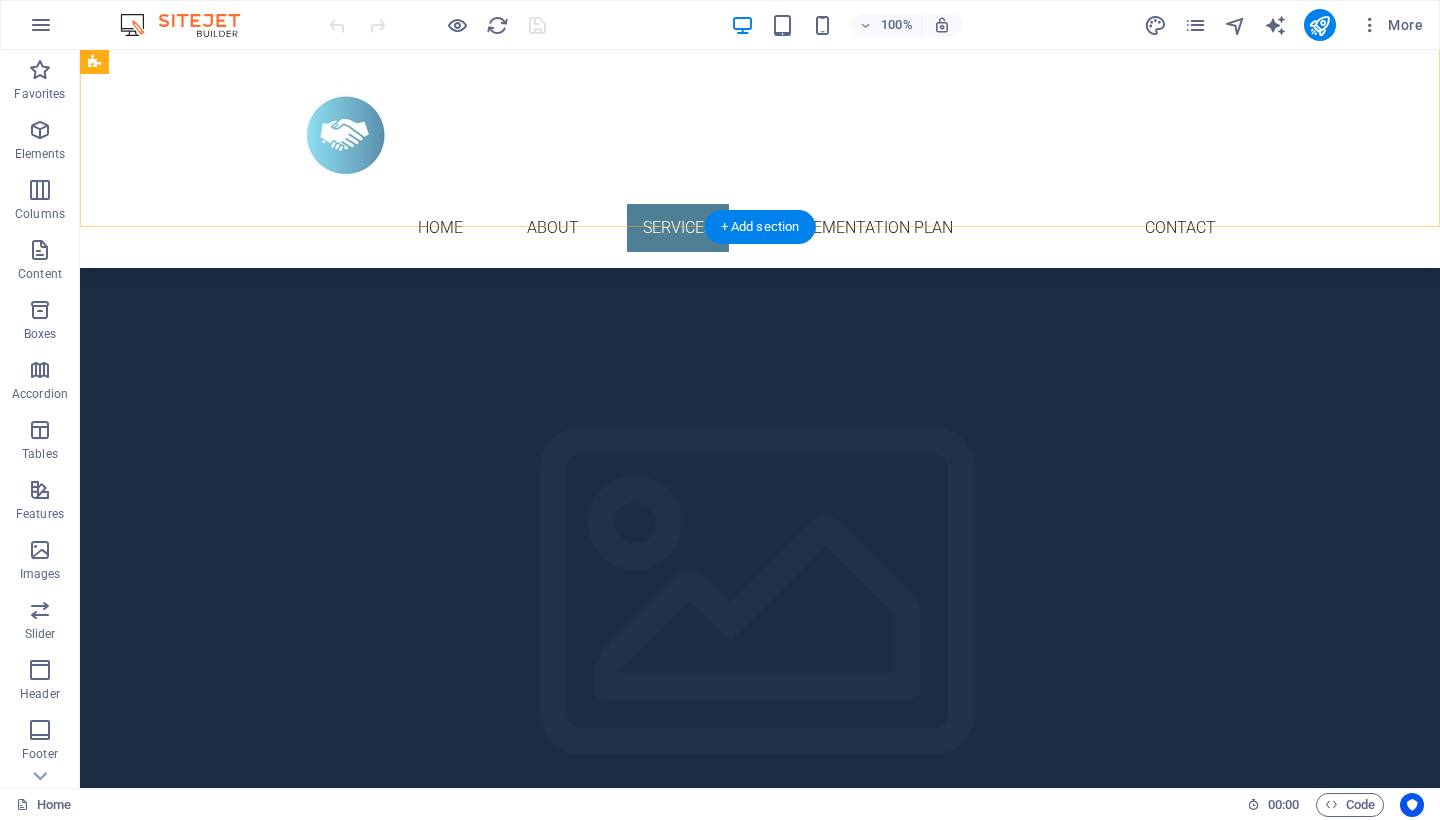 scroll, scrollTop: 3173, scrollLeft: 0, axis: vertical 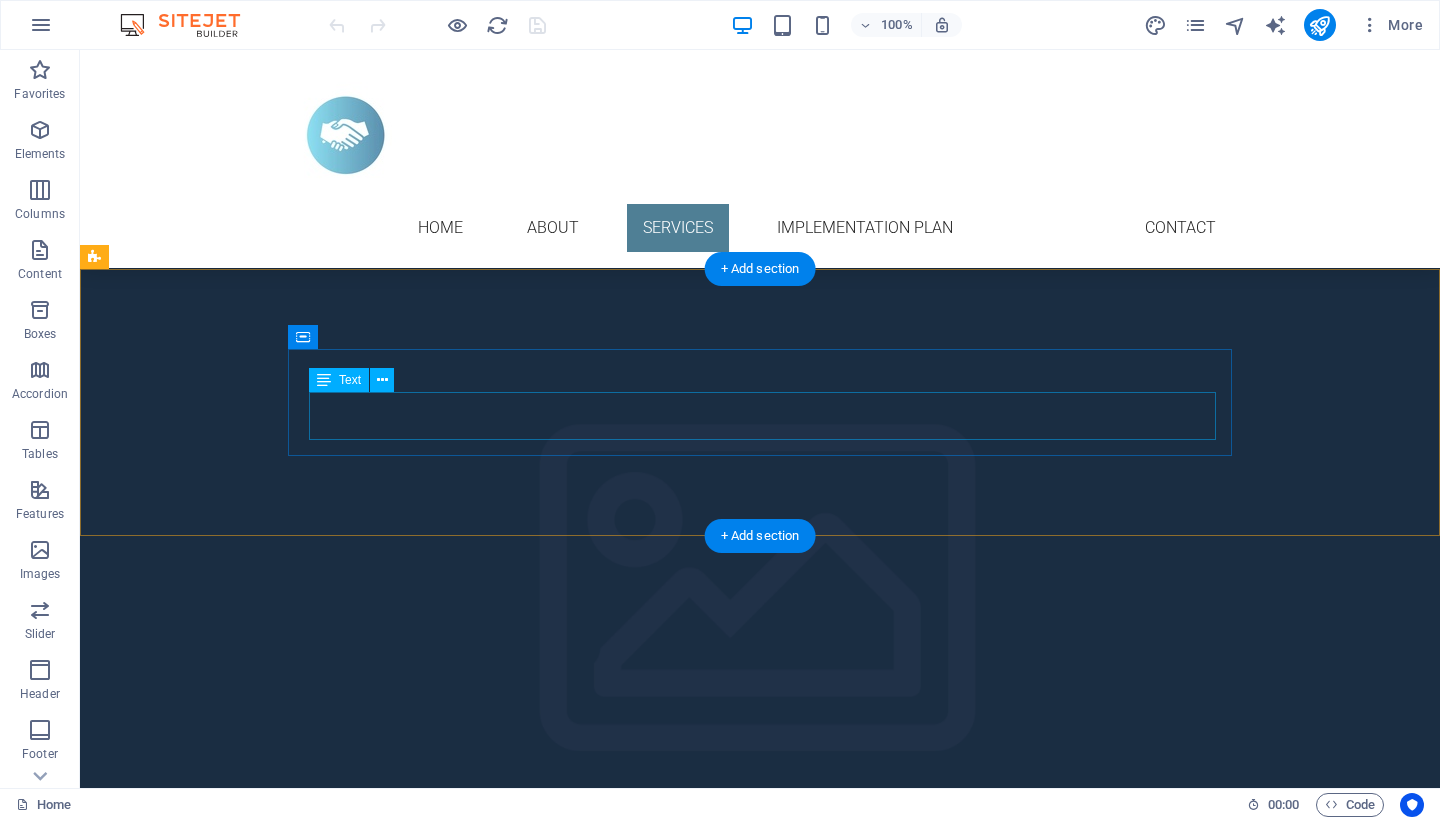 click on "Lorem ipsum dolor sit amet, consectetur adipisicing elit. Pariatur, minima, vel quisquam accusamus labore quaerat possimus neque nesciunt ab officia. Lorem ipsum dolor sit amet, consectetur adipisicing elit. Facilis, totam!" at bounding box center (570, 2899) 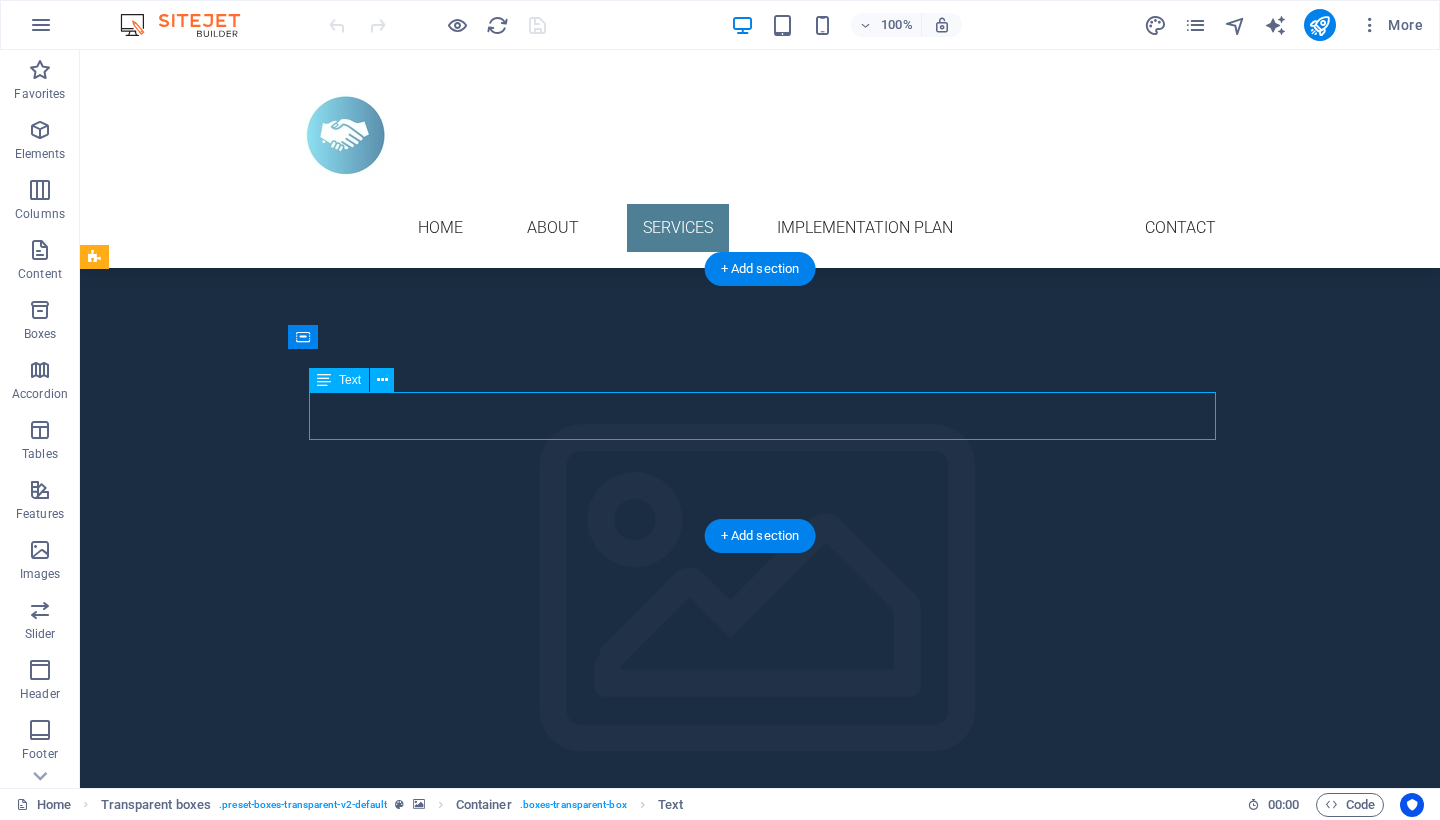 click on "Lorem ipsum dolor sit amet, consectetur adipisicing elit. Pariatur, minima, vel quisquam accusamus labore quaerat possimus neque nesciunt ab officia. Lorem ipsum dolor sit amet, consectetur adipisicing elit. Facilis, totam!" at bounding box center (570, 2899) 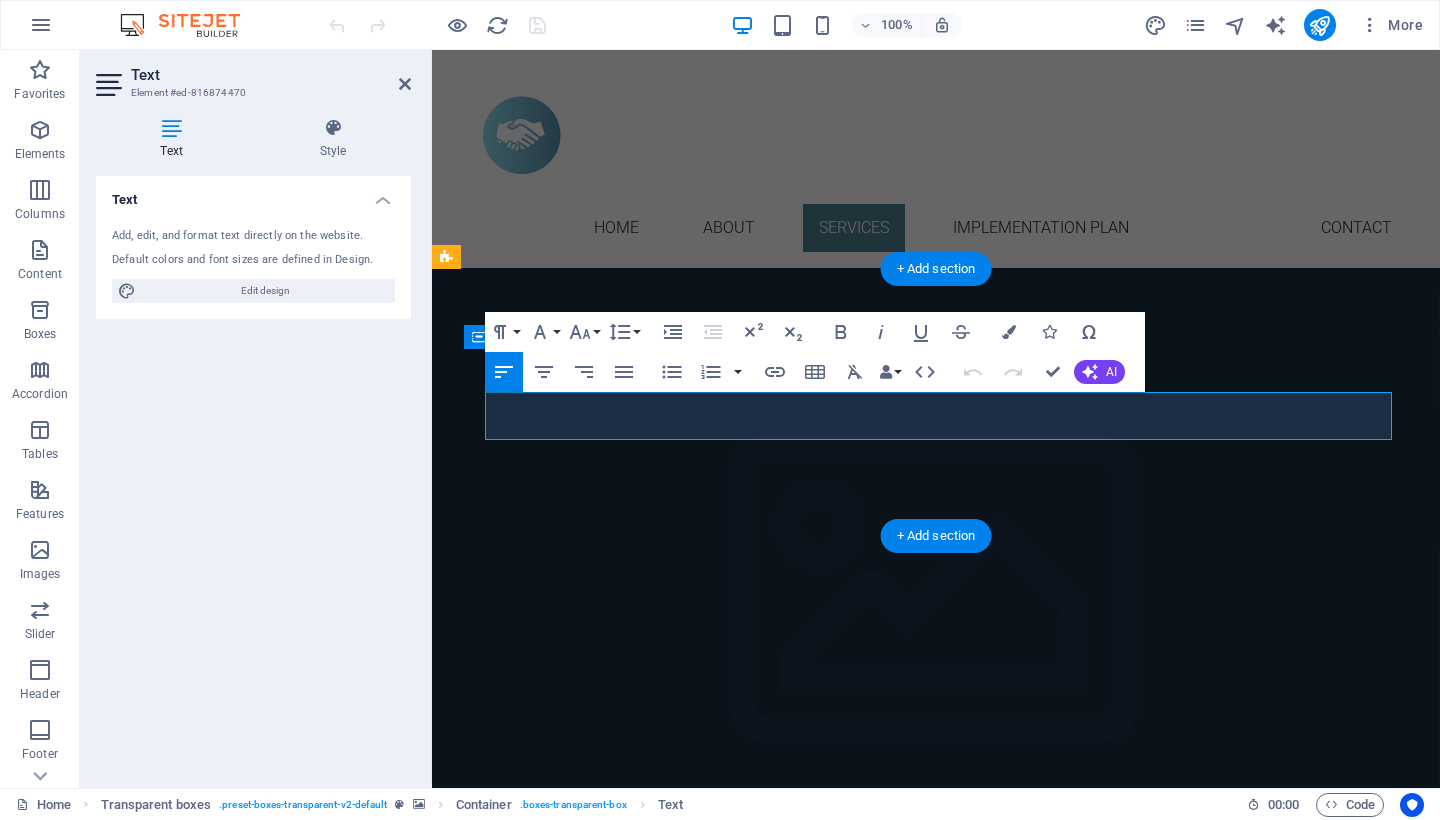 drag, startPoint x: 1176, startPoint y: 425, endPoint x: 536, endPoint y: 394, distance: 640.75037 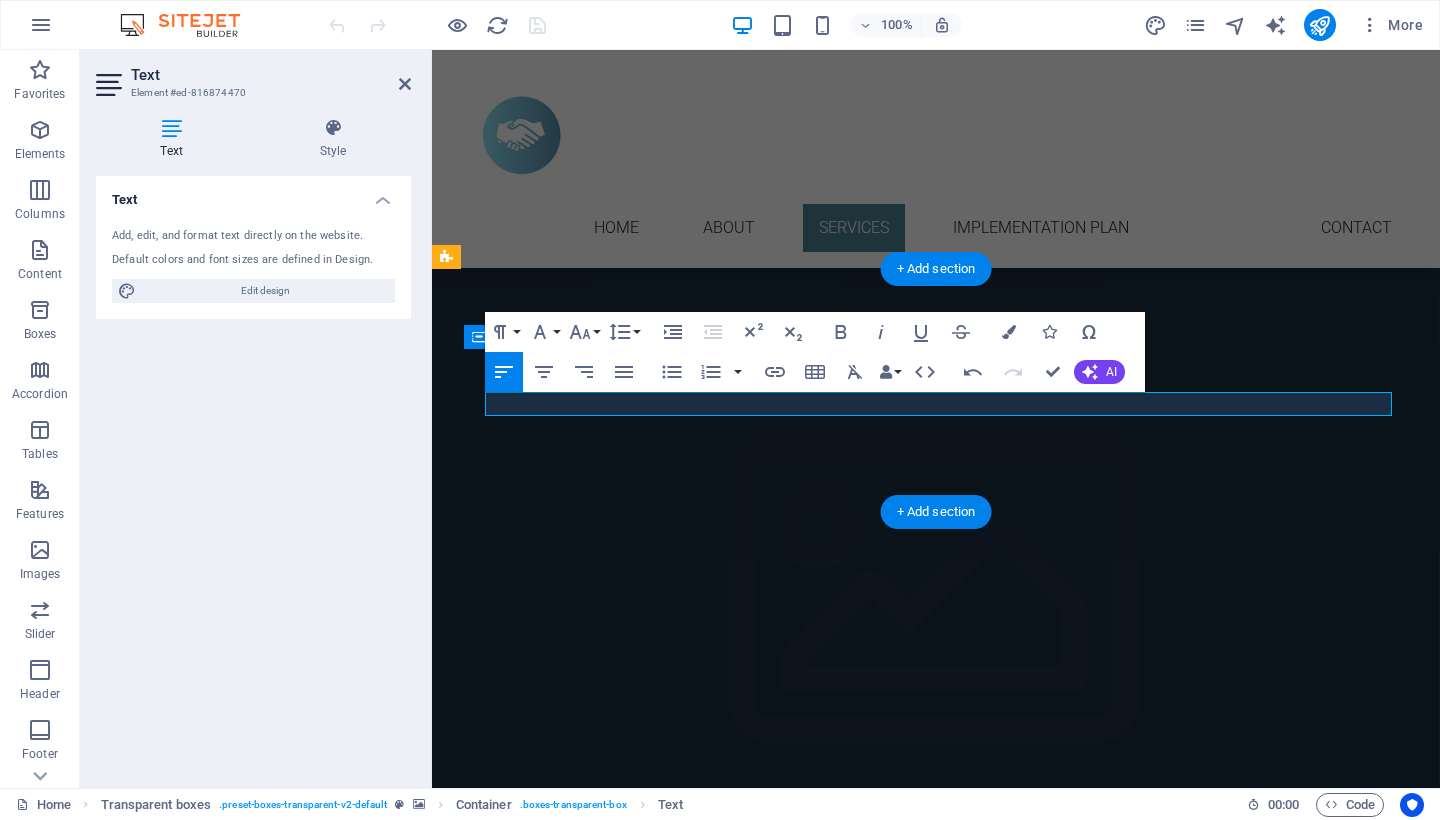 type 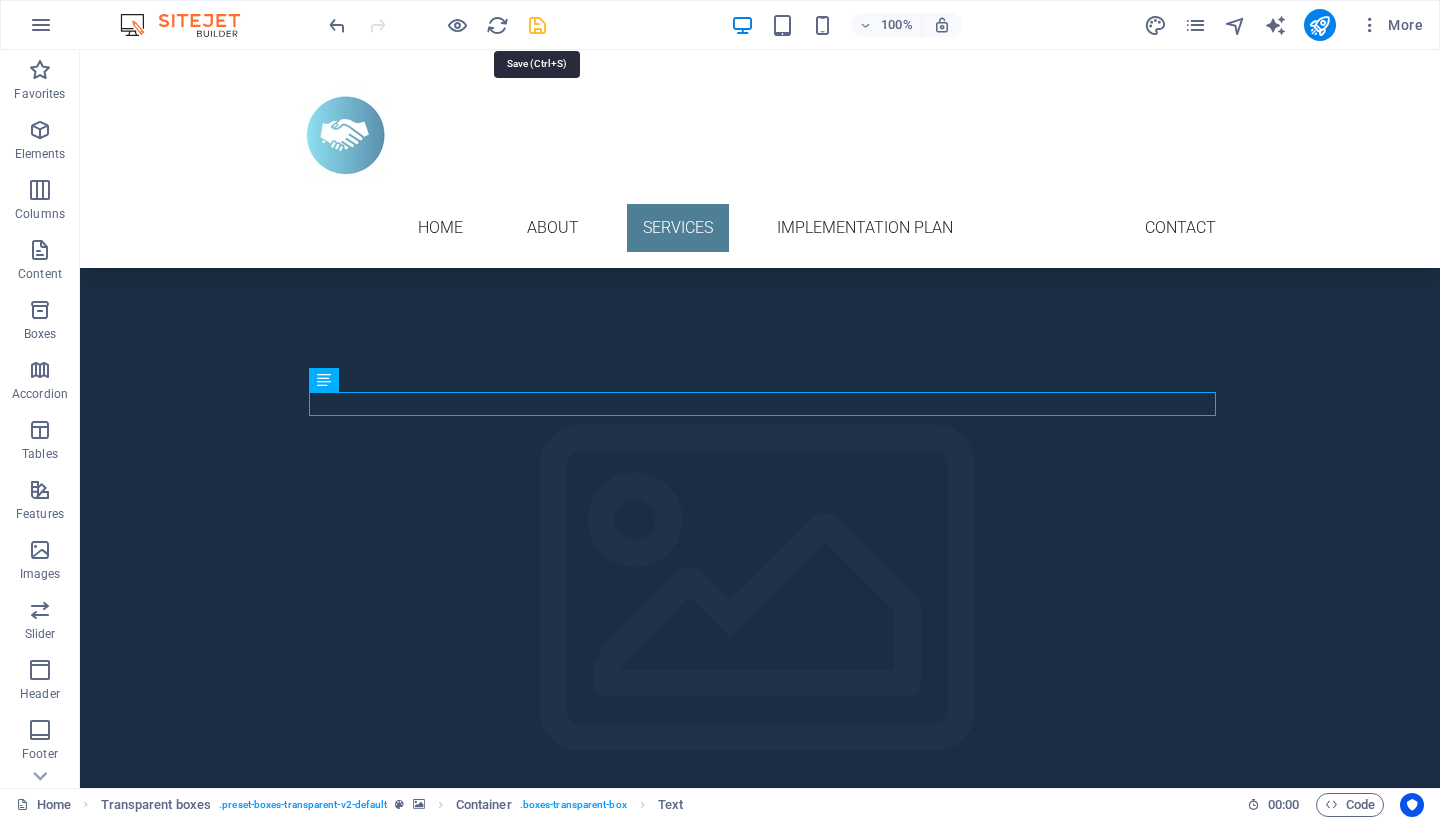 click at bounding box center (537, 25) 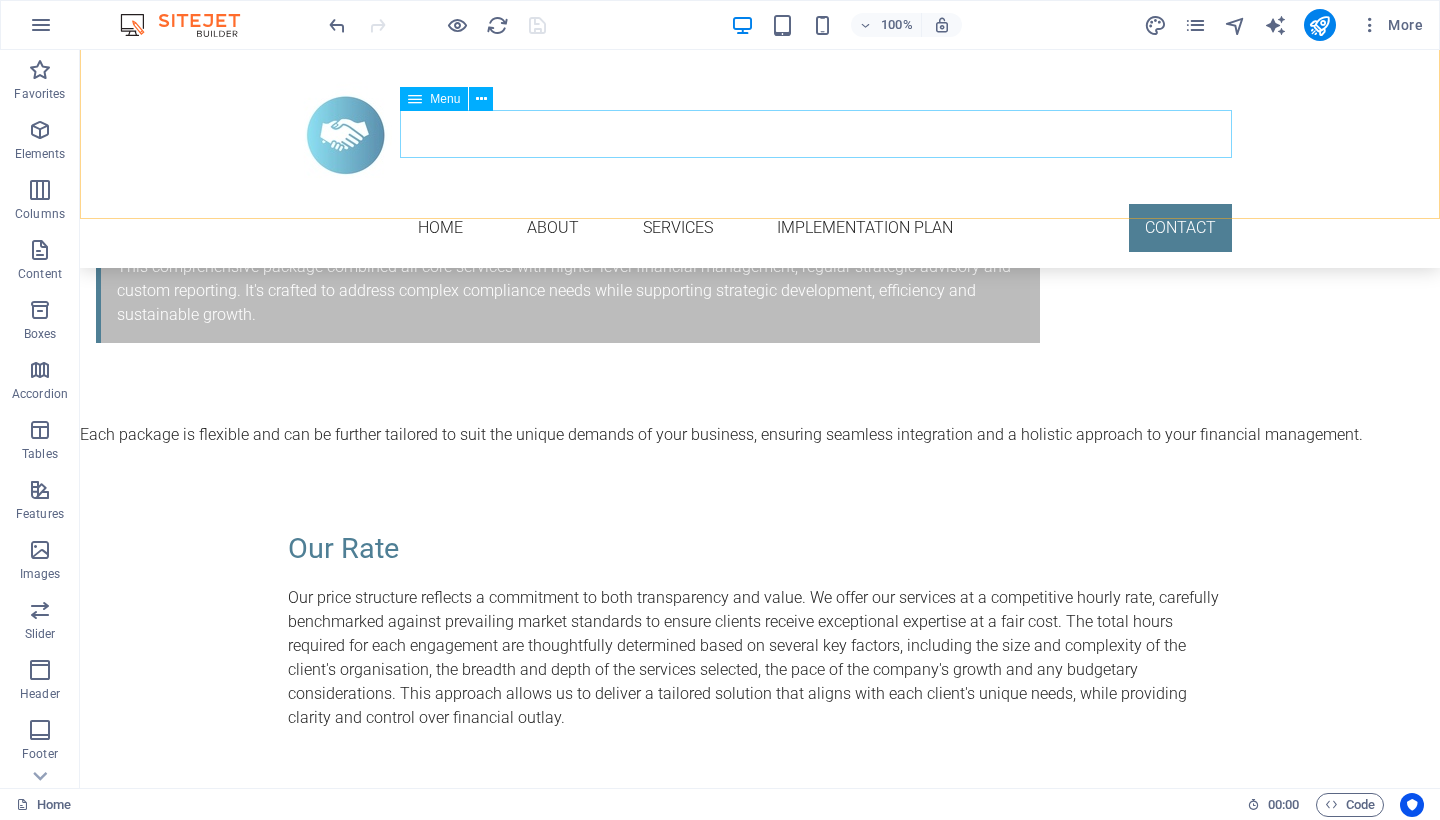 scroll, scrollTop: 7440, scrollLeft: 0, axis: vertical 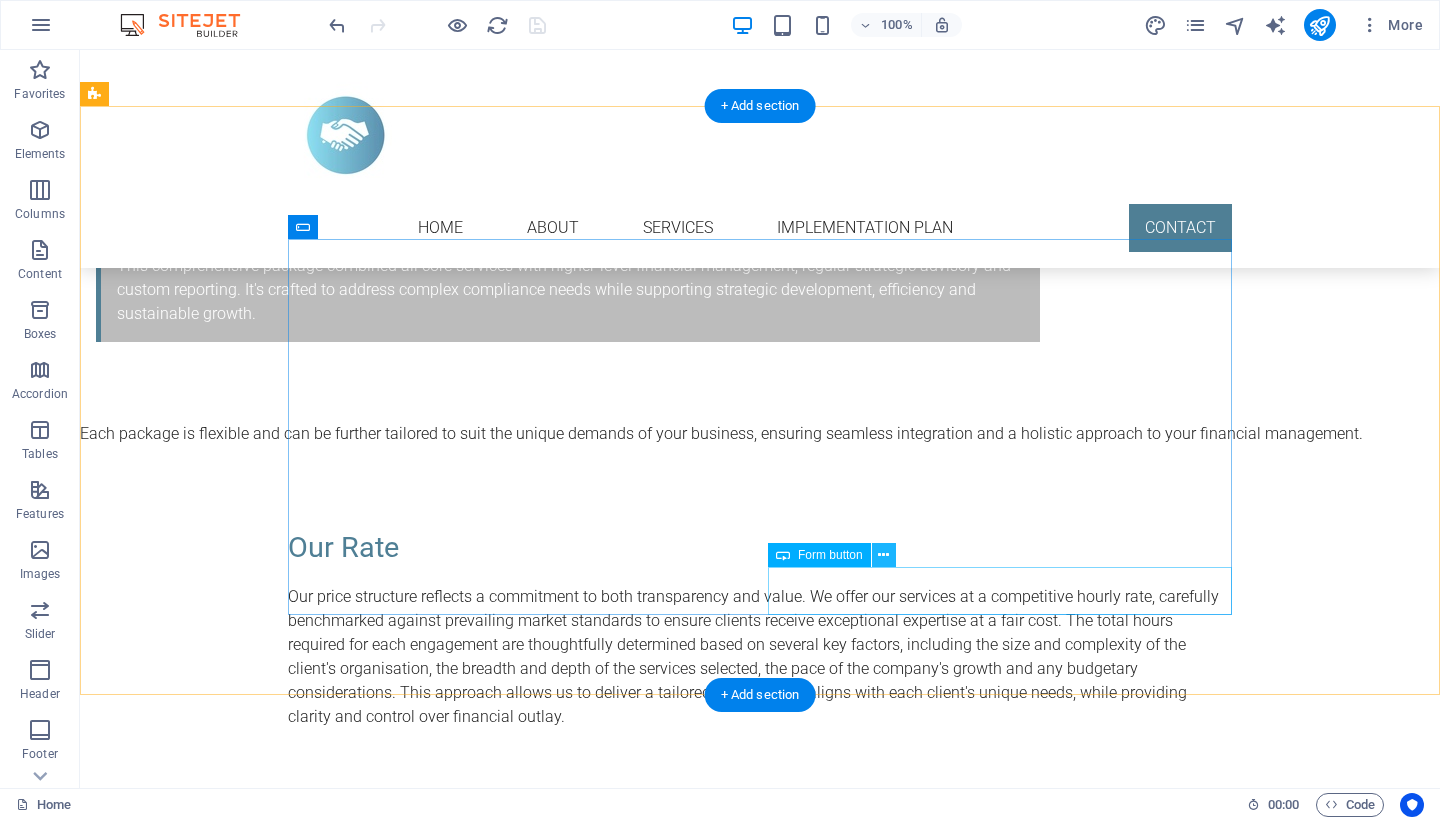 click at bounding box center (883, 555) 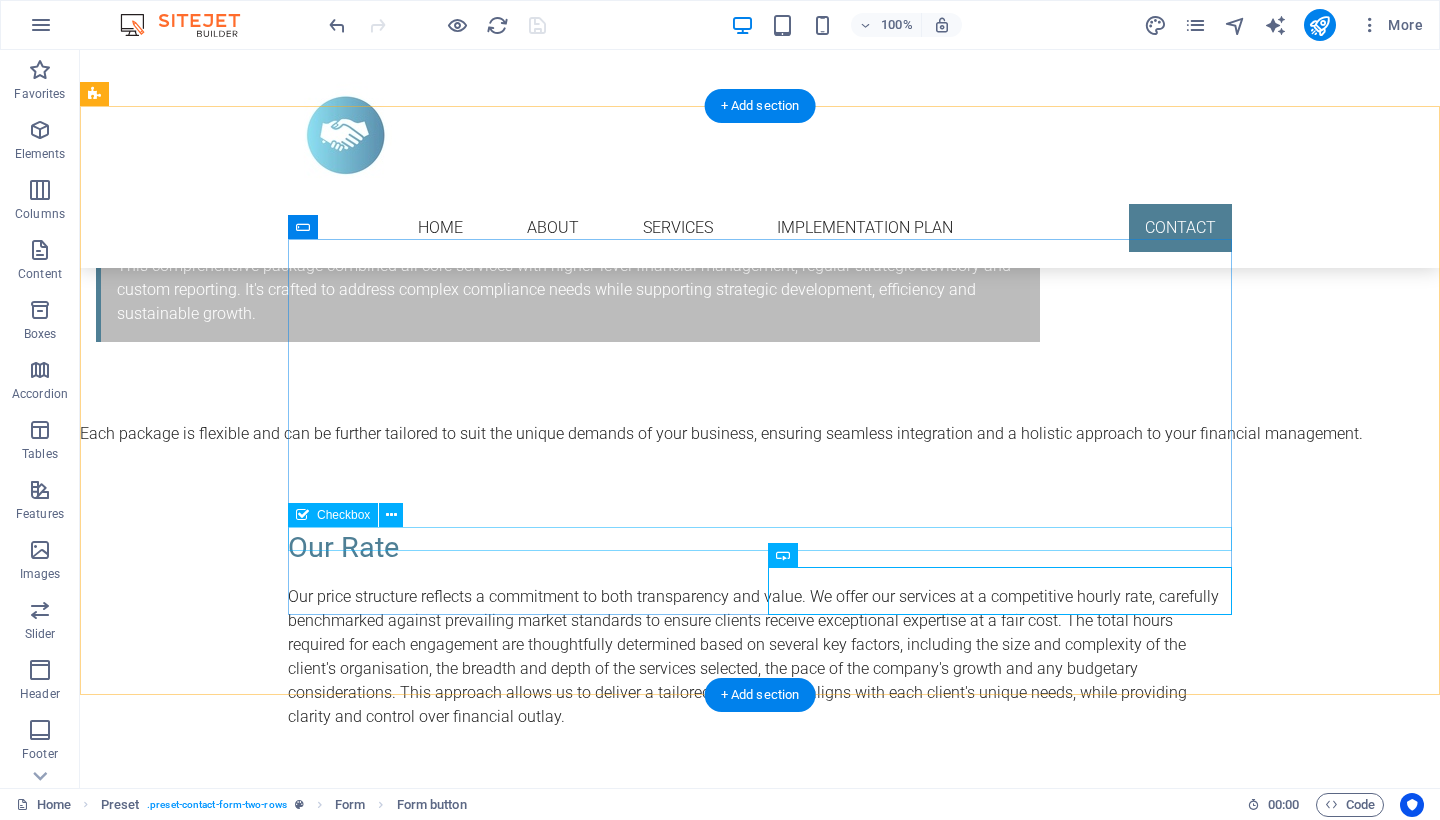 click on "I have read and understand the privacy policy." at bounding box center [760, 4894] 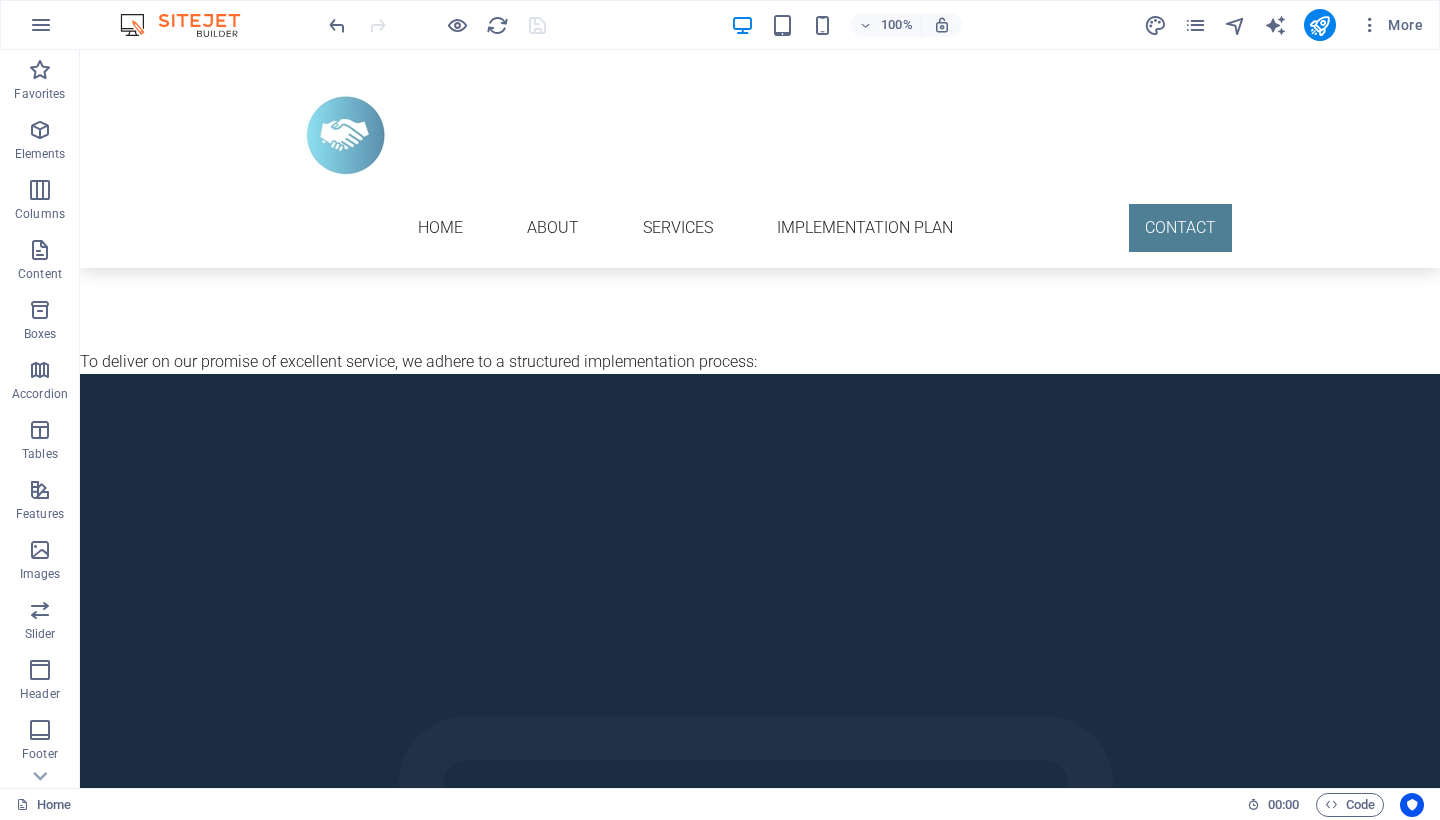 scroll, scrollTop: 8111, scrollLeft: 0, axis: vertical 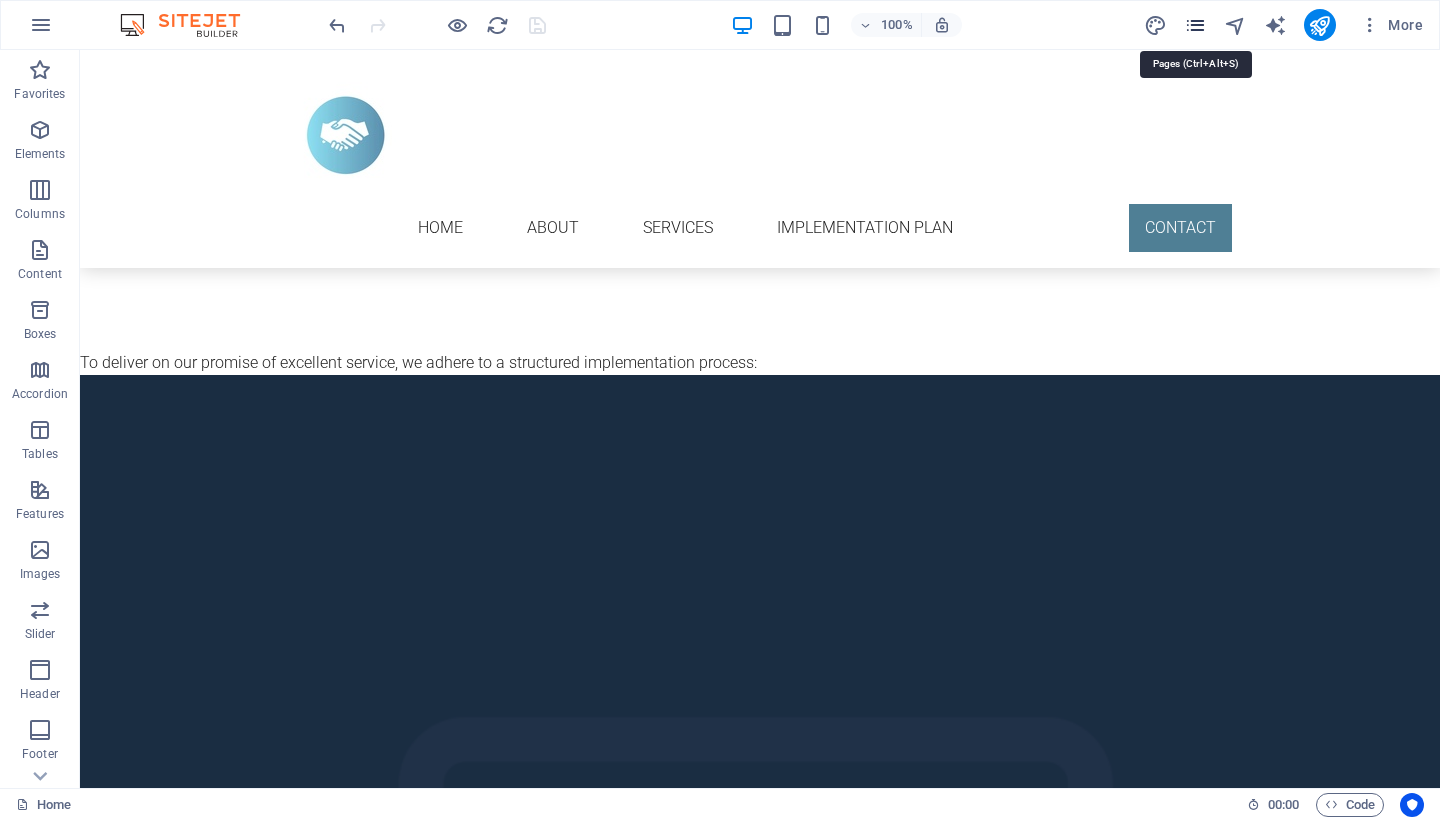 click at bounding box center [1195, 25] 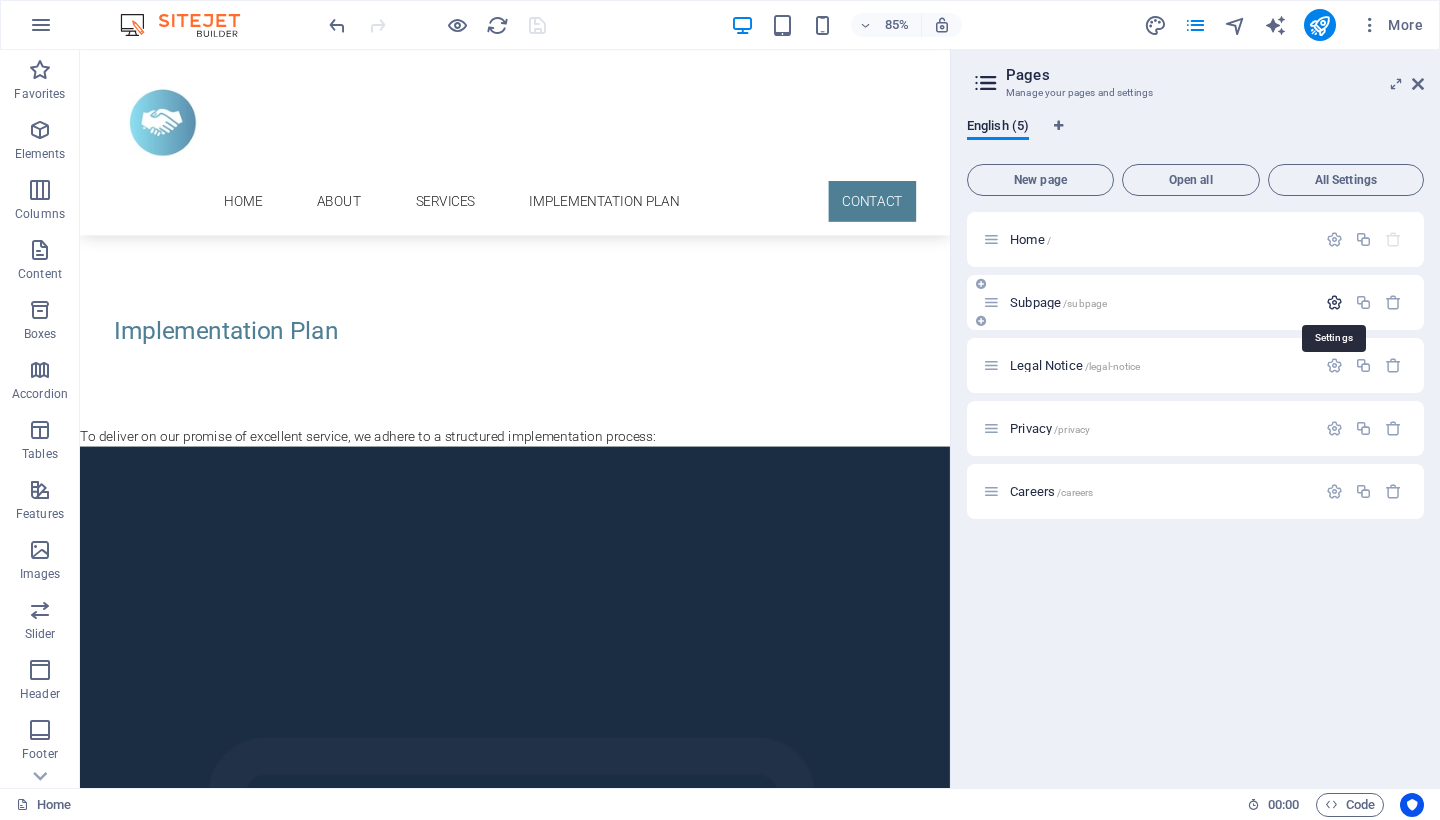 click at bounding box center (1334, 302) 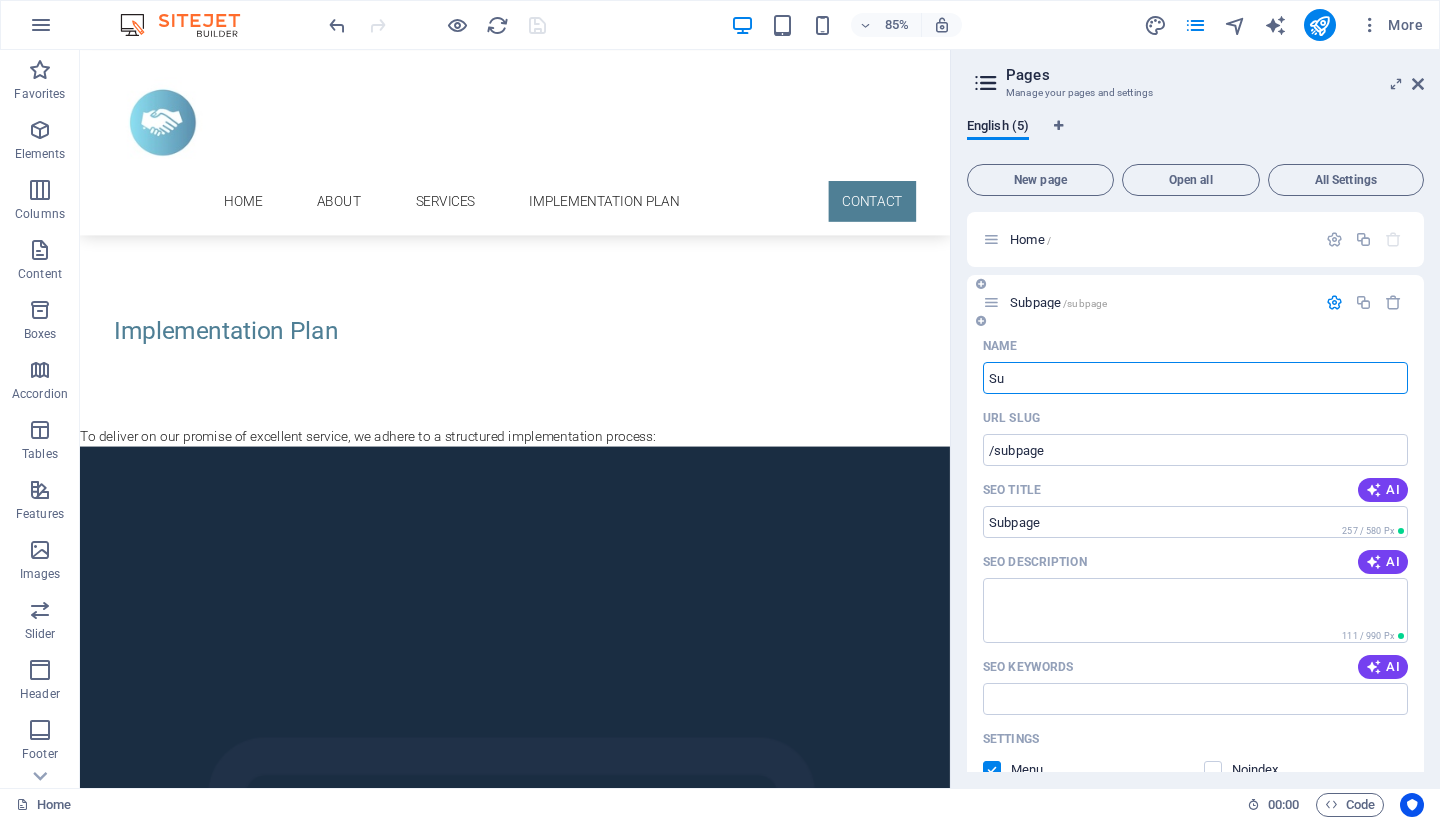 type on "S" 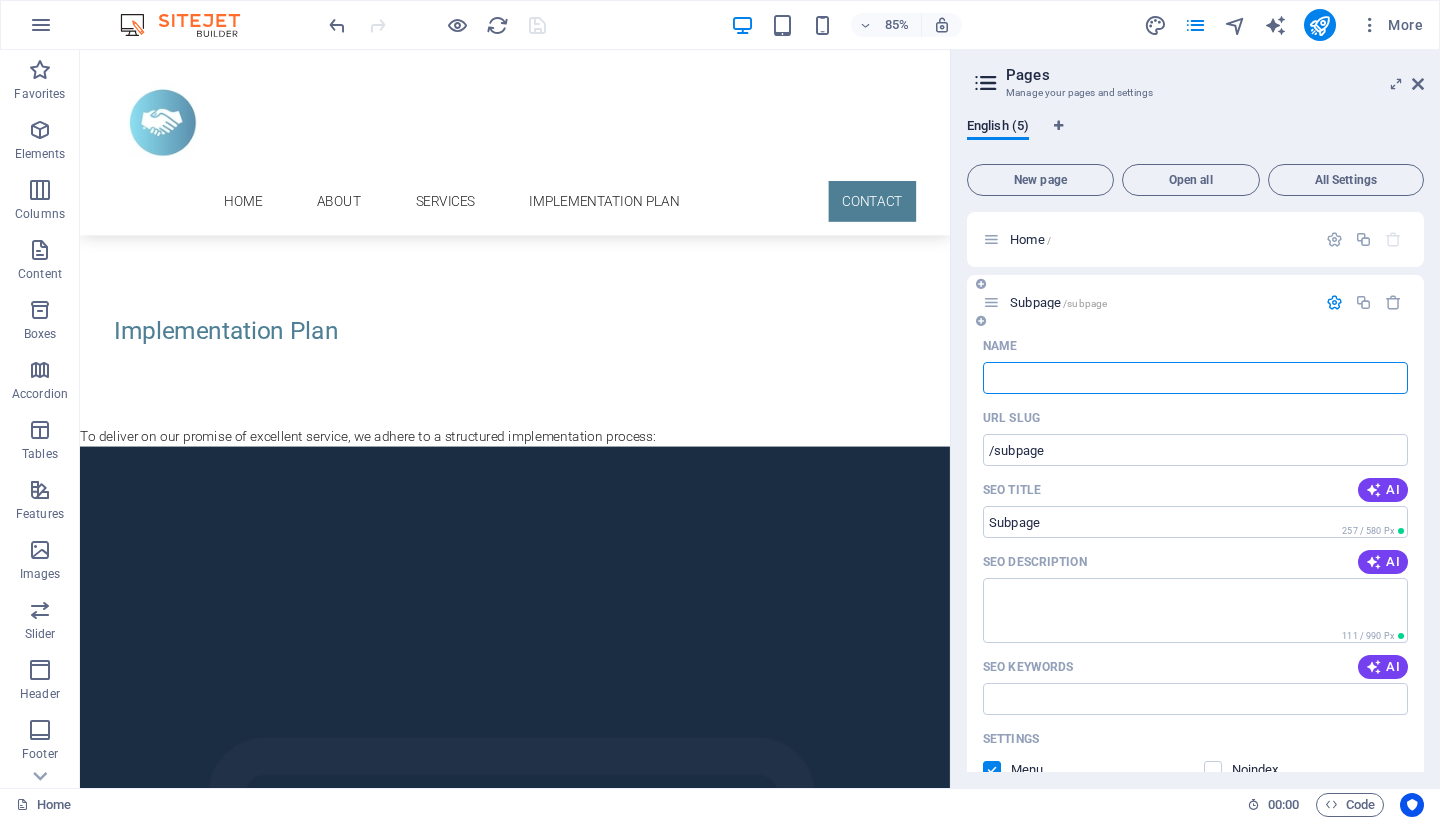 type 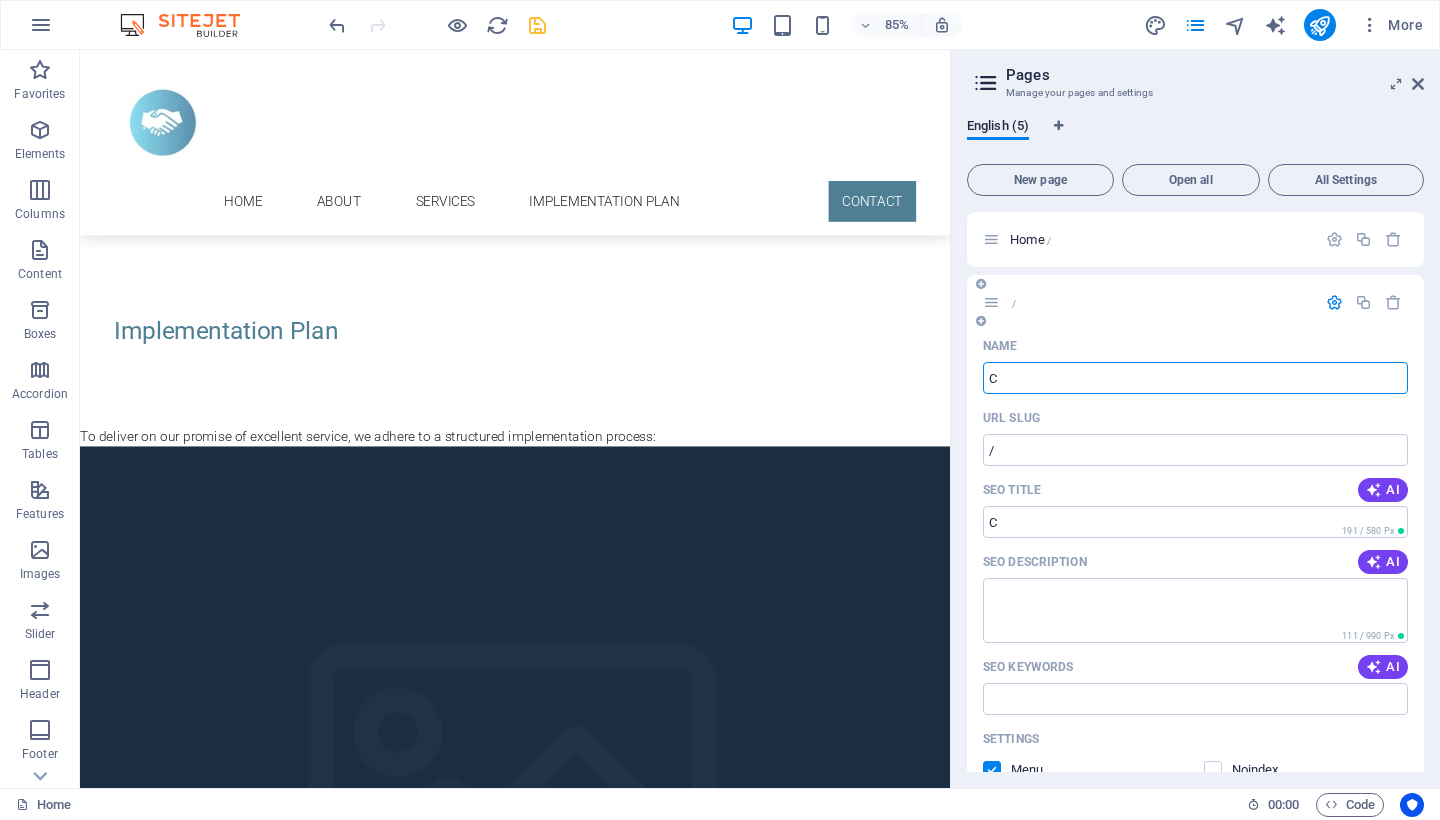 type on "C" 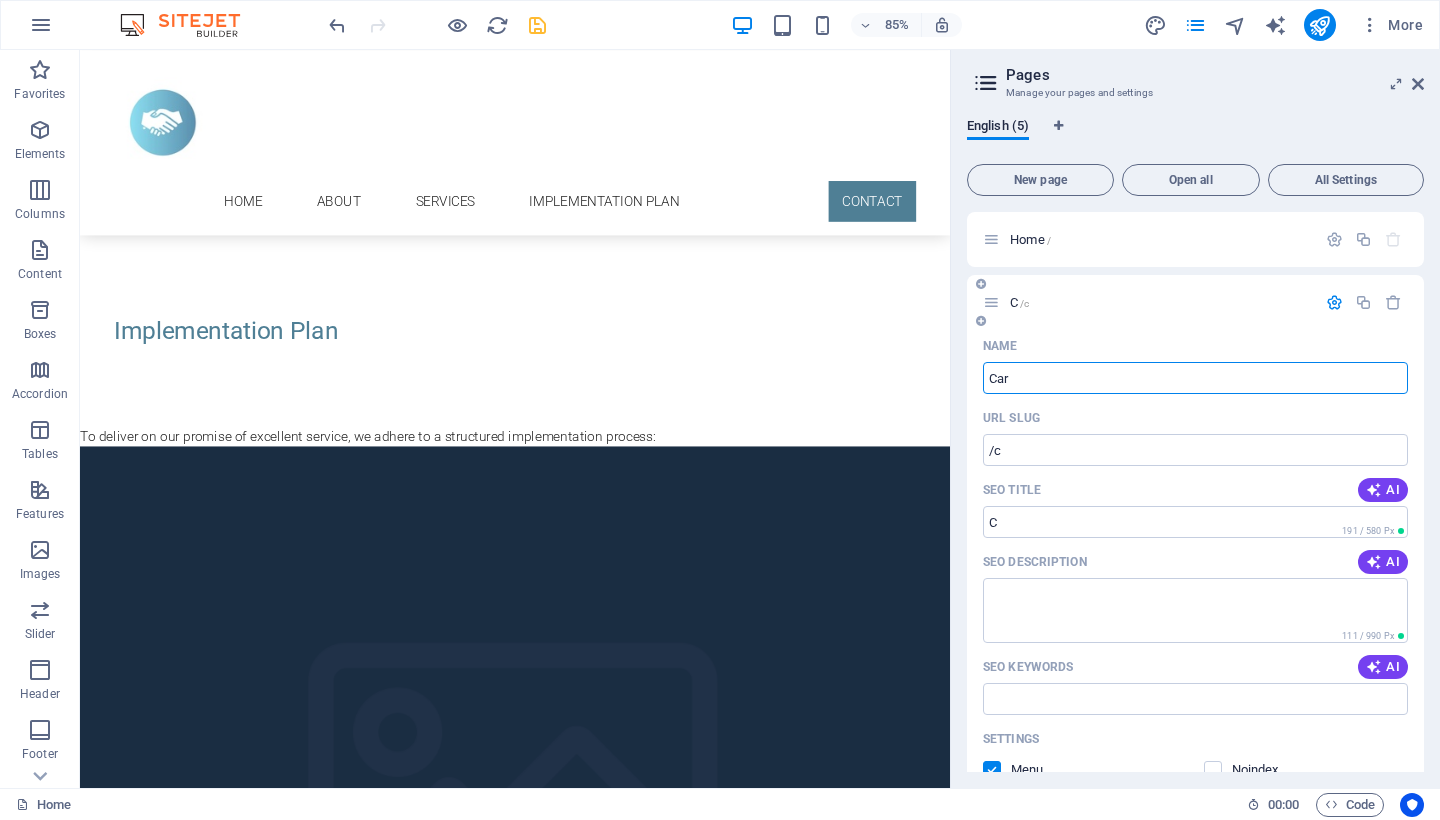 type on "Car" 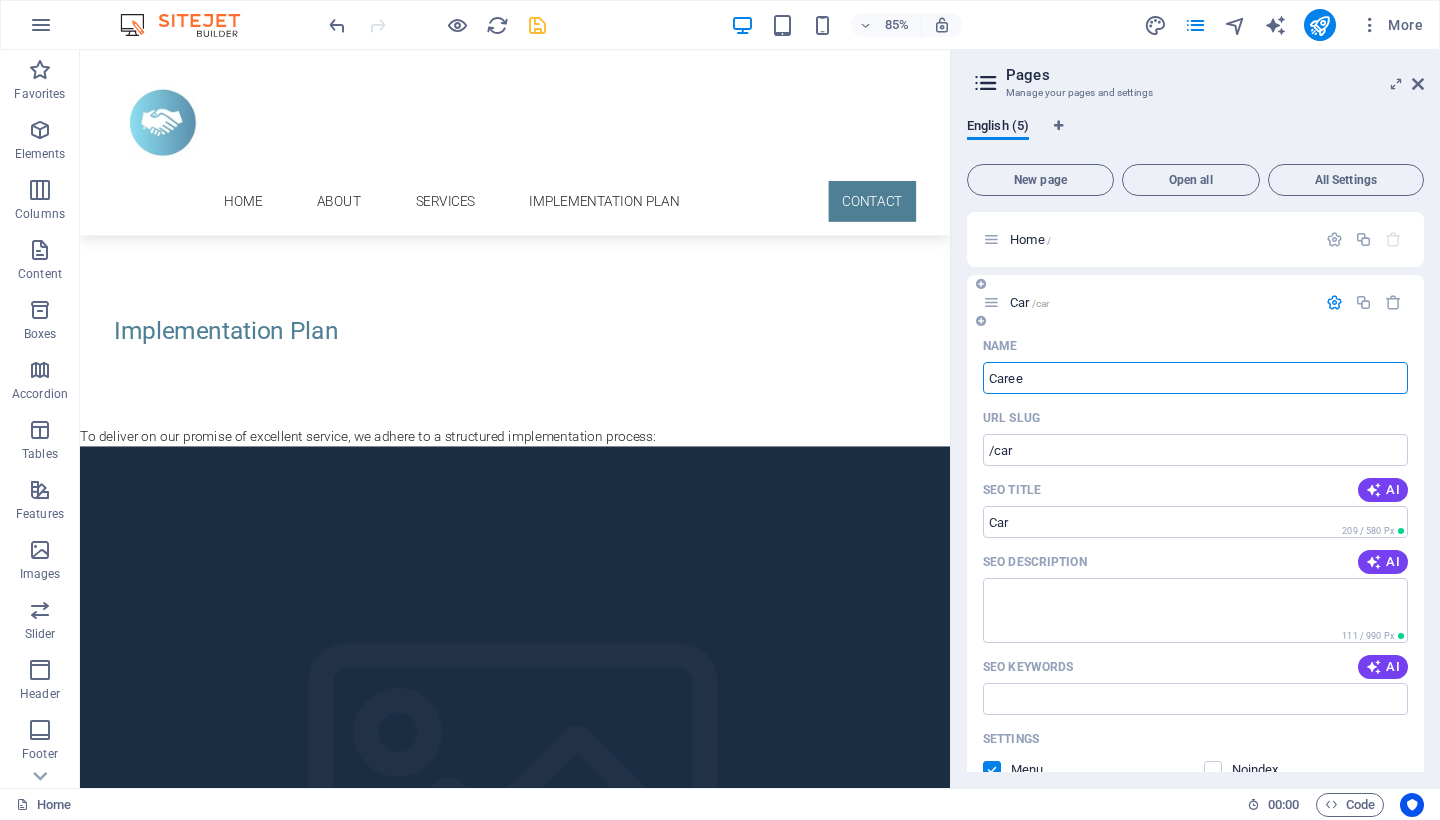 type on "Caree" 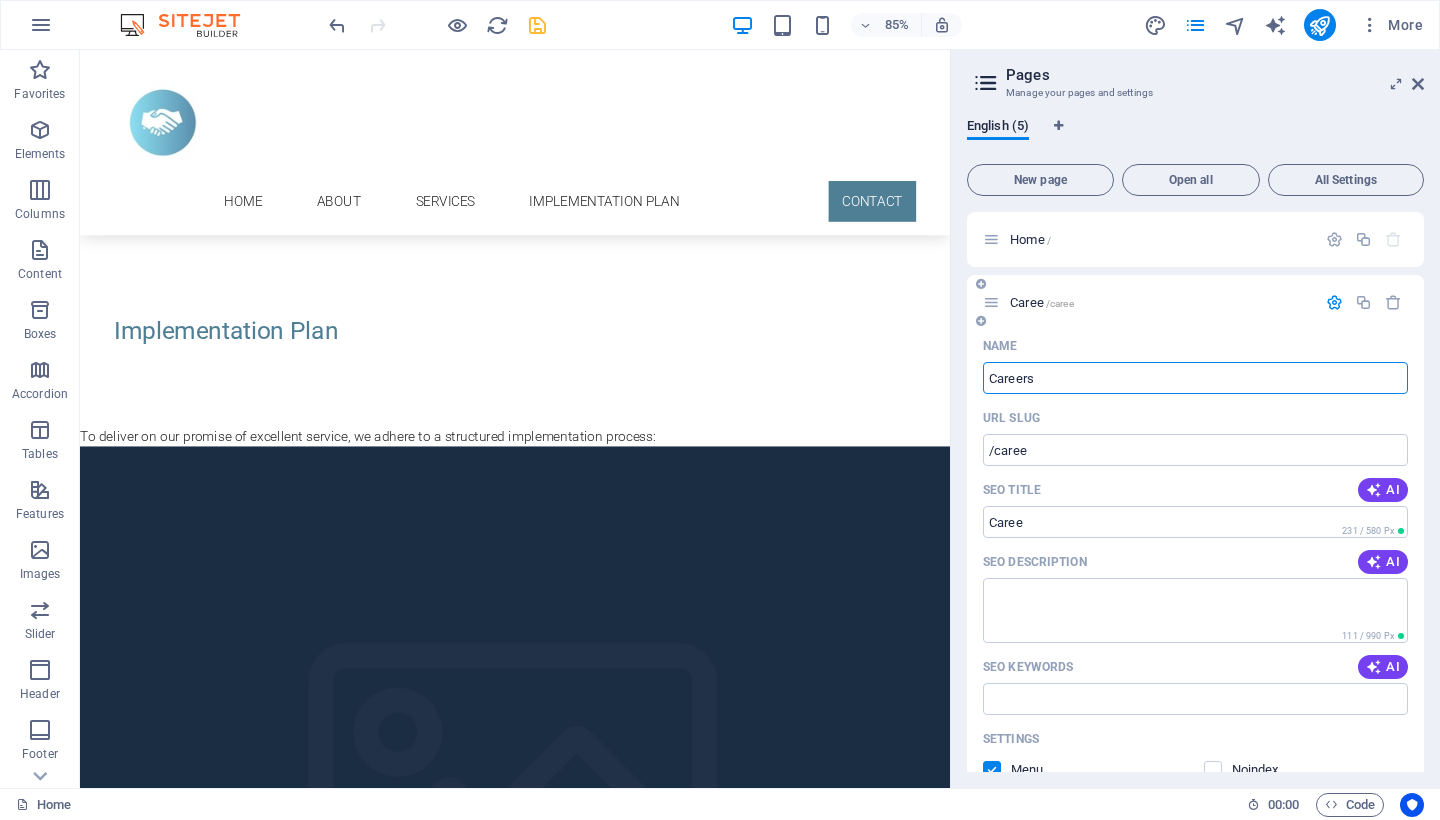 type on "Careers" 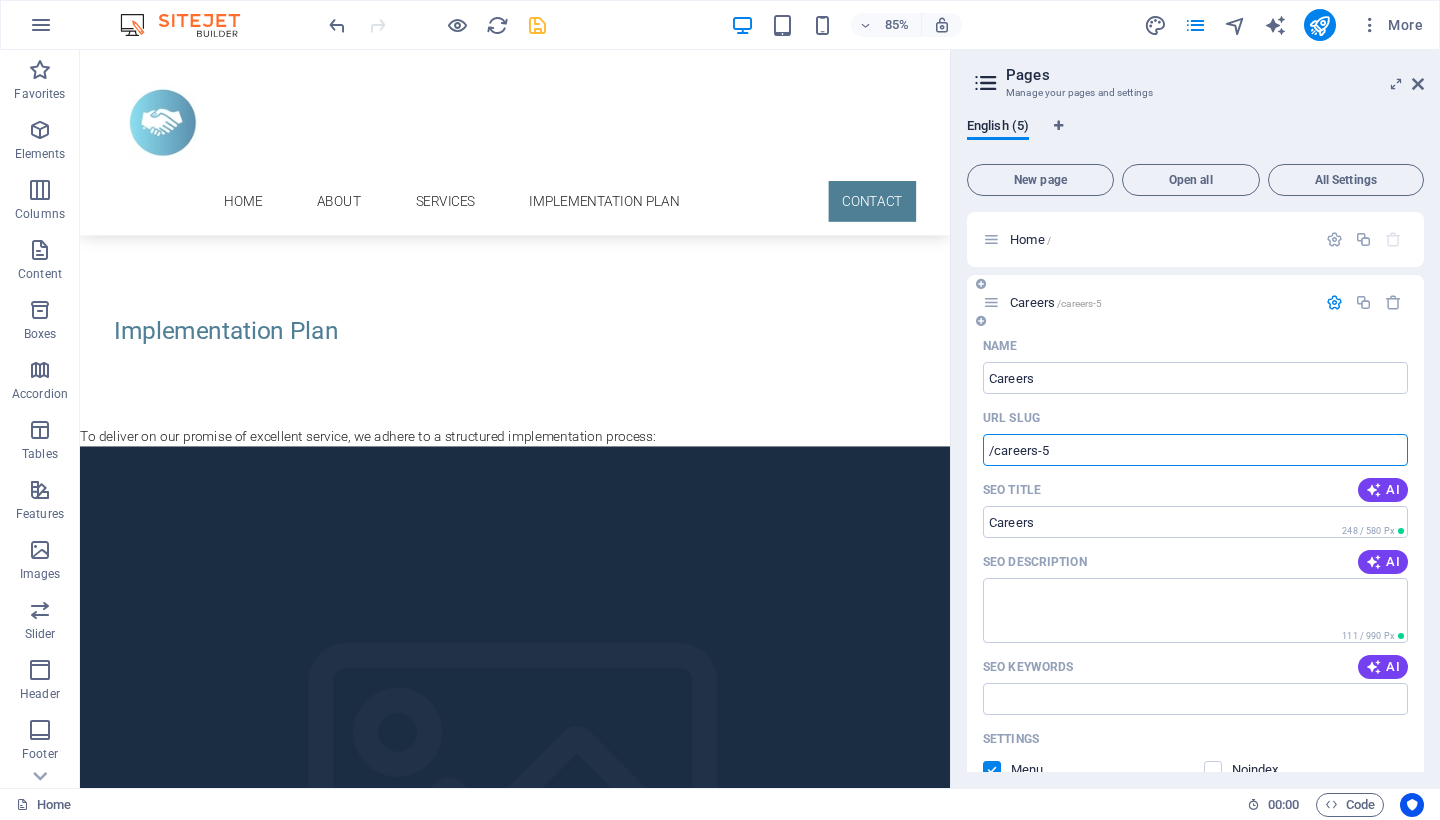 click on "/careers-5" at bounding box center (1195, 450) 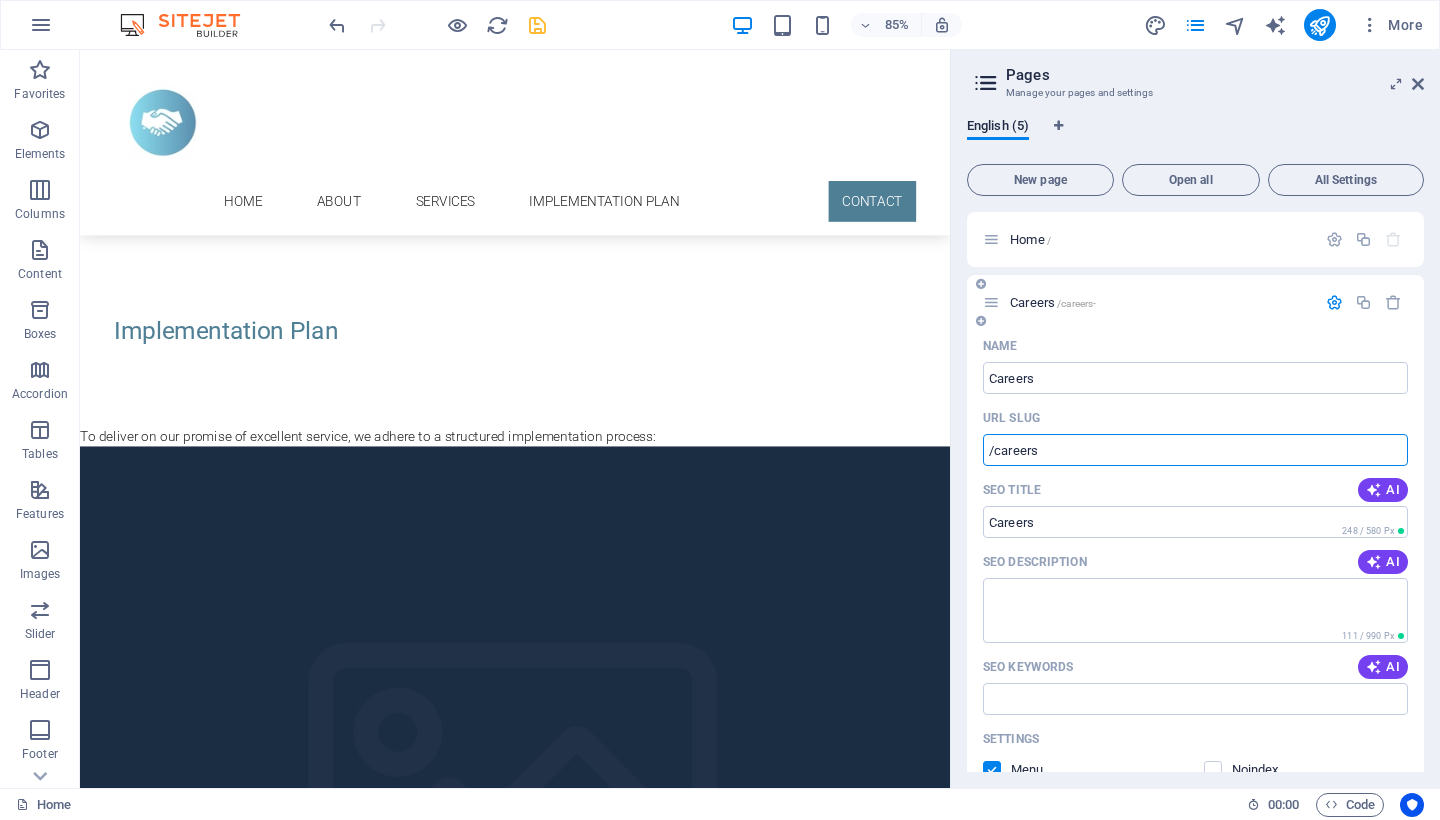 type on "/careers" 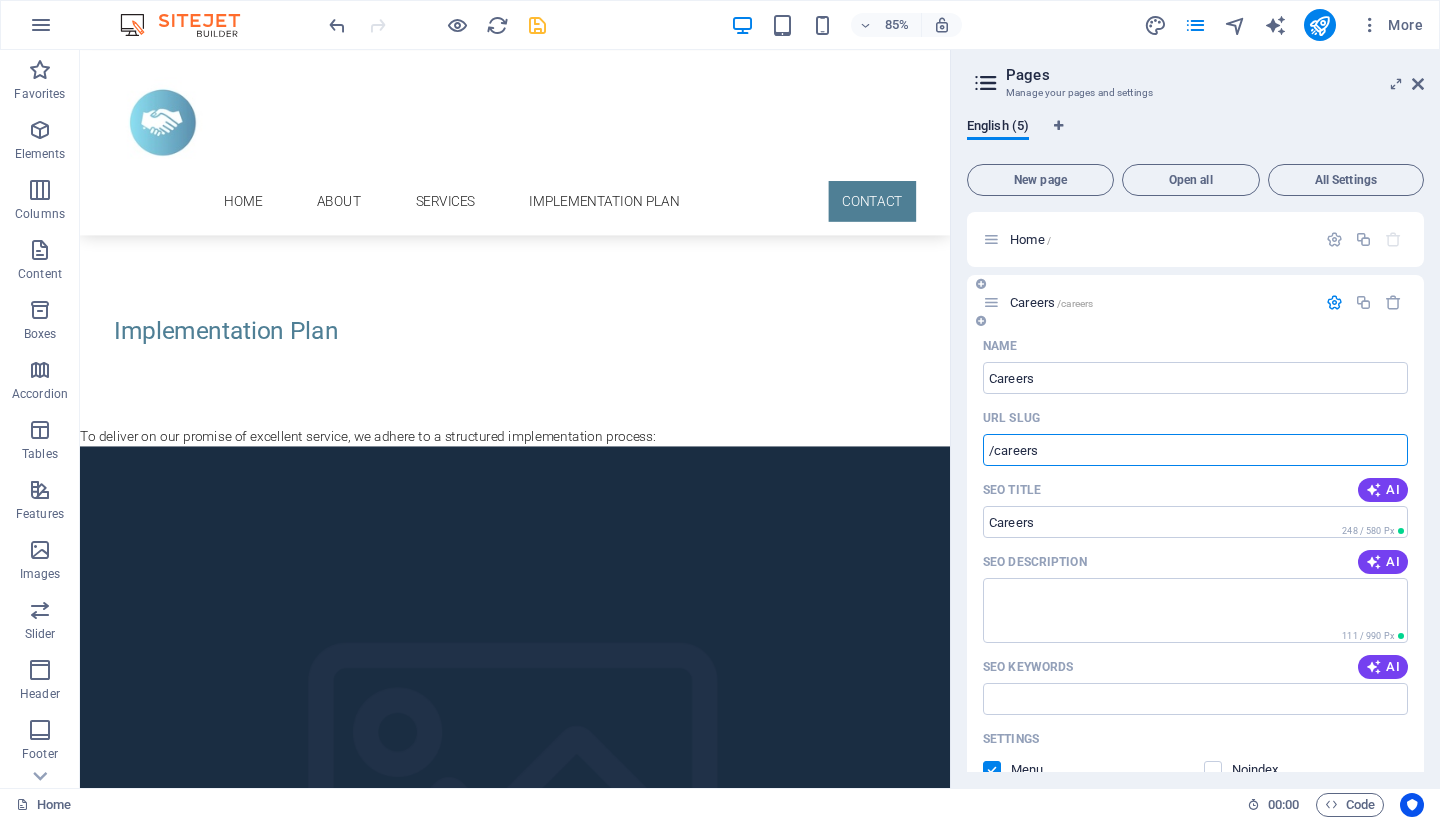 scroll, scrollTop: 0, scrollLeft: 0, axis: both 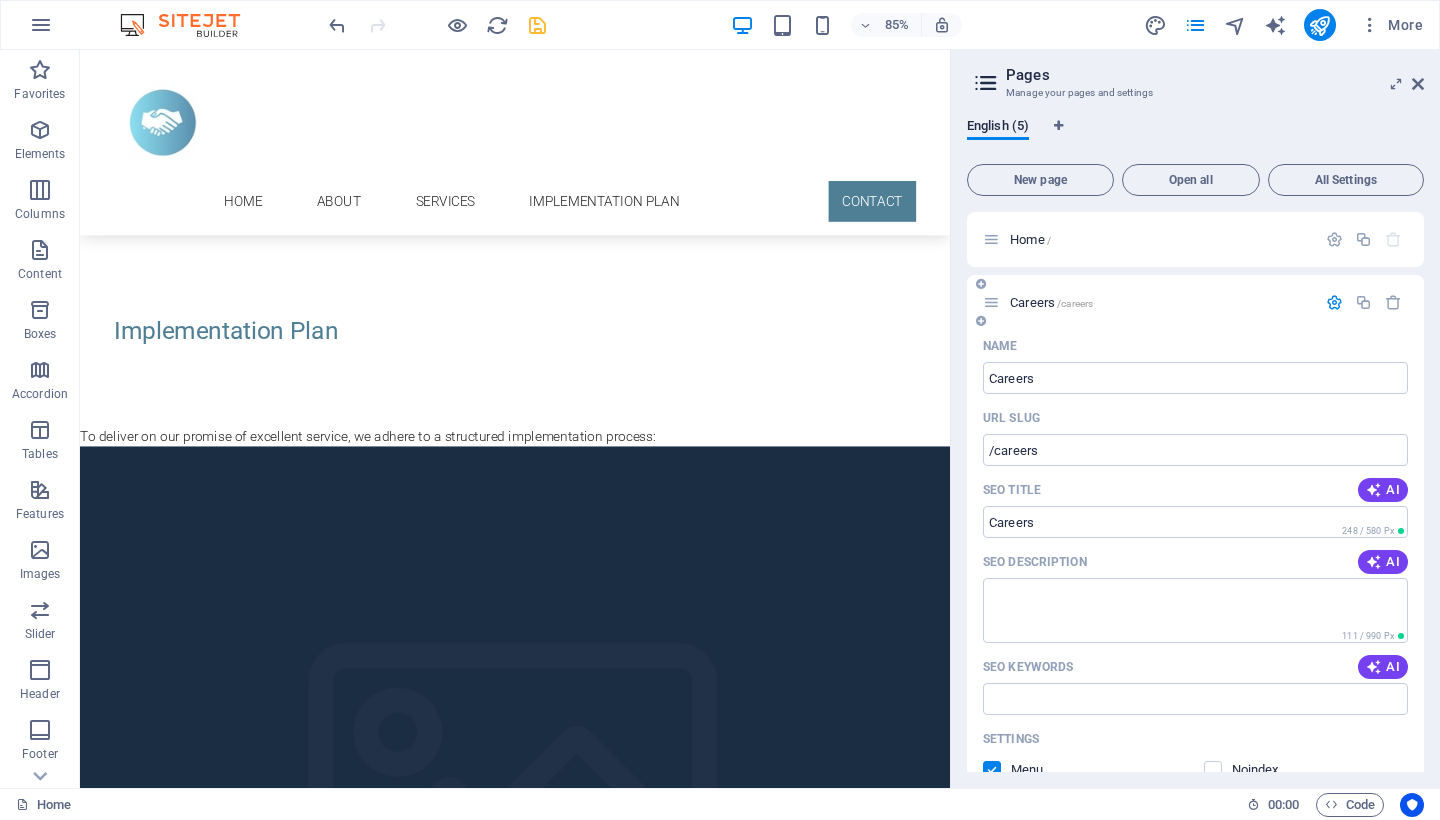 click on "Careers /careers" at bounding box center (1160, 302) 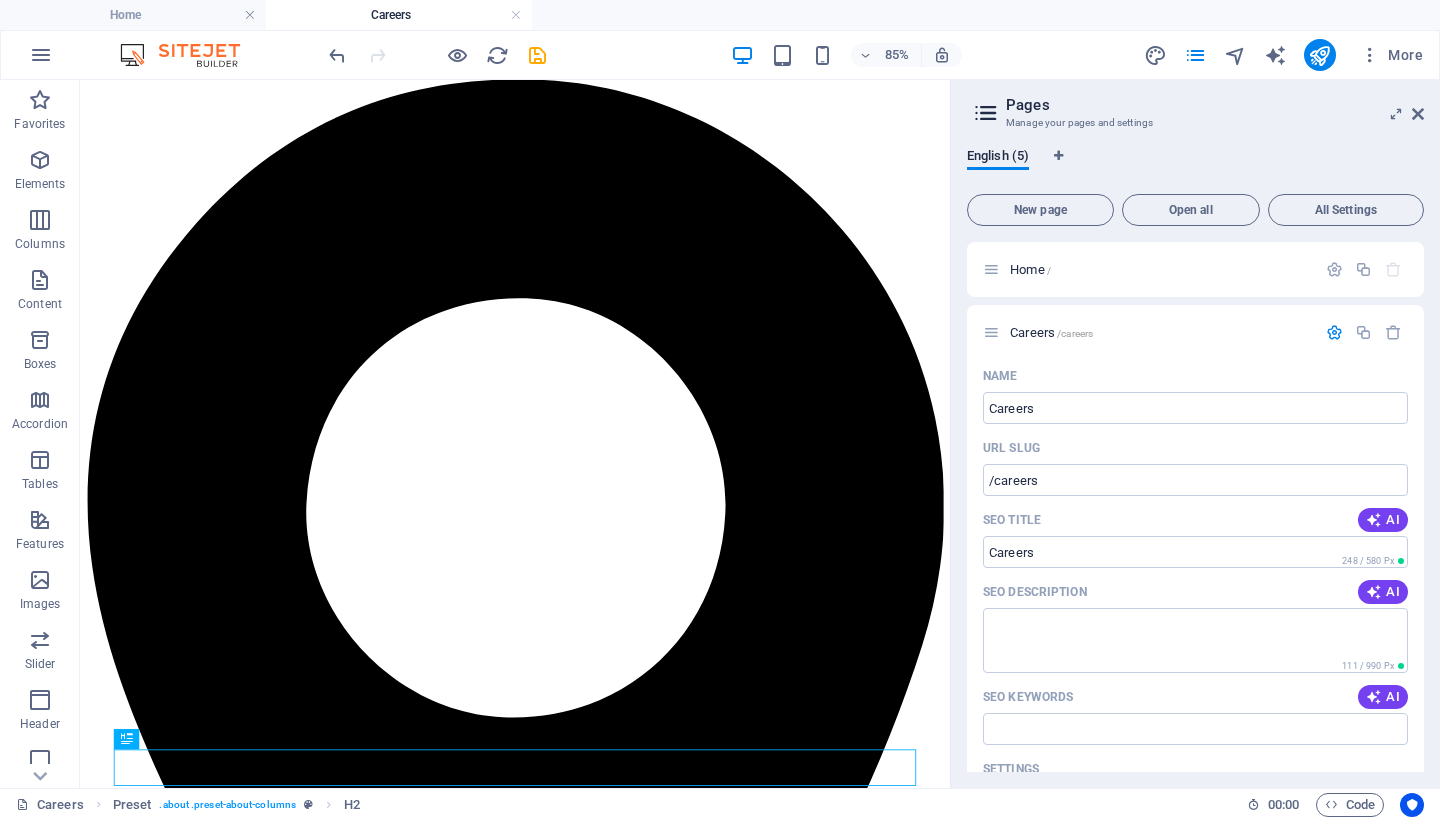 scroll, scrollTop: 26, scrollLeft: 0, axis: vertical 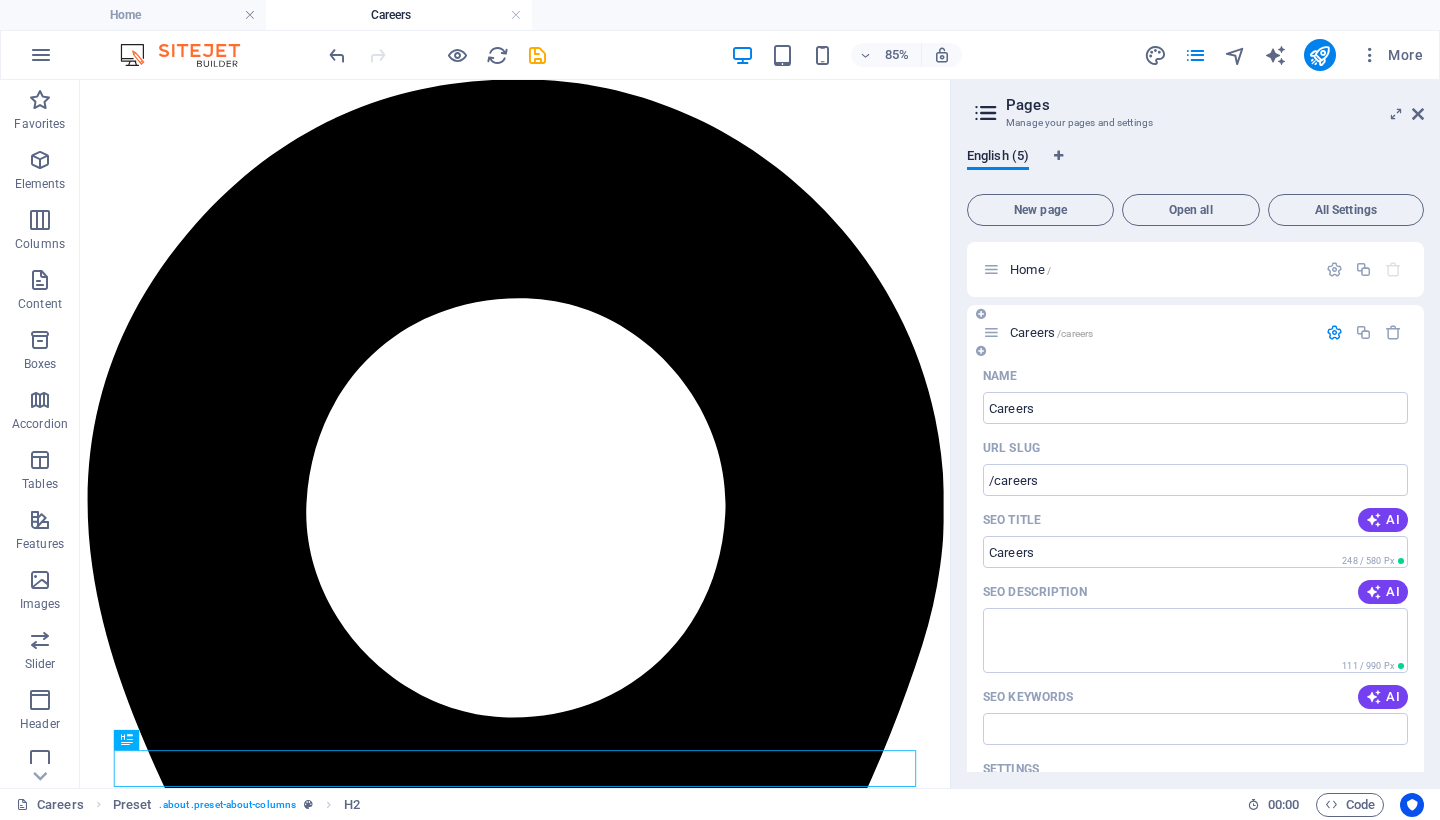 click at bounding box center (1334, 332) 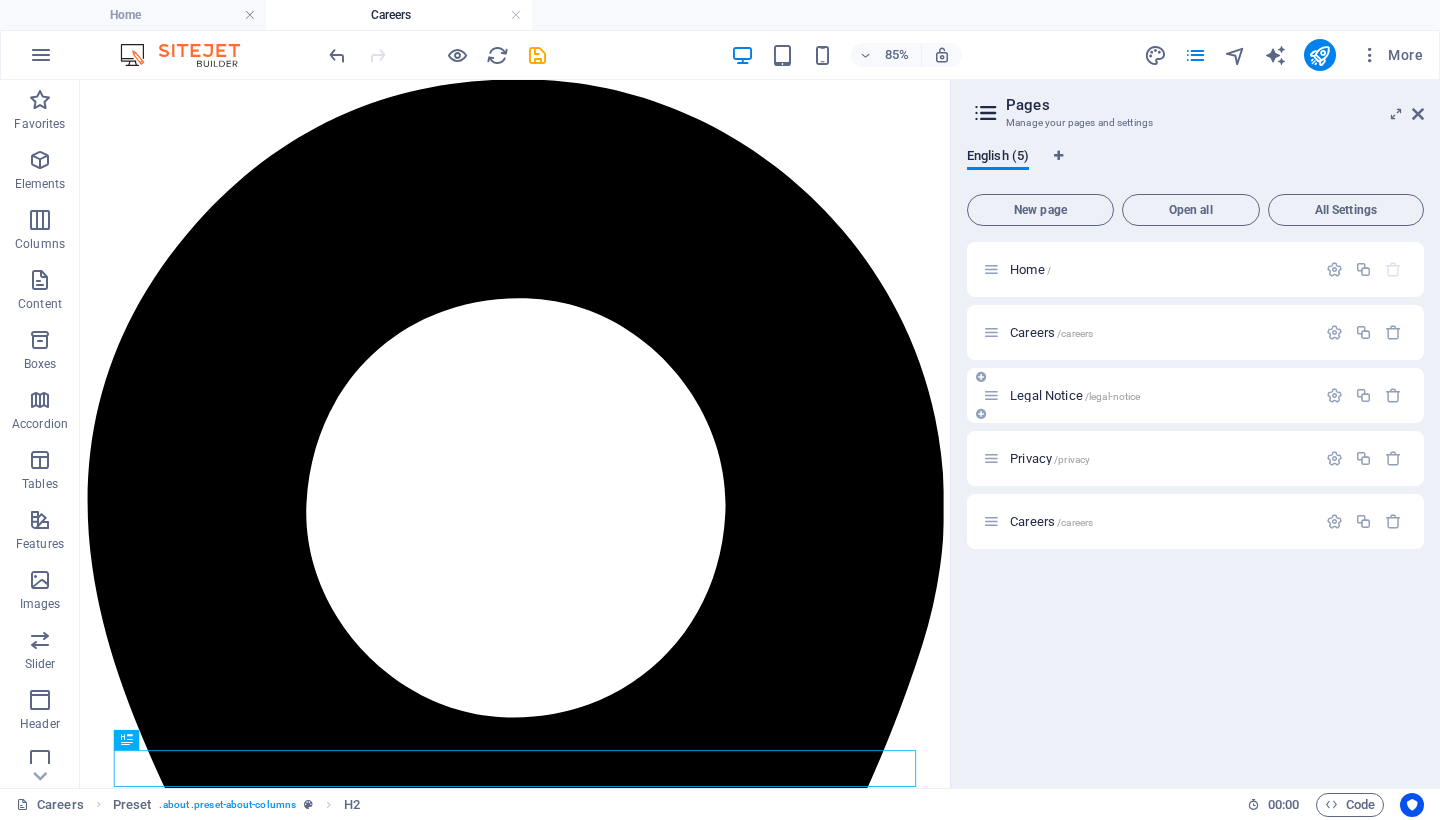 click on "Legal Notice /legal-notice" at bounding box center (1075, 395) 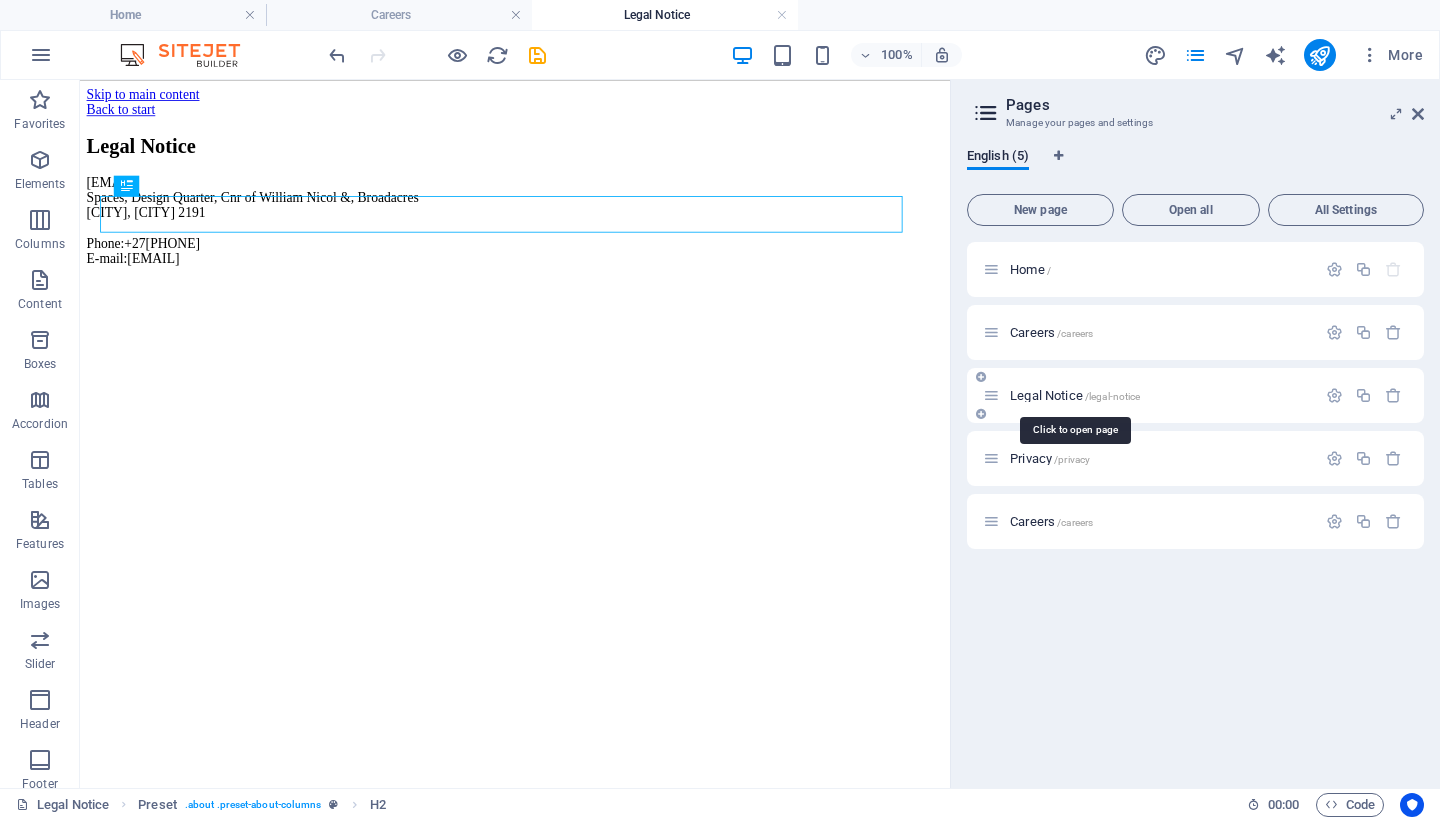 scroll, scrollTop: 0, scrollLeft: 0, axis: both 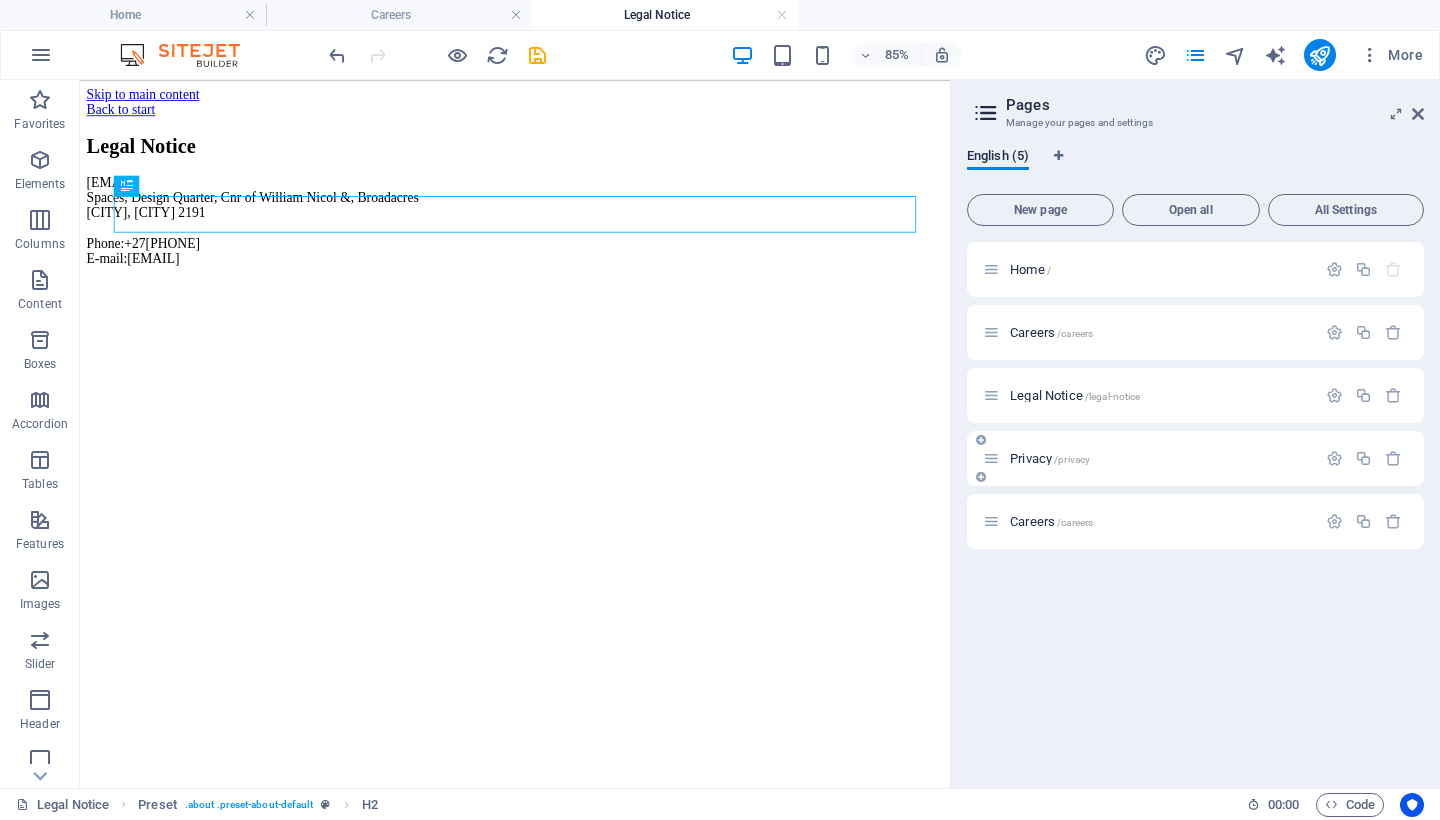 click on "Privacy /privacy" at bounding box center (1050, 458) 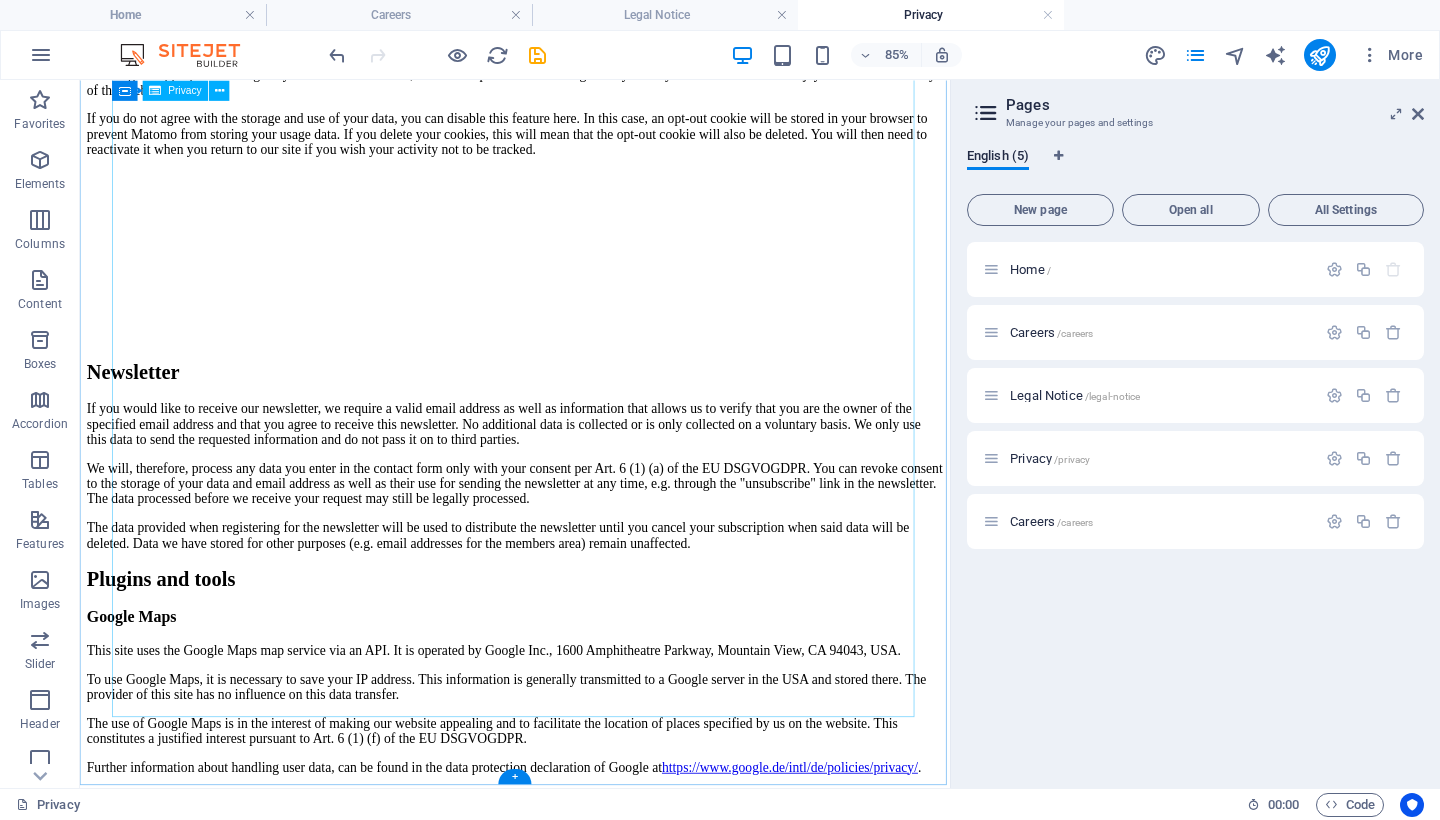 scroll, scrollTop: 4870, scrollLeft: 0, axis: vertical 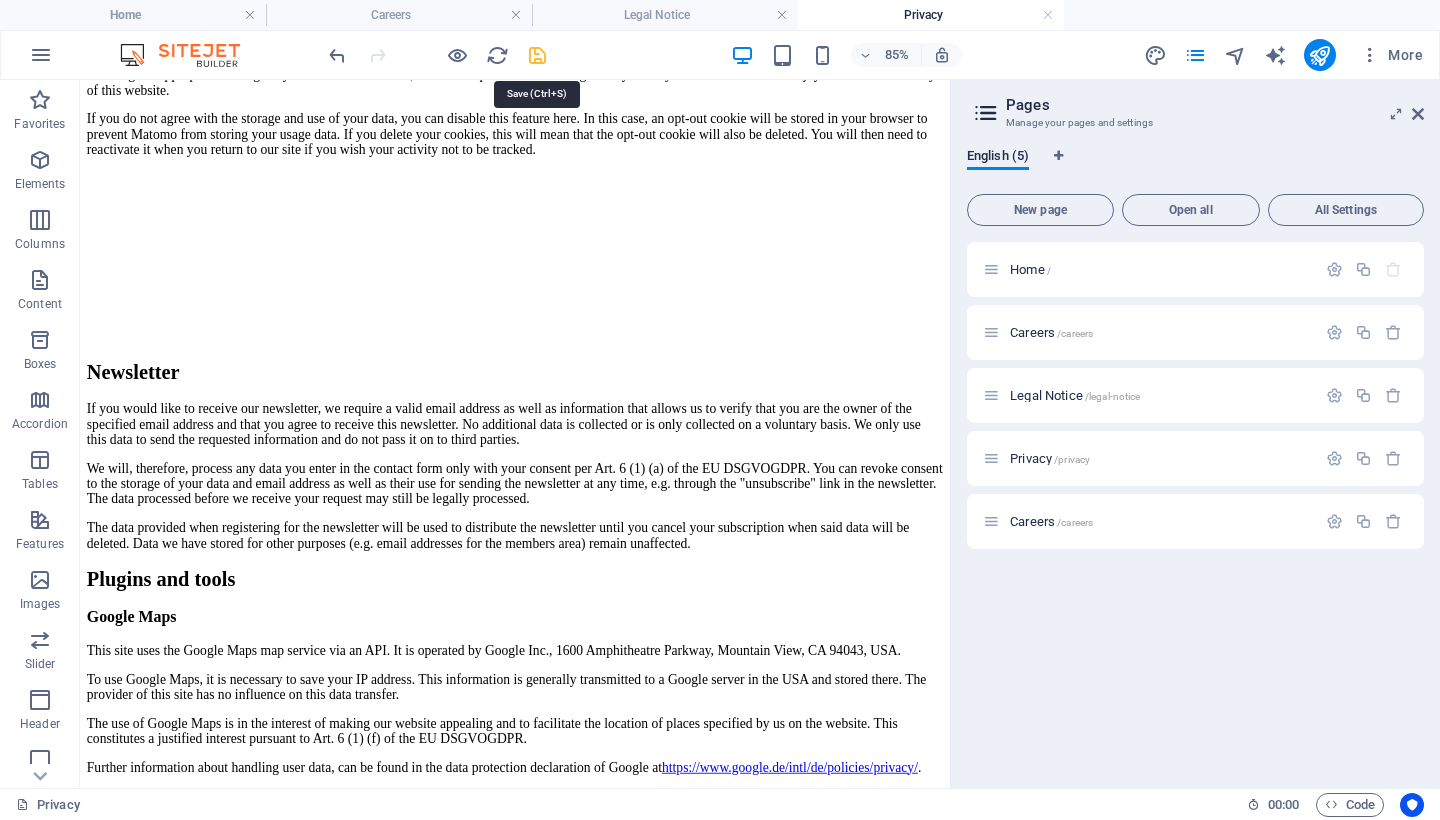 click at bounding box center [537, 55] 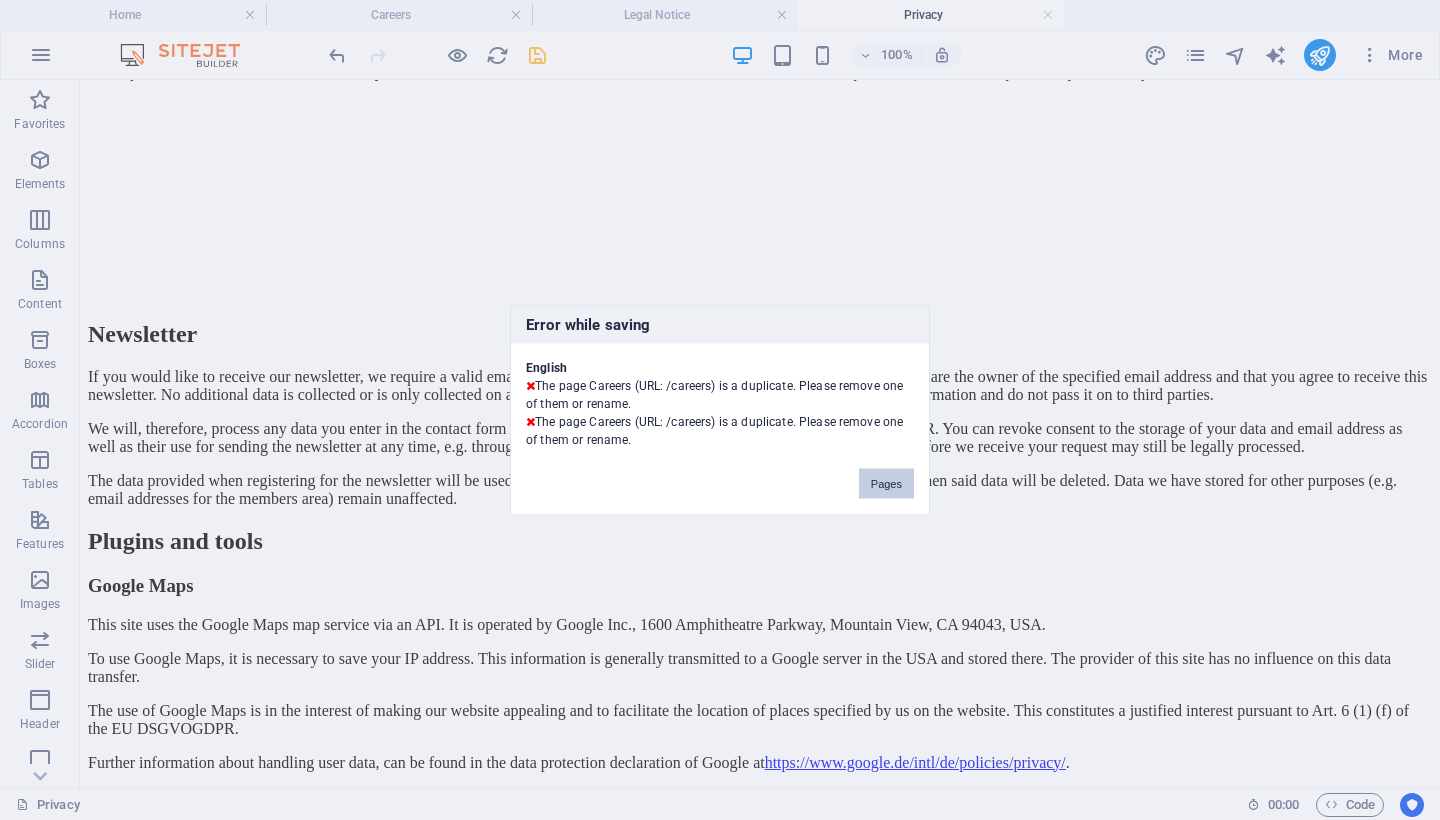 click on "Pages" at bounding box center (886, 484) 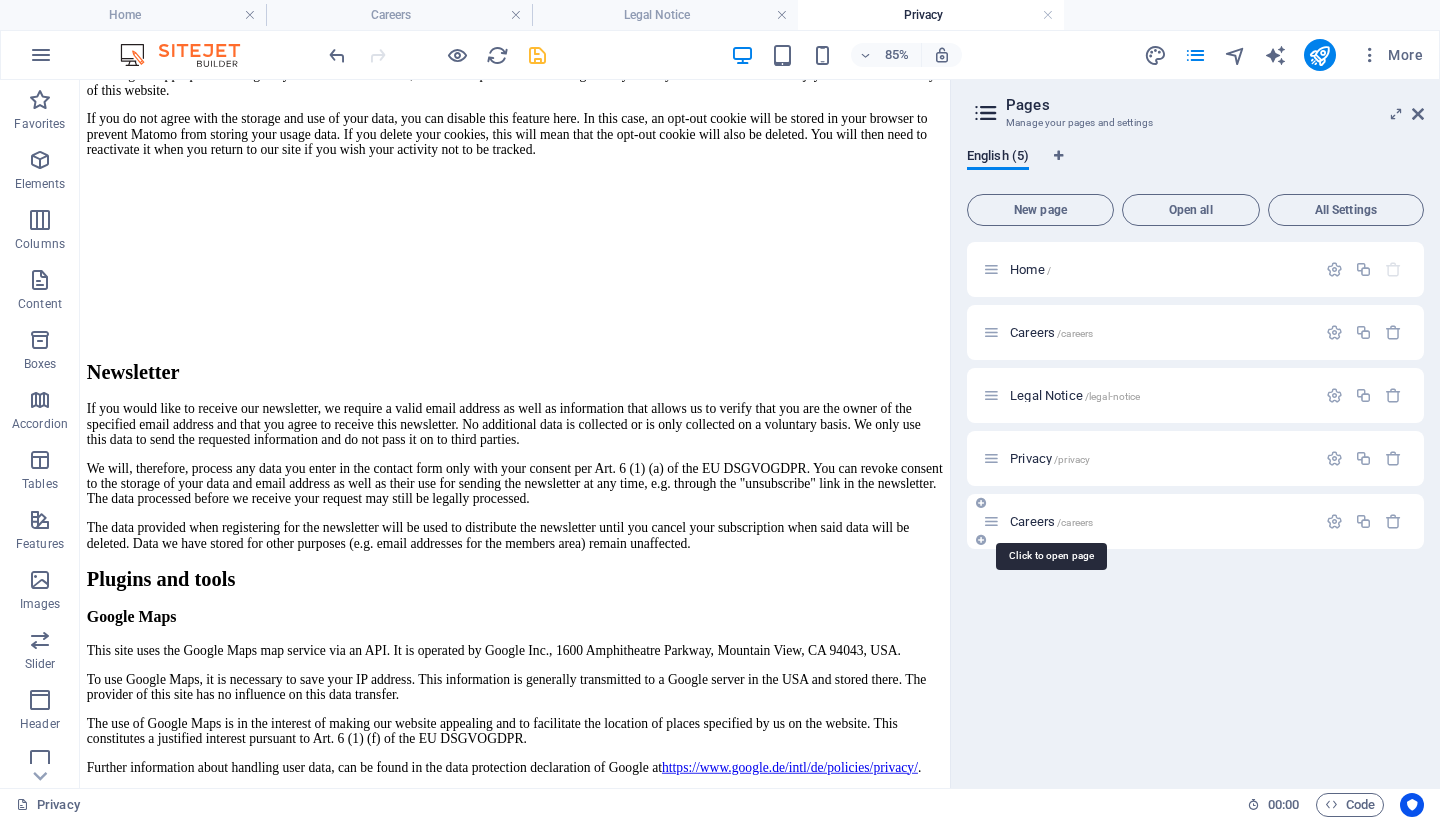 click on "Careers /careers" at bounding box center [1051, 521] 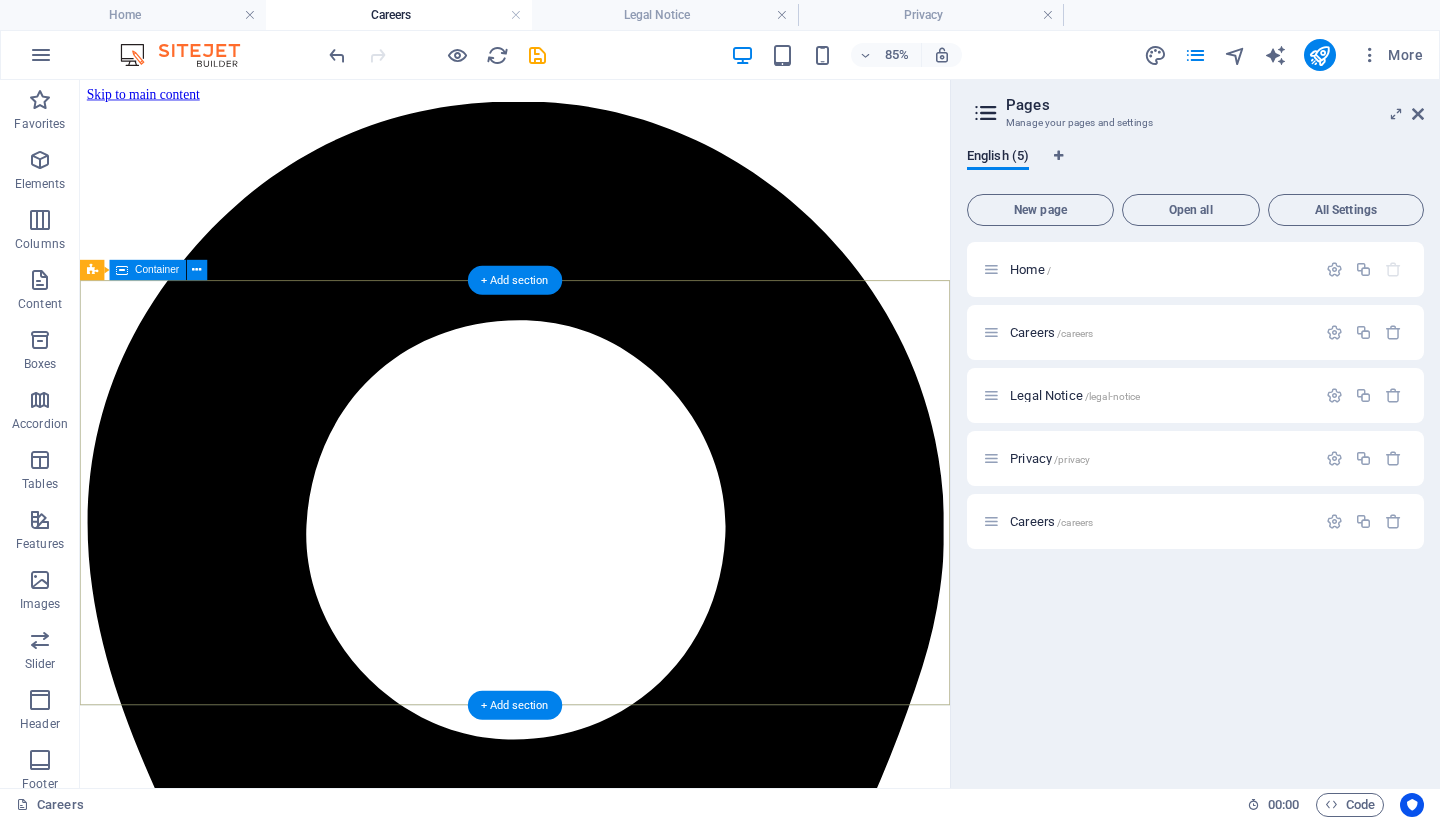 scroll, scrollTop: 0, scrollLeft: 0, axis: both 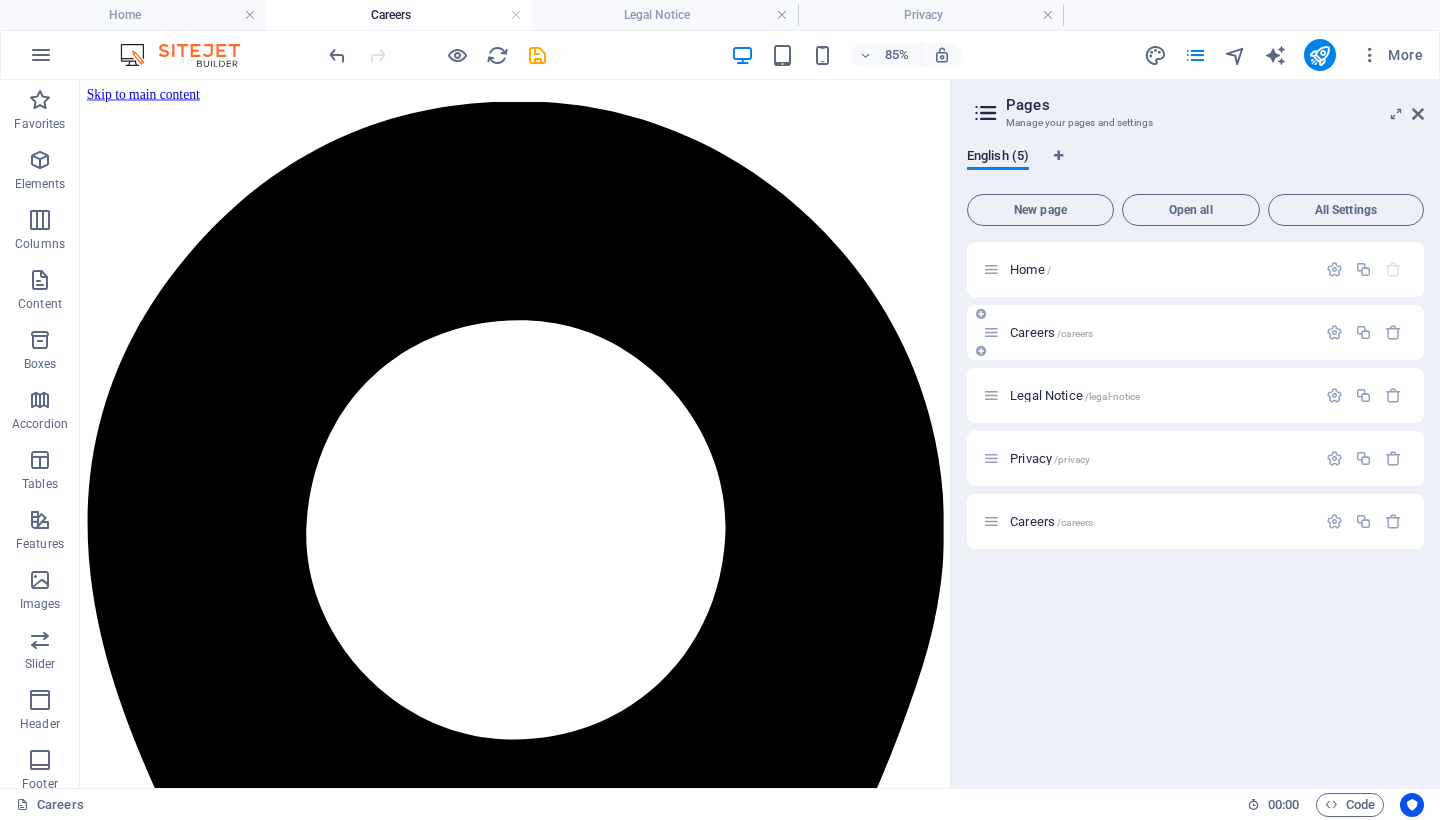 click on "Careers /careers" at bounding box center [1051, 332] 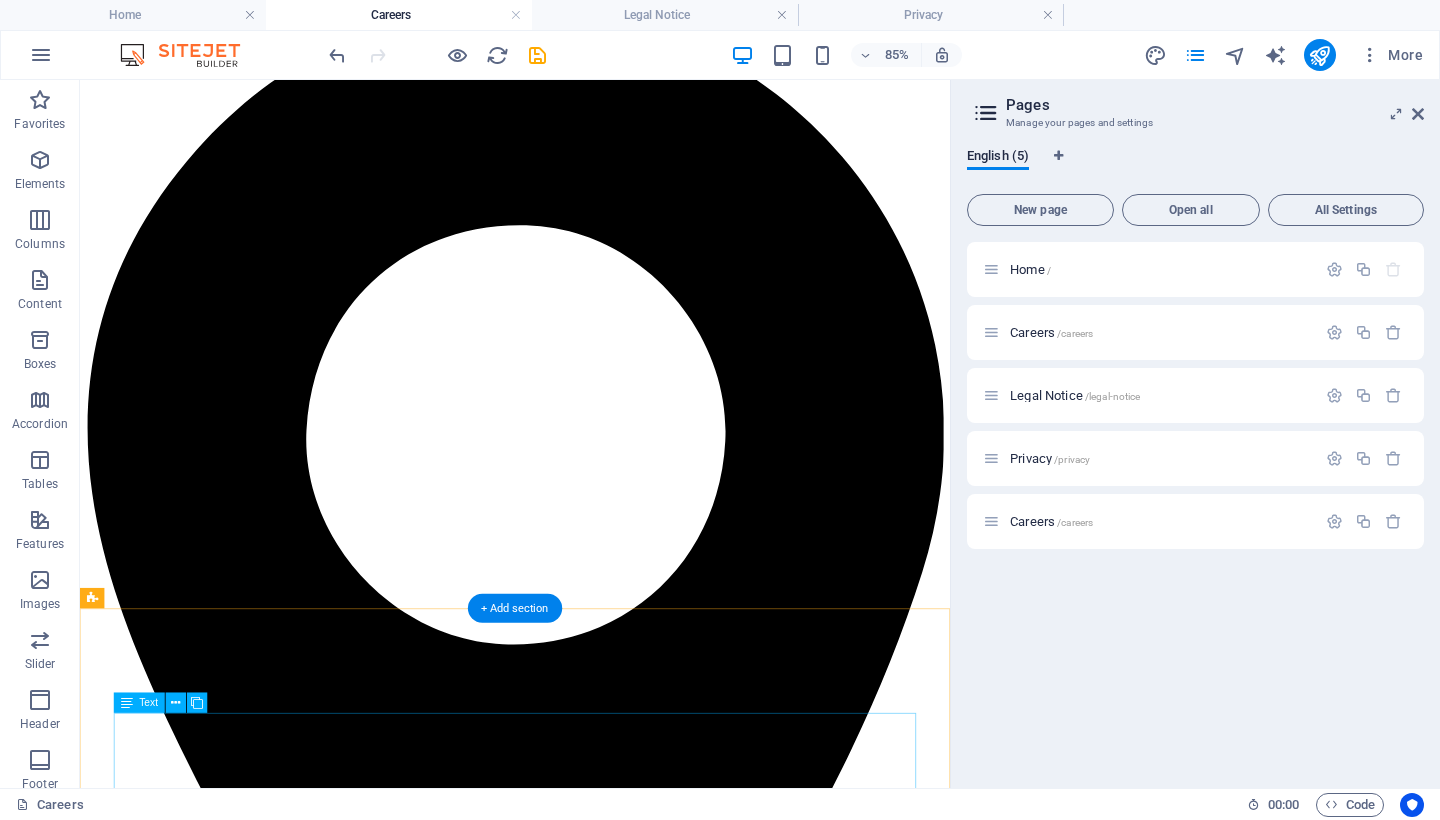 scroll, scrollTop: 110, scrollLeft: 0, axis: vertical 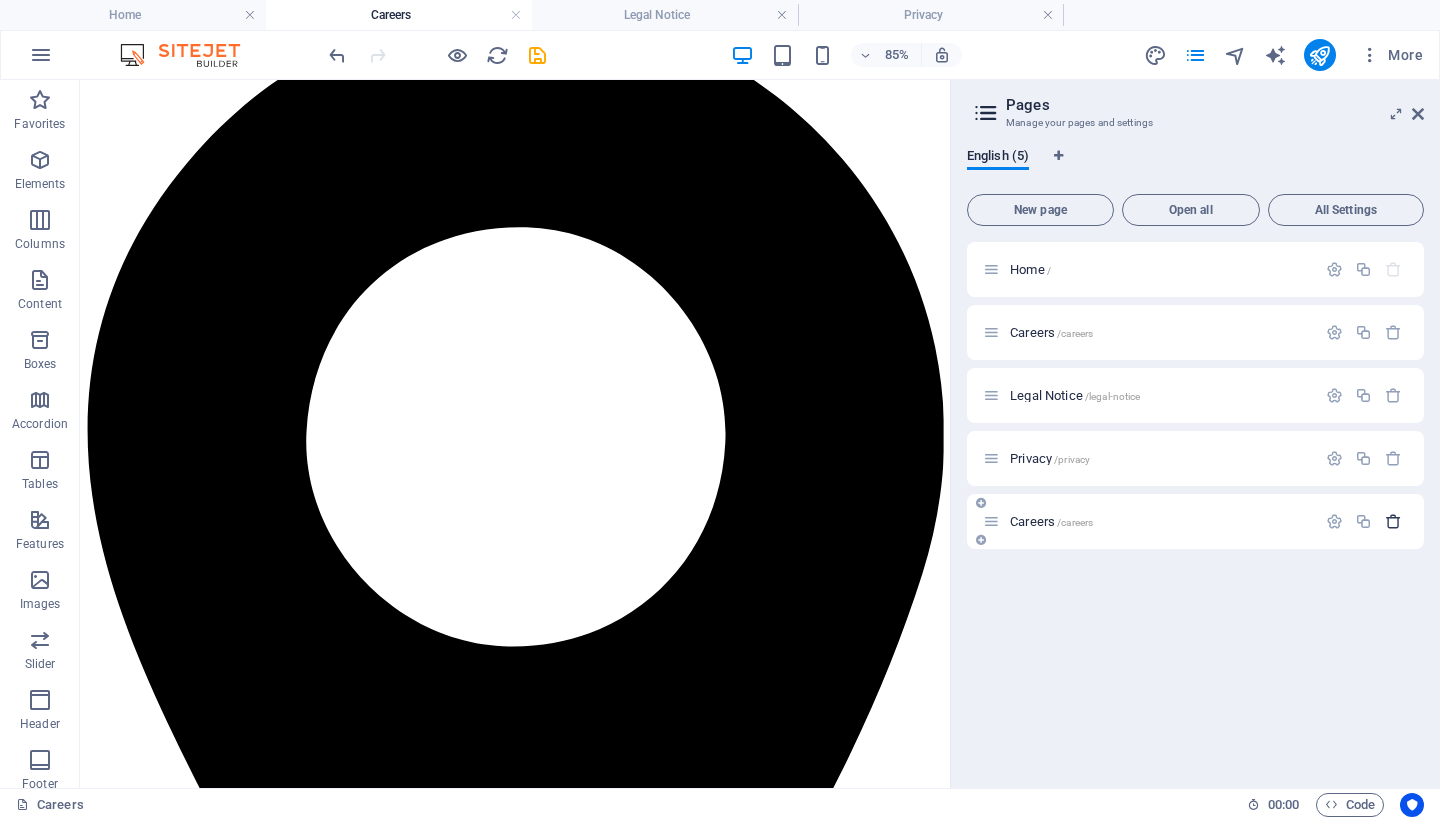 click at bounding box center (1393, 521) 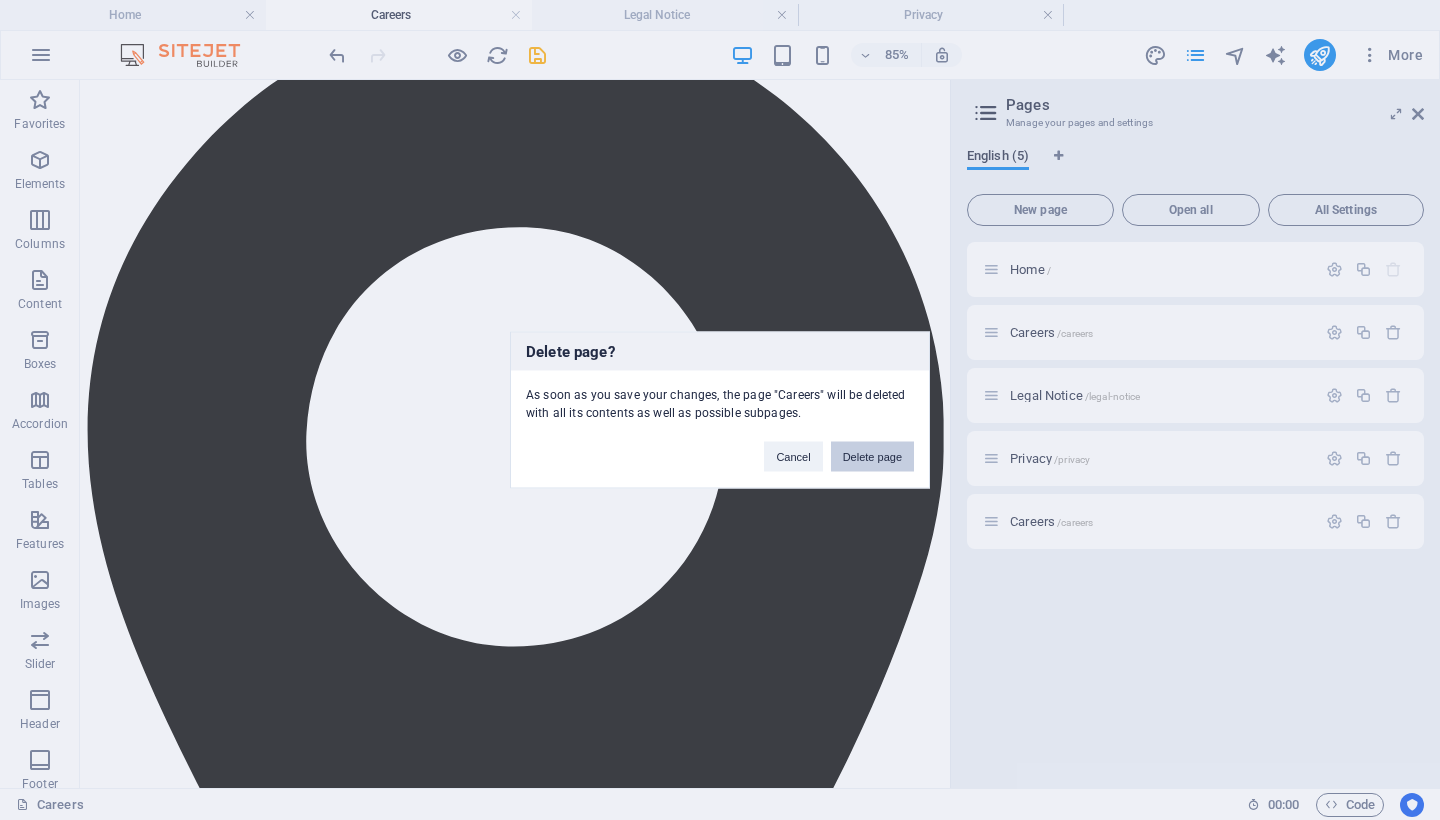 click on "Delete page" at bounding box center (872, 457) 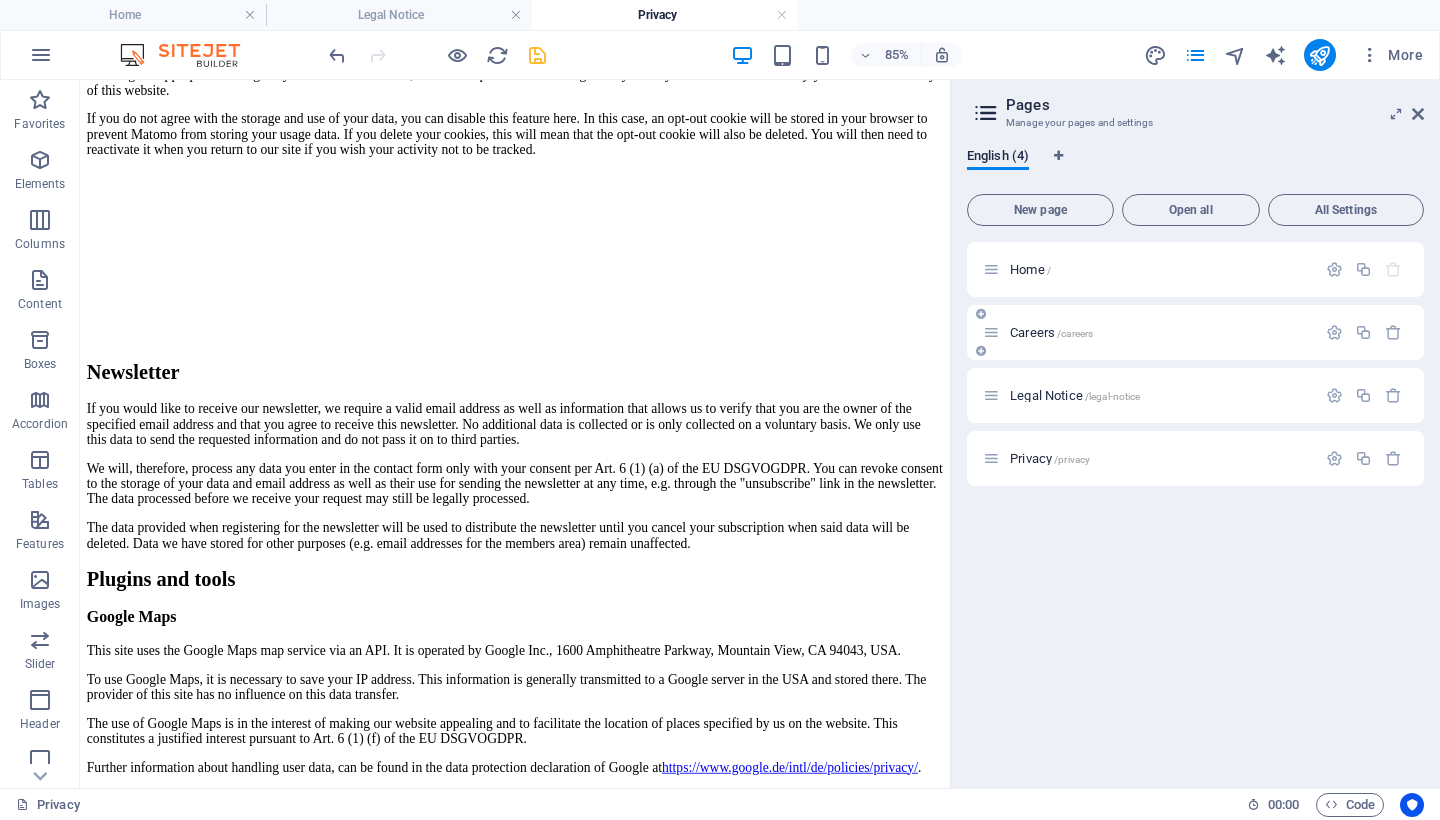 click on "Careers /careers" at bounding box center [1051, 332] 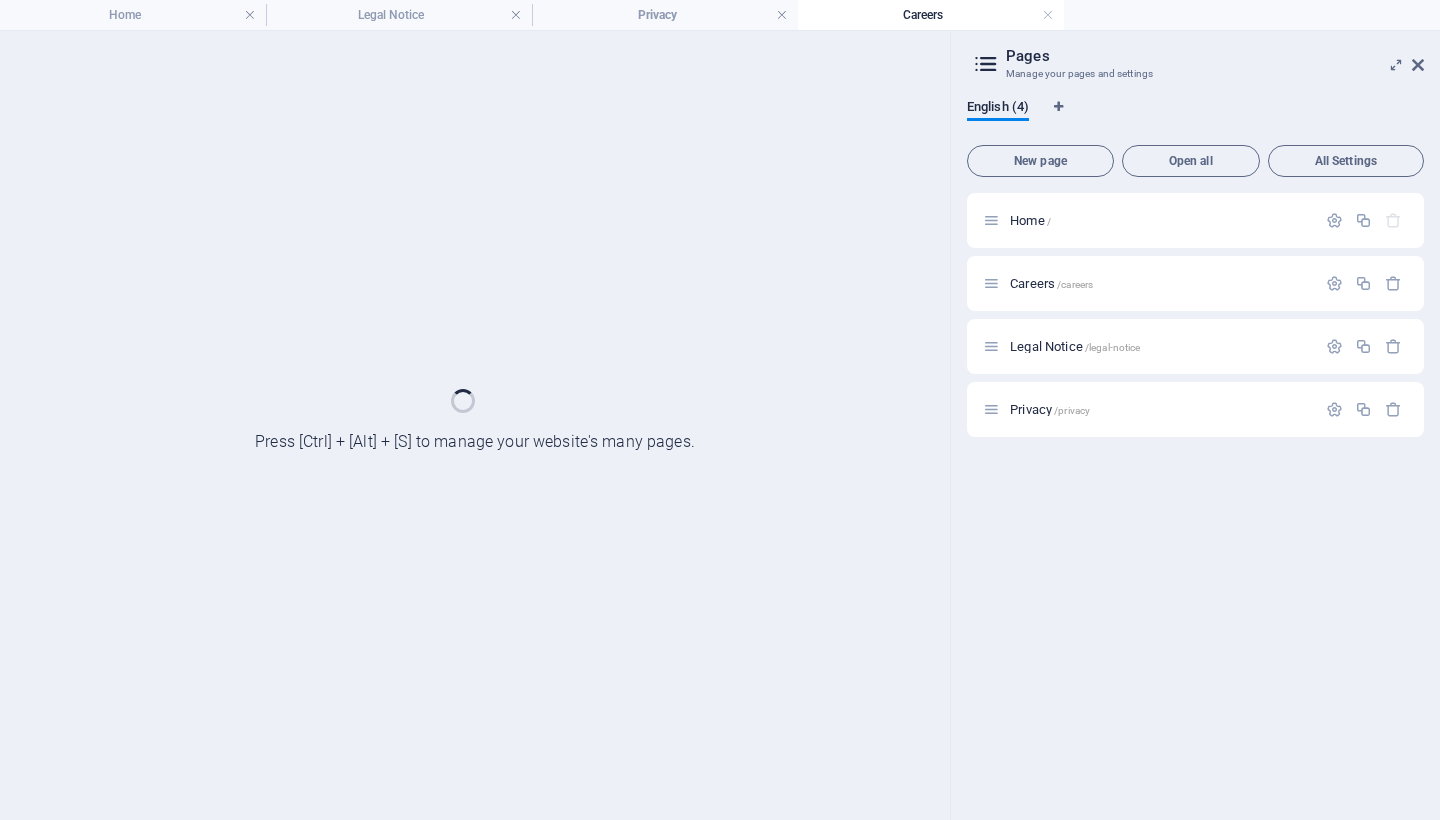 scroll, scrollTop: 4775, scrollLeft: 0, axis: vertical 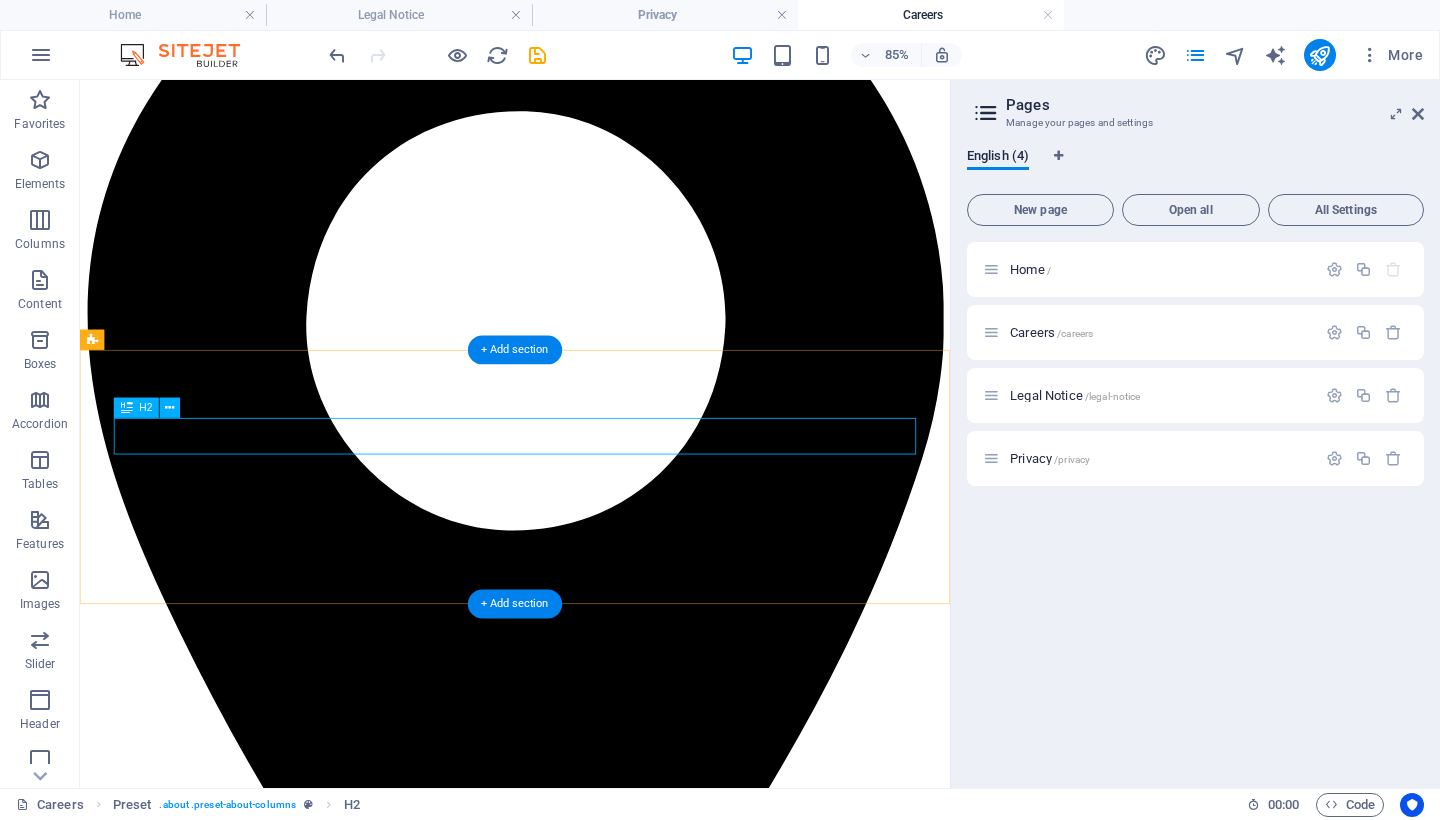 click on "This is a subpage" at bounding box center [592, 5689] 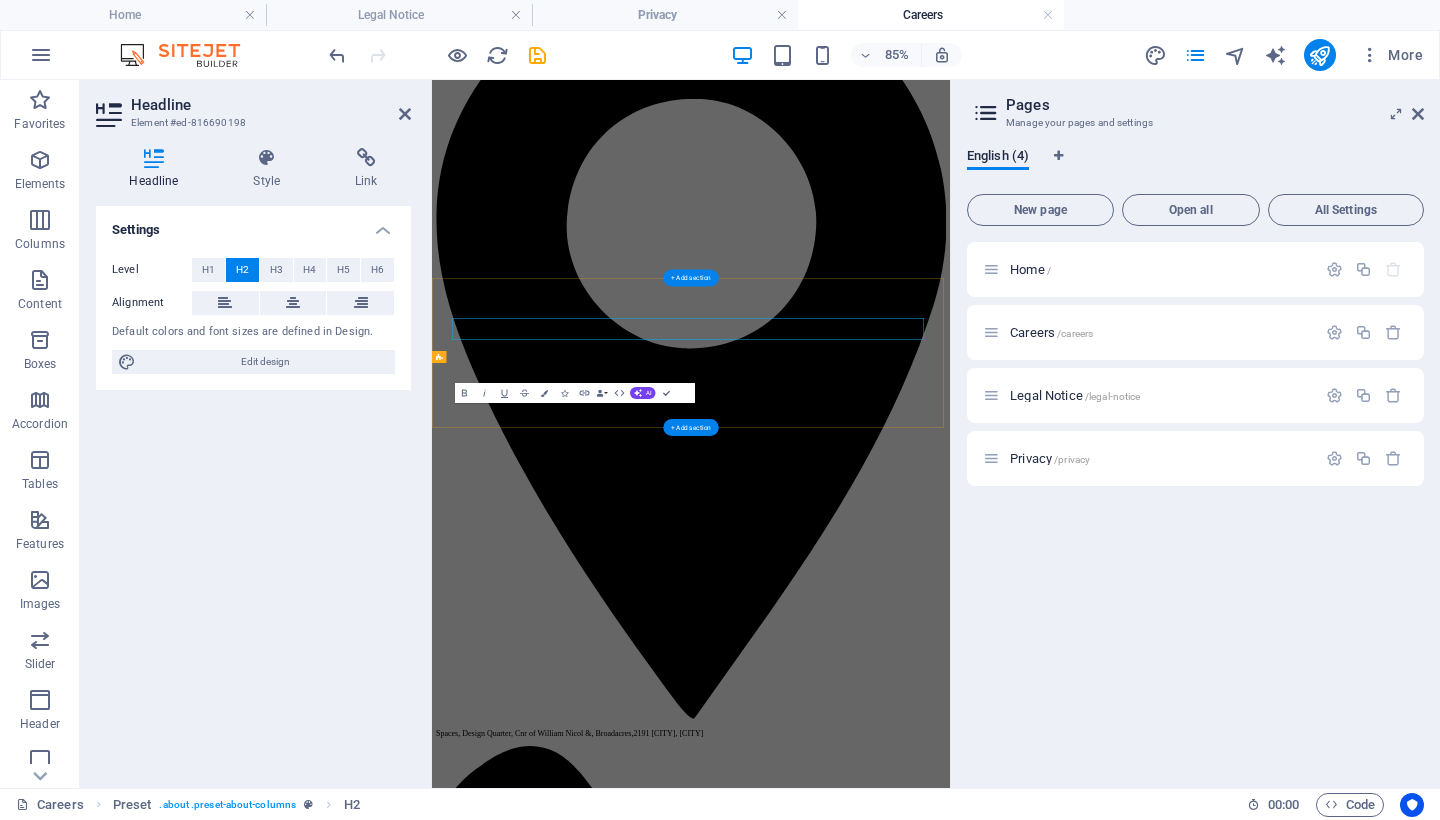 scroll, scrollTop: 168, scrollLeft: 0, axis: vertical 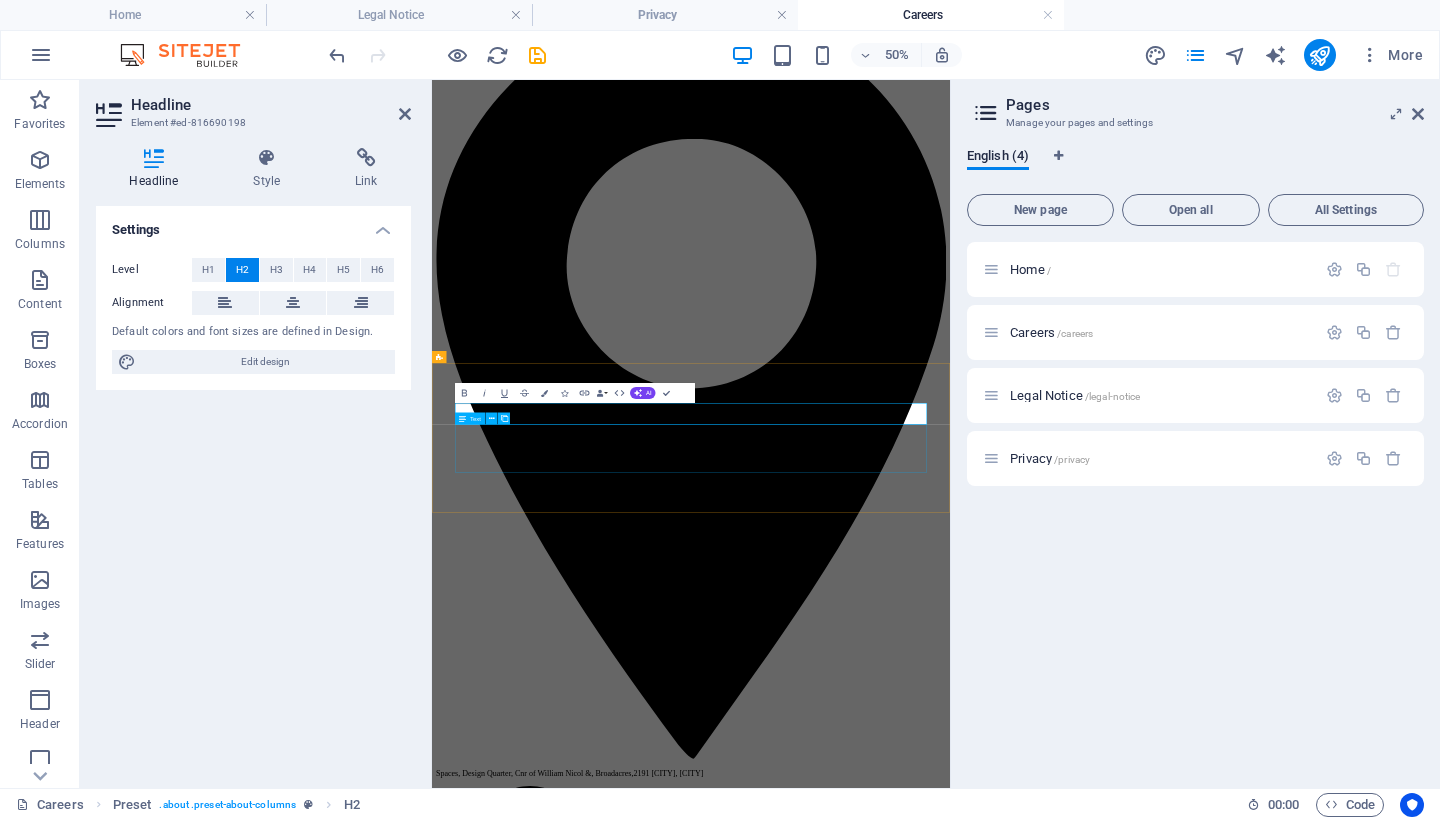 type 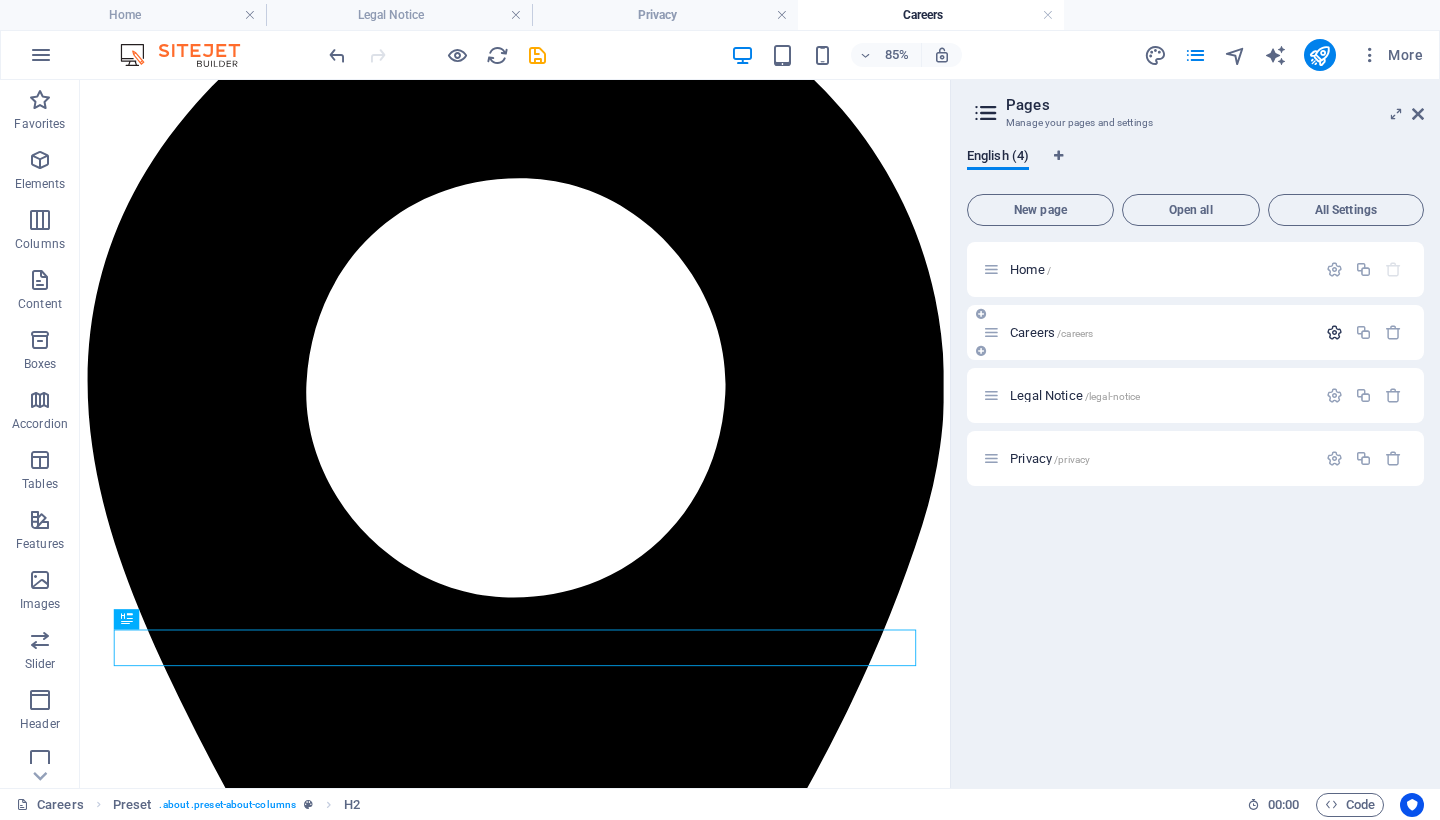 click at bounding box center (1334, 332) 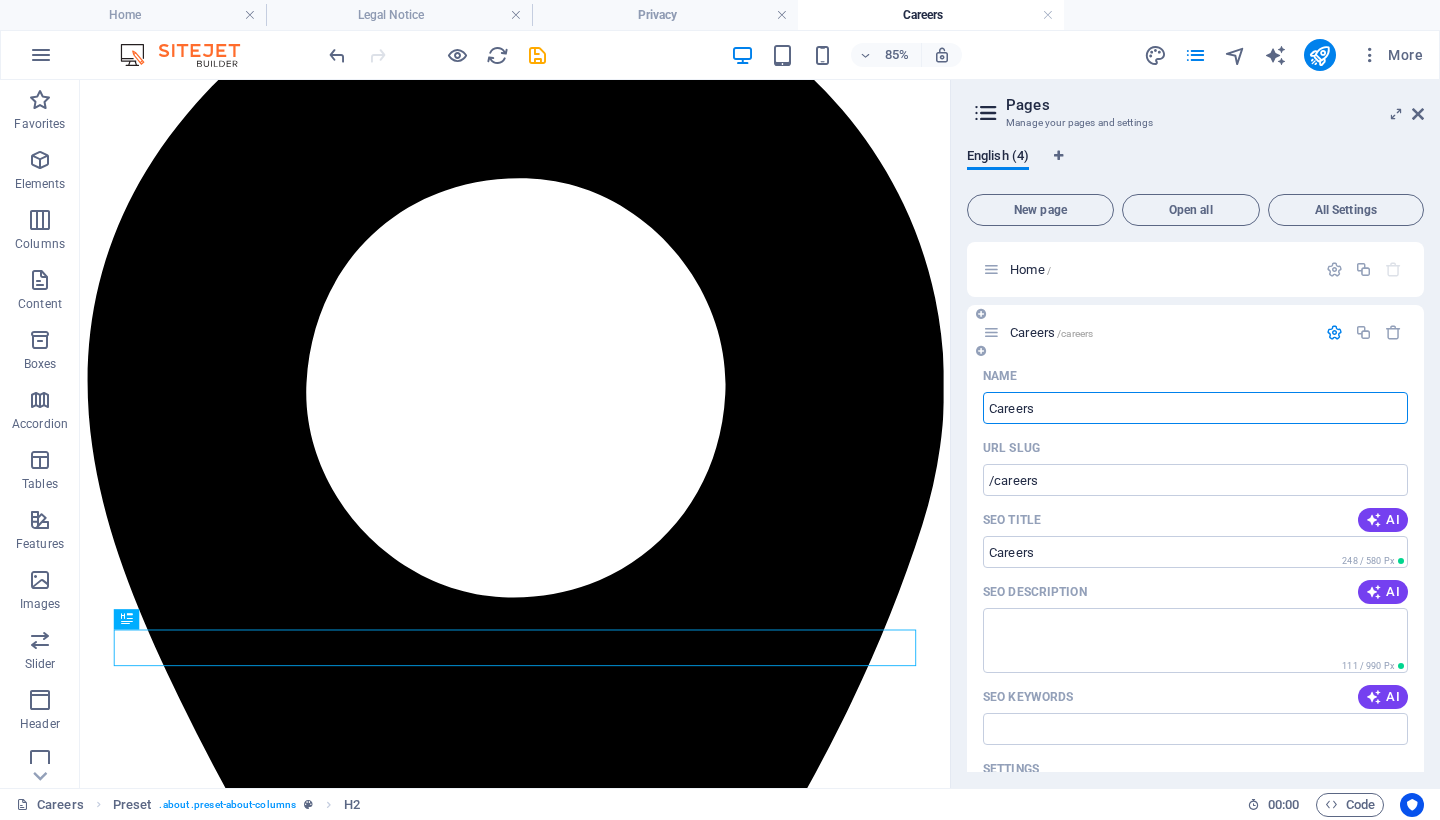 click at bounding box center (1334, 332) 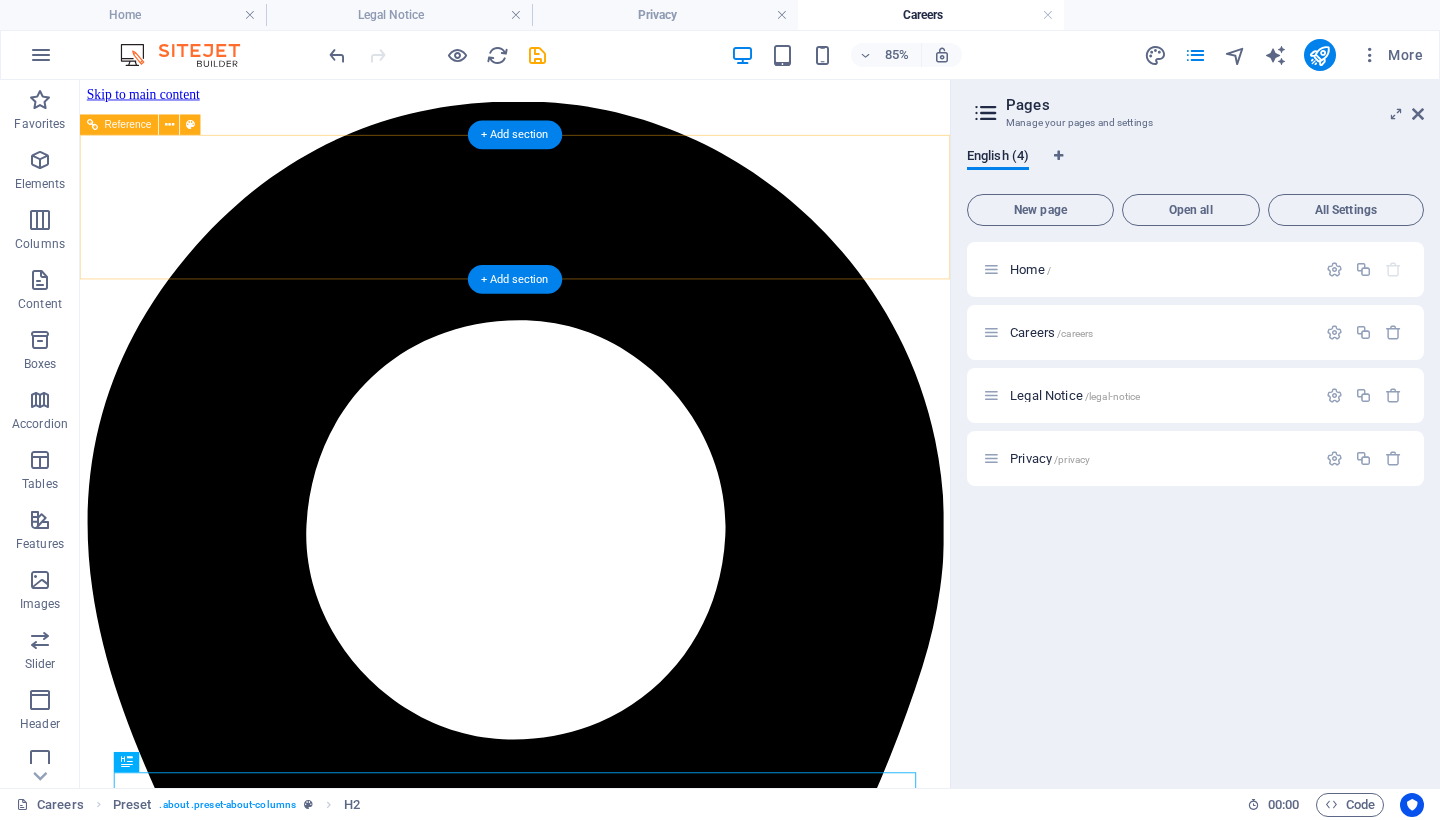 scroll, scrollTop: 0, scrollLeft: 0, axis: both 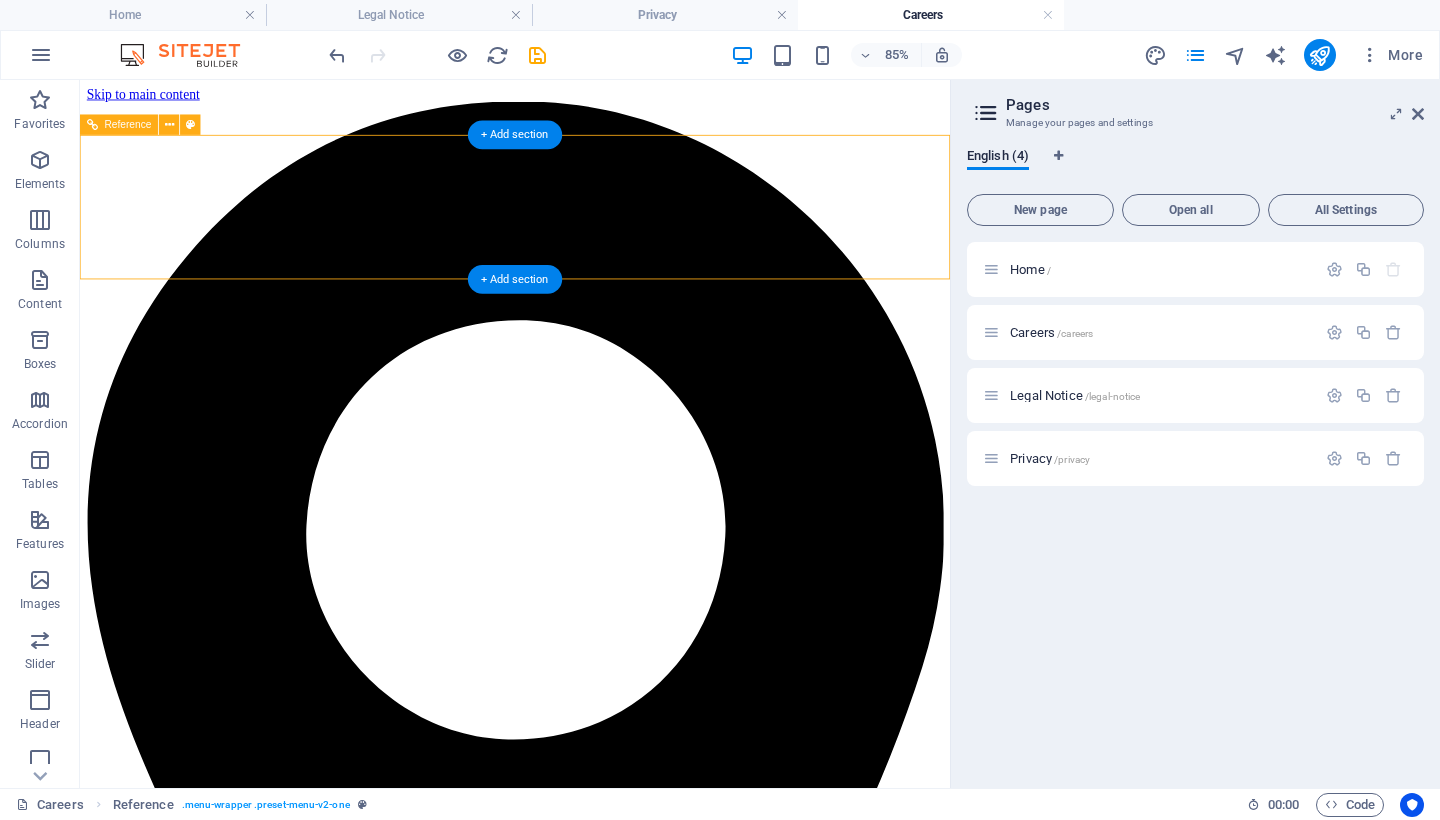 click on "Home About Services Implementation Plan Contact" at bounding box center [592, 3735] 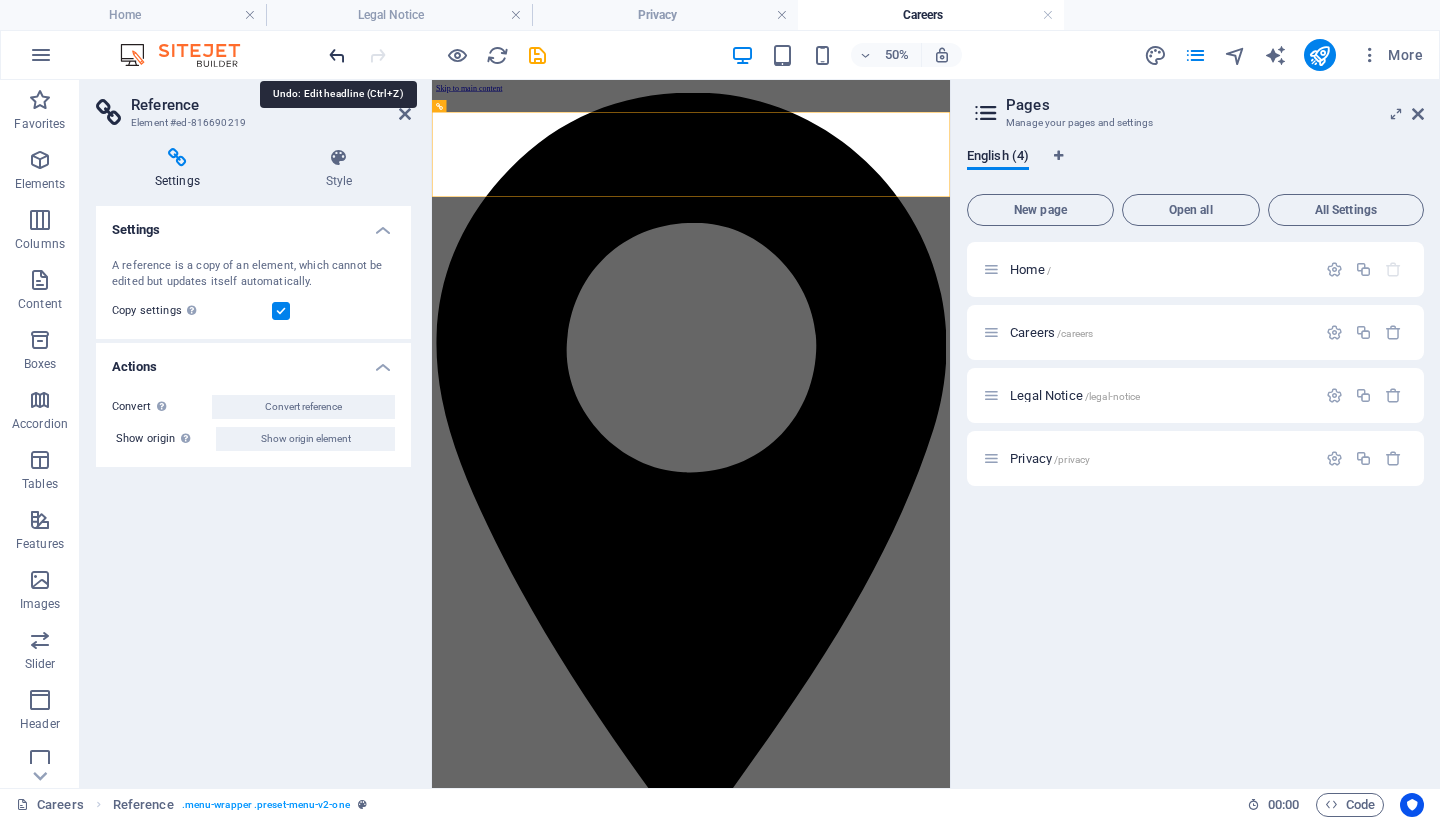 click at bounding box center (337, 55) 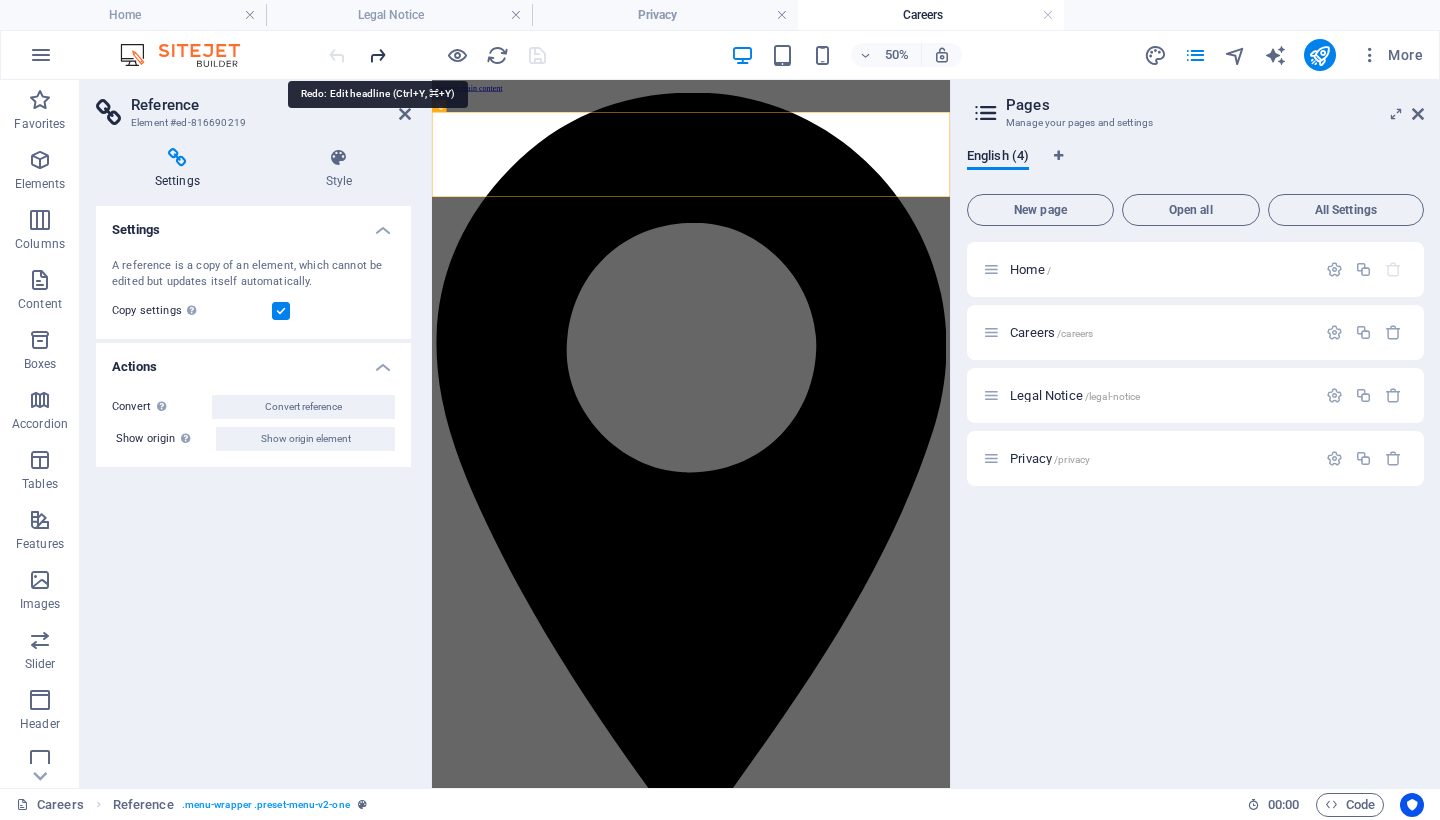 click at bounding box center [377, 55] 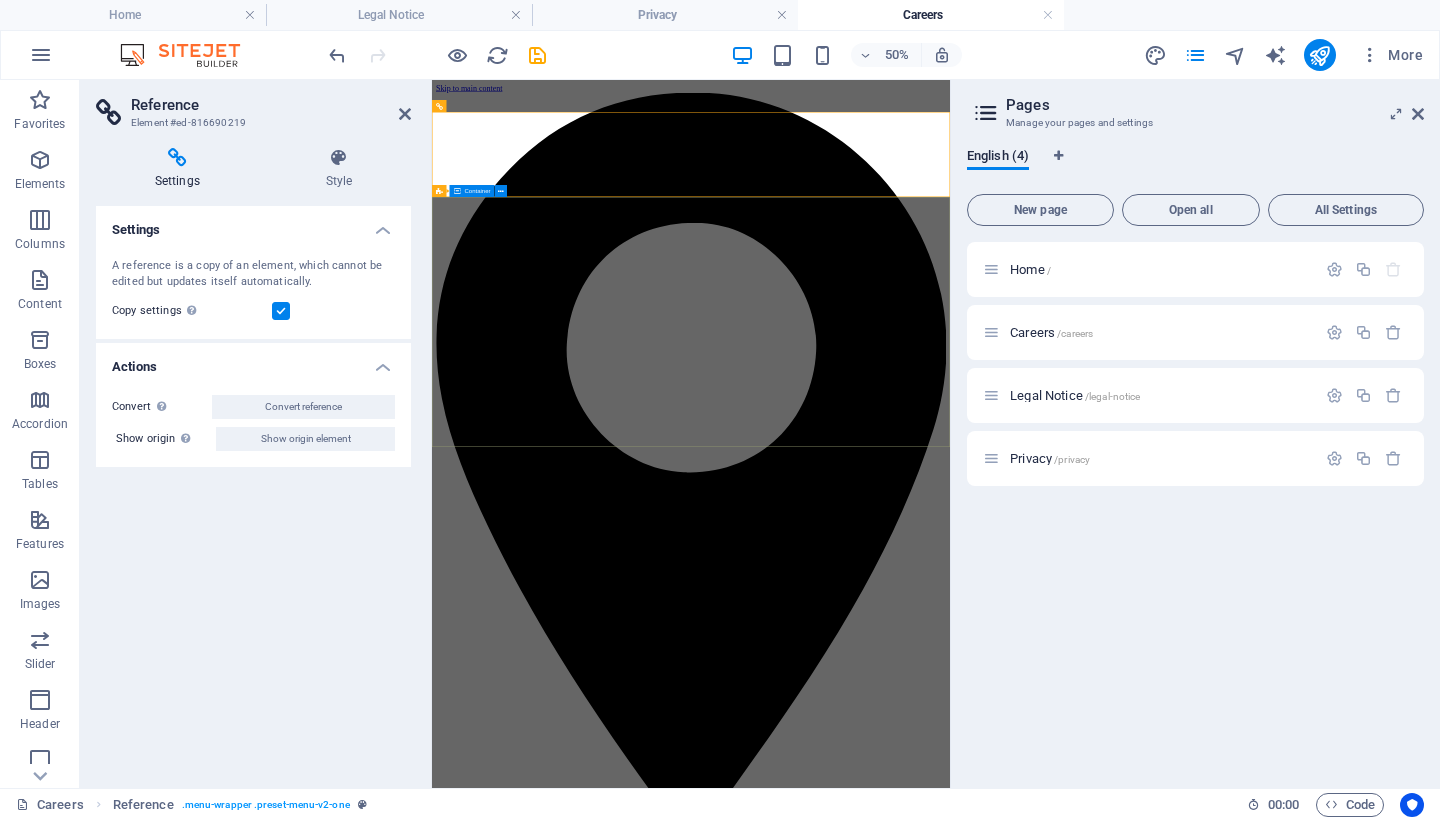 click at bounding box center (950, 5208) 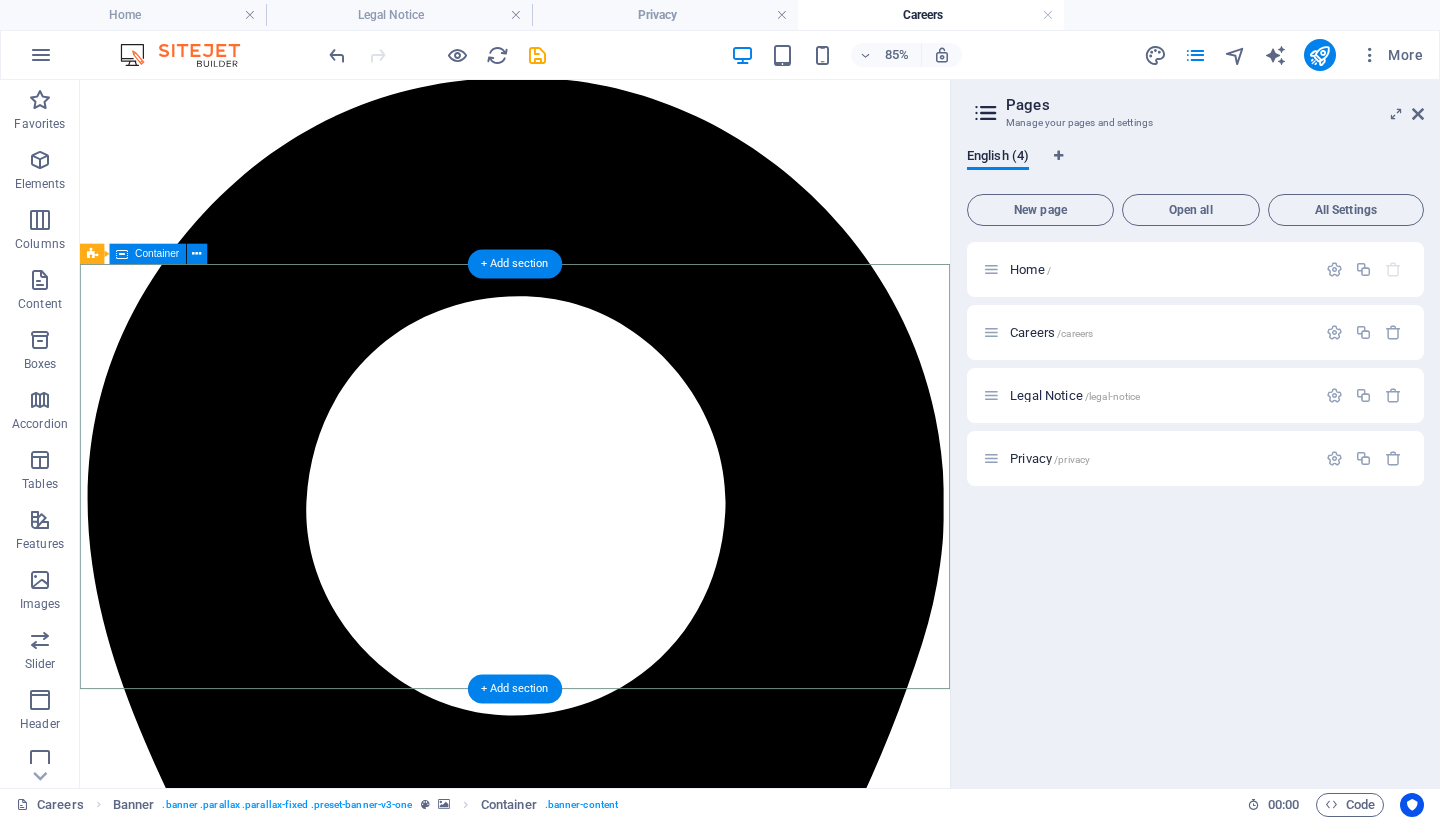 scroll, scrollTop: 18, scrollLeft: 0, axis: vertical 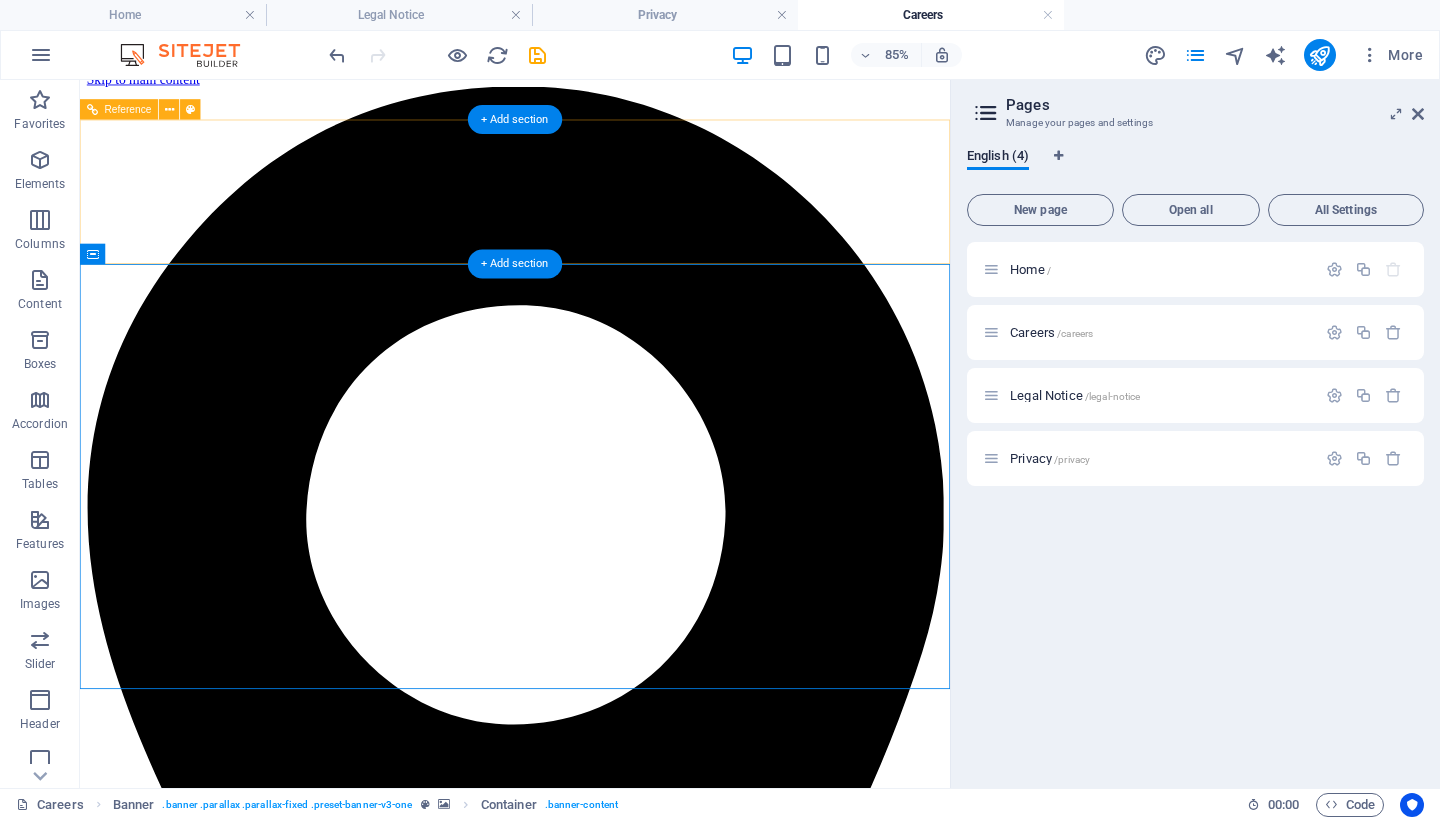 click on "Home About Services Implementation Plan Contact" at bounding box center (592, 3717) 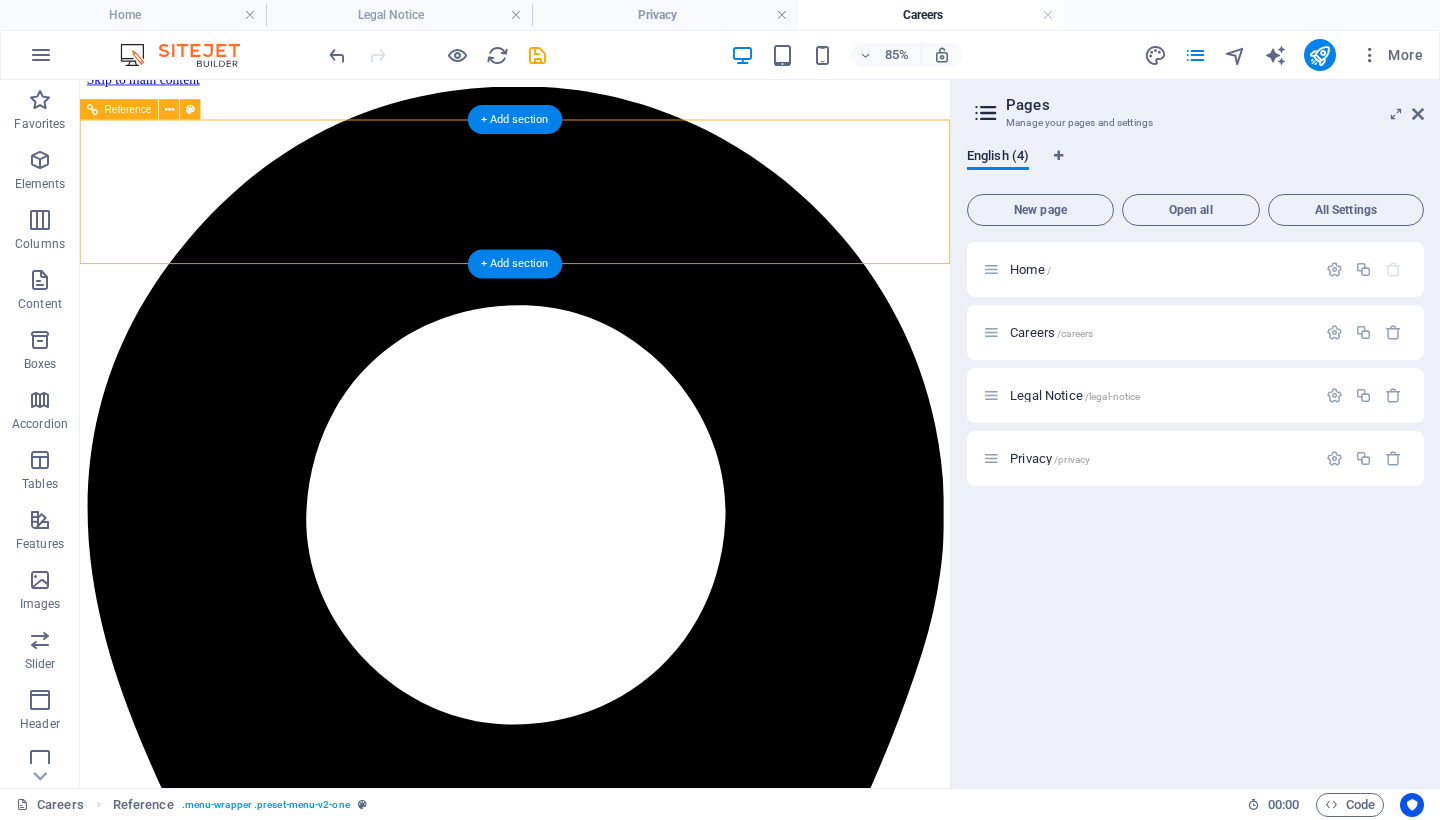 click on "Home About Services Implementation Plan Contact" at bounding box center (592, 3717) 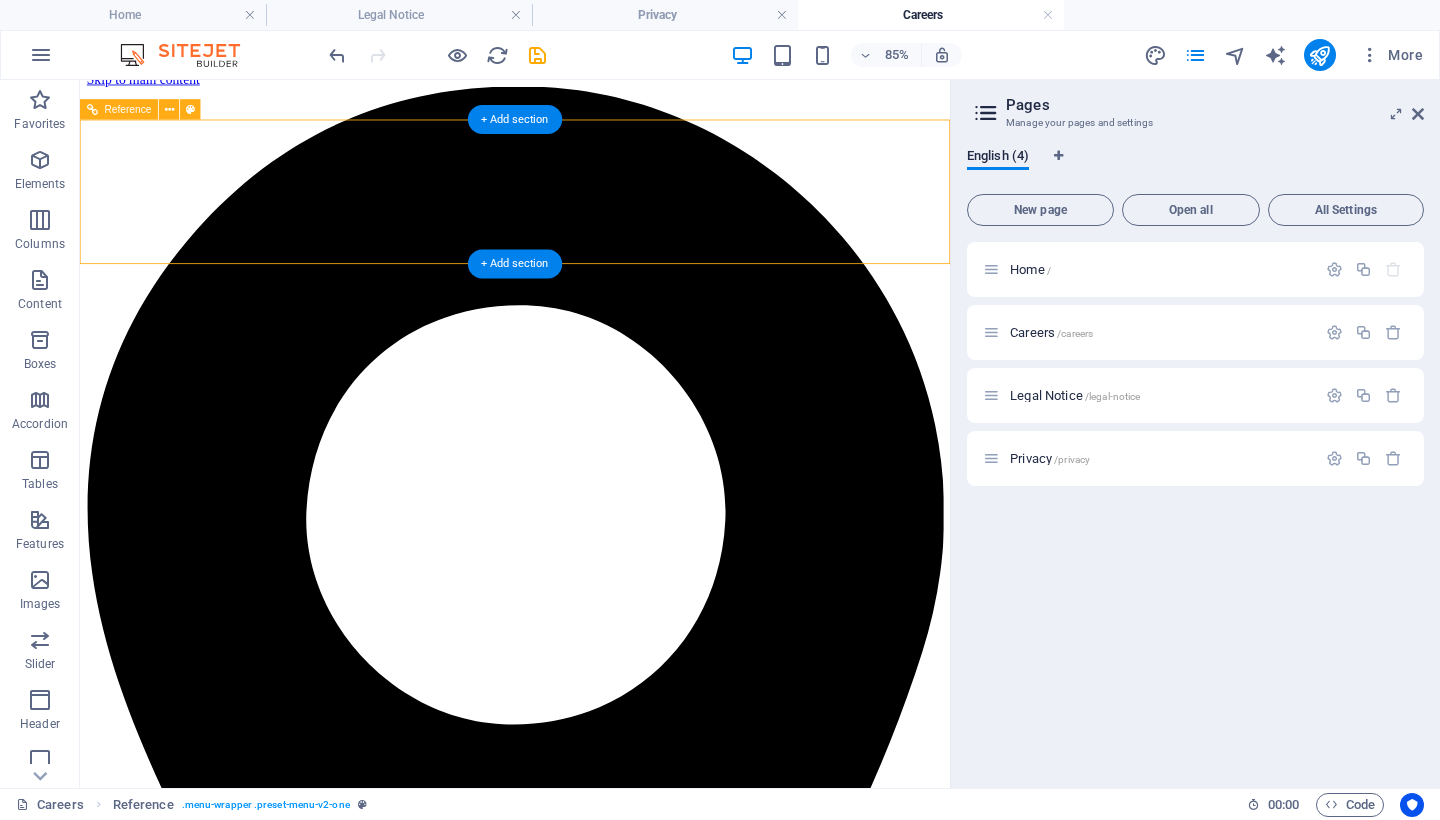 click on "Home About Services Implementation Plan Contact" at bounding box center [592, 3717] 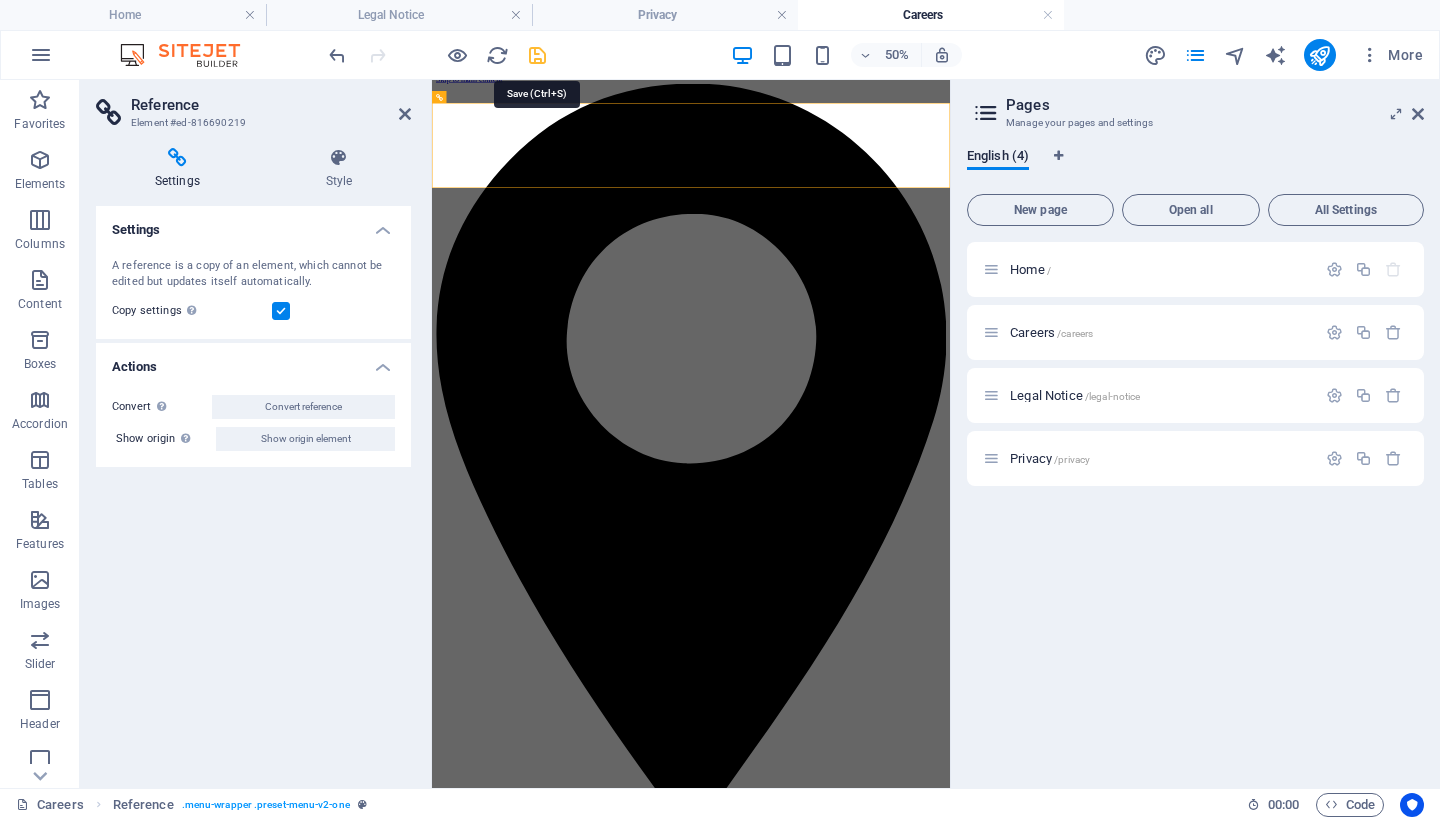 click at bounding box center [537, 55] 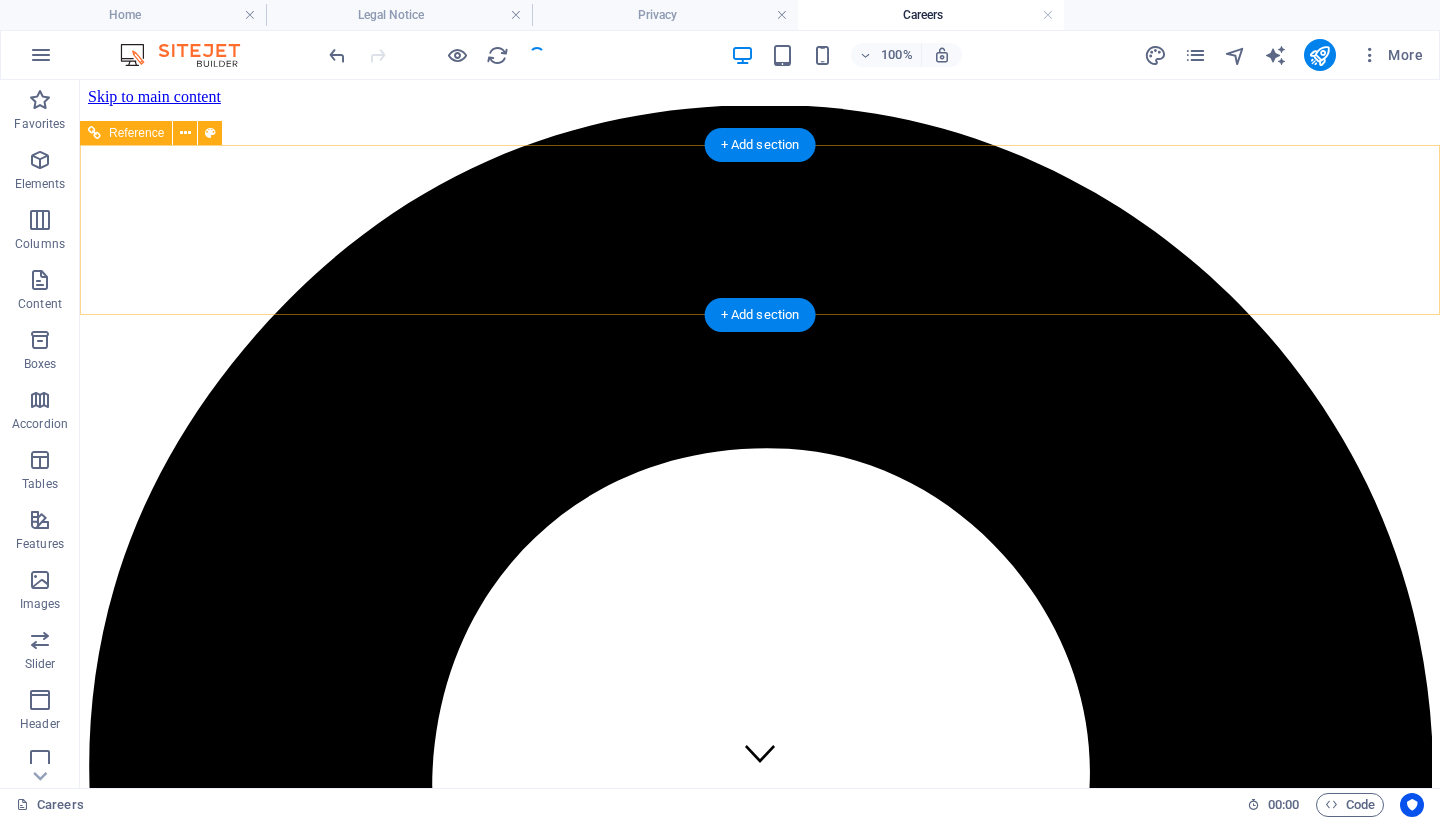 scroll, scrollTop: 0, scrollLeft: 0, axis: both 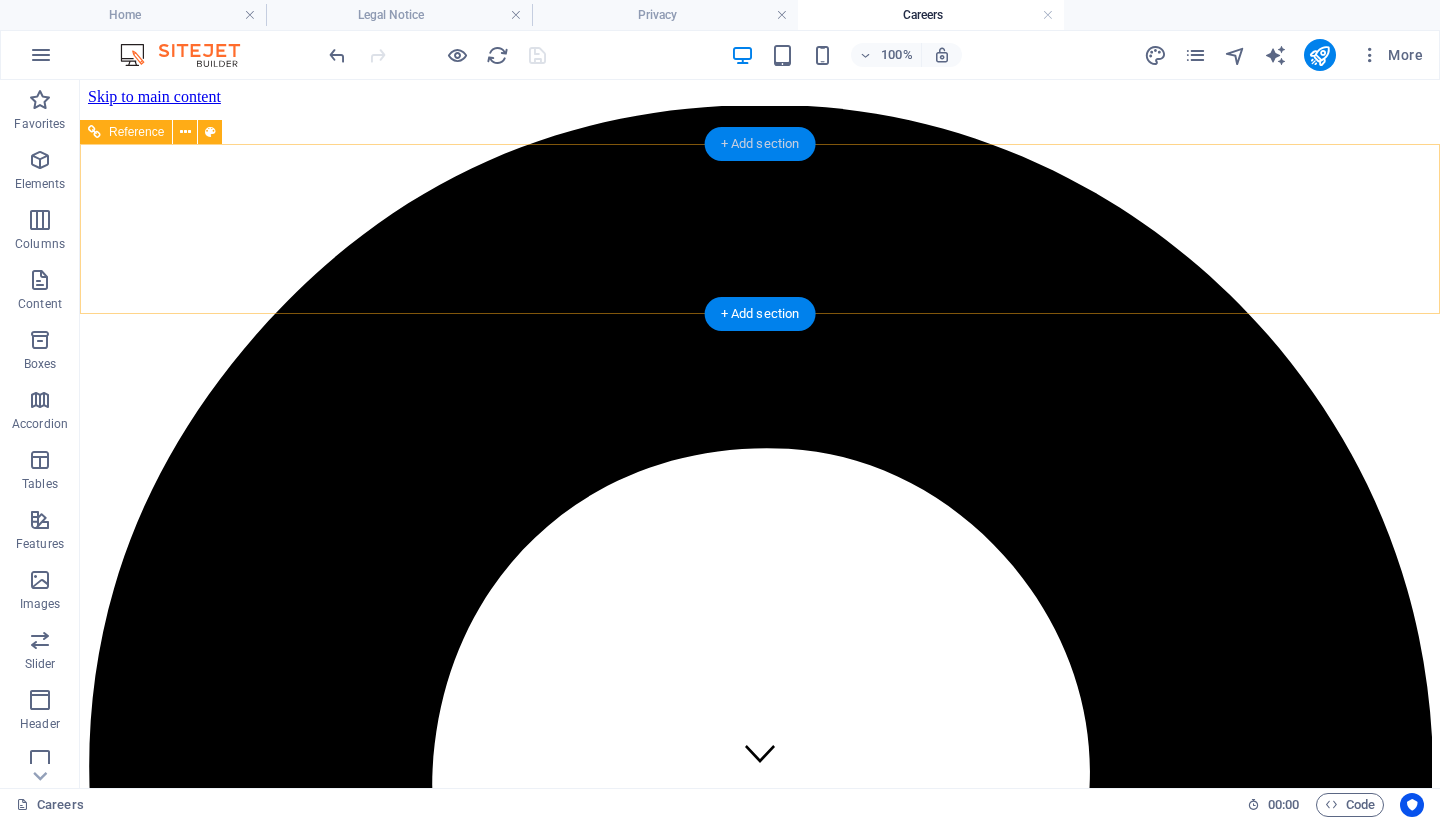 click on "+ Add section" at bounding box center [760, 144] 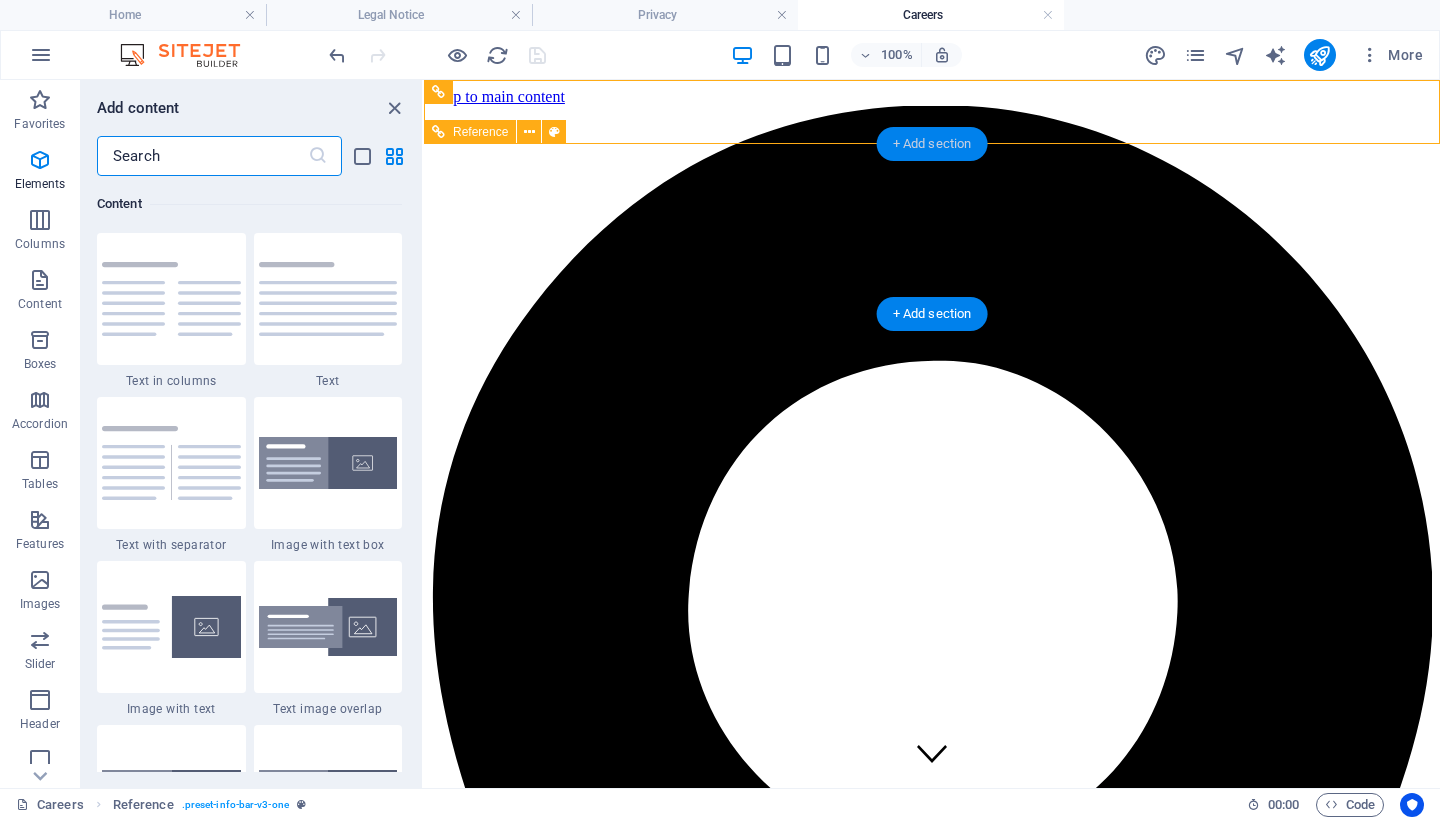 scroll, scrollTop: 3499, scrollLeft: 0, axis: vertical 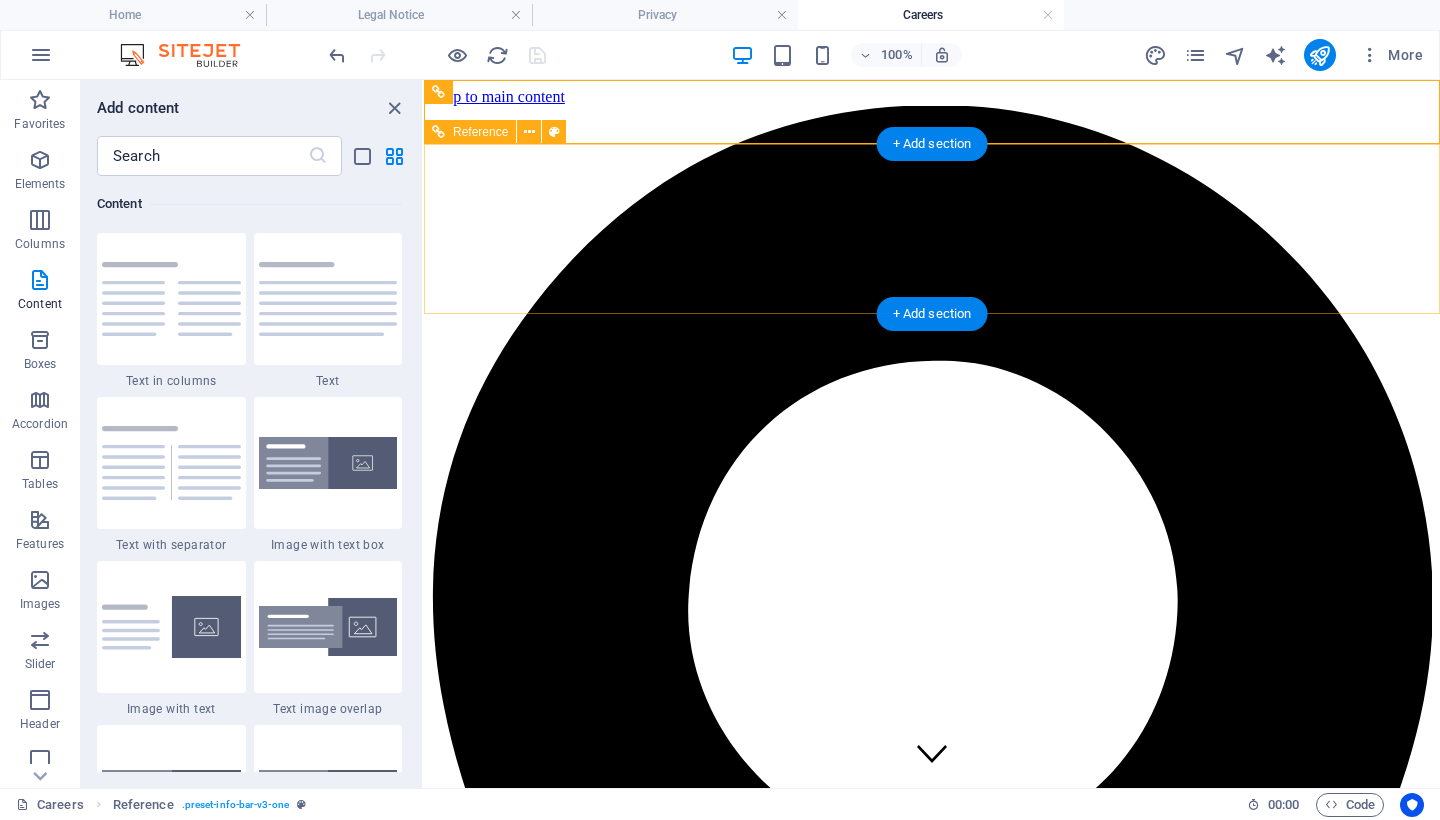 click on "Home About Services Implementation Plan Contact" at bounding box center [932, 3710] 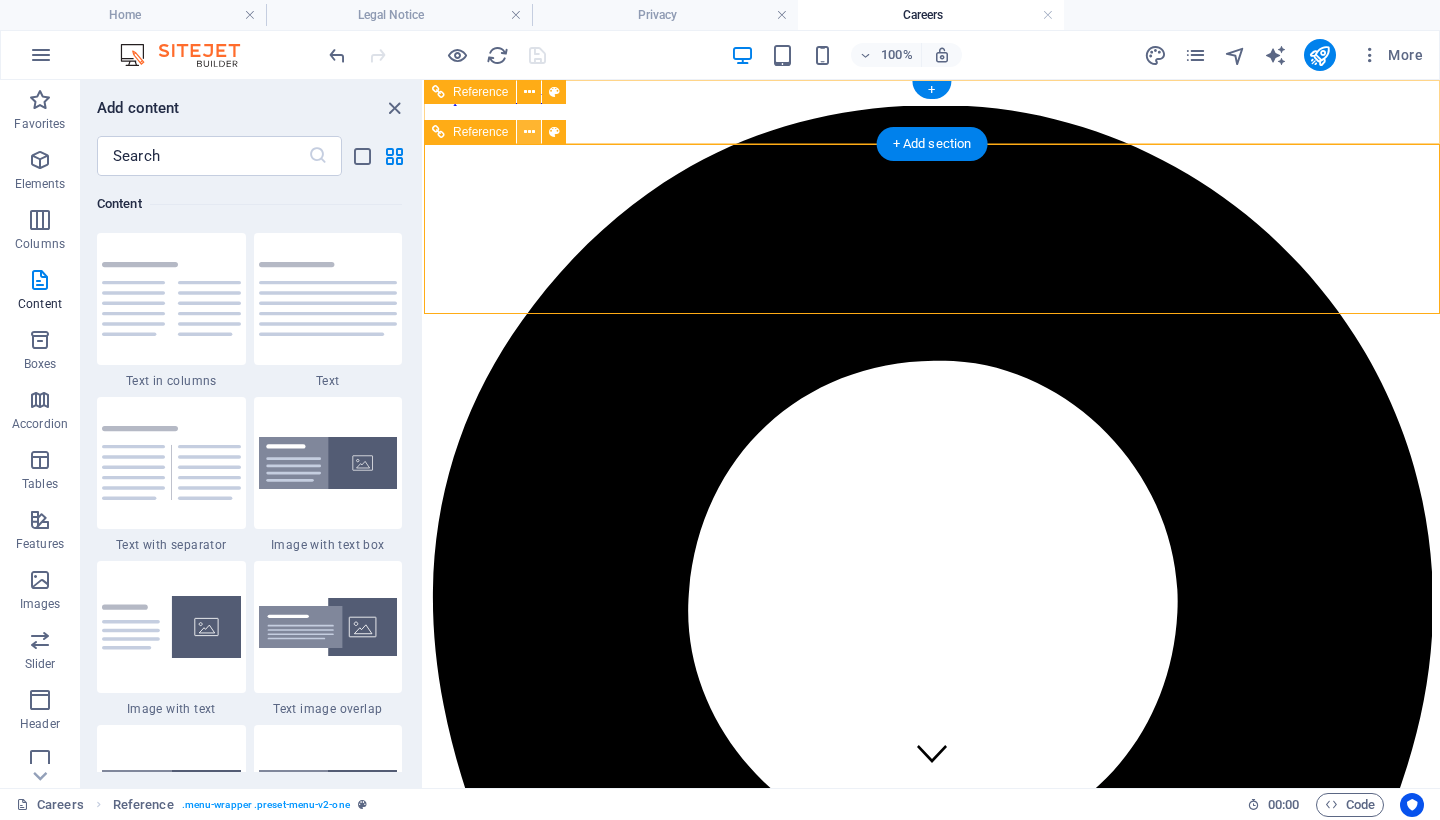 click at bounding box center [529, 132] 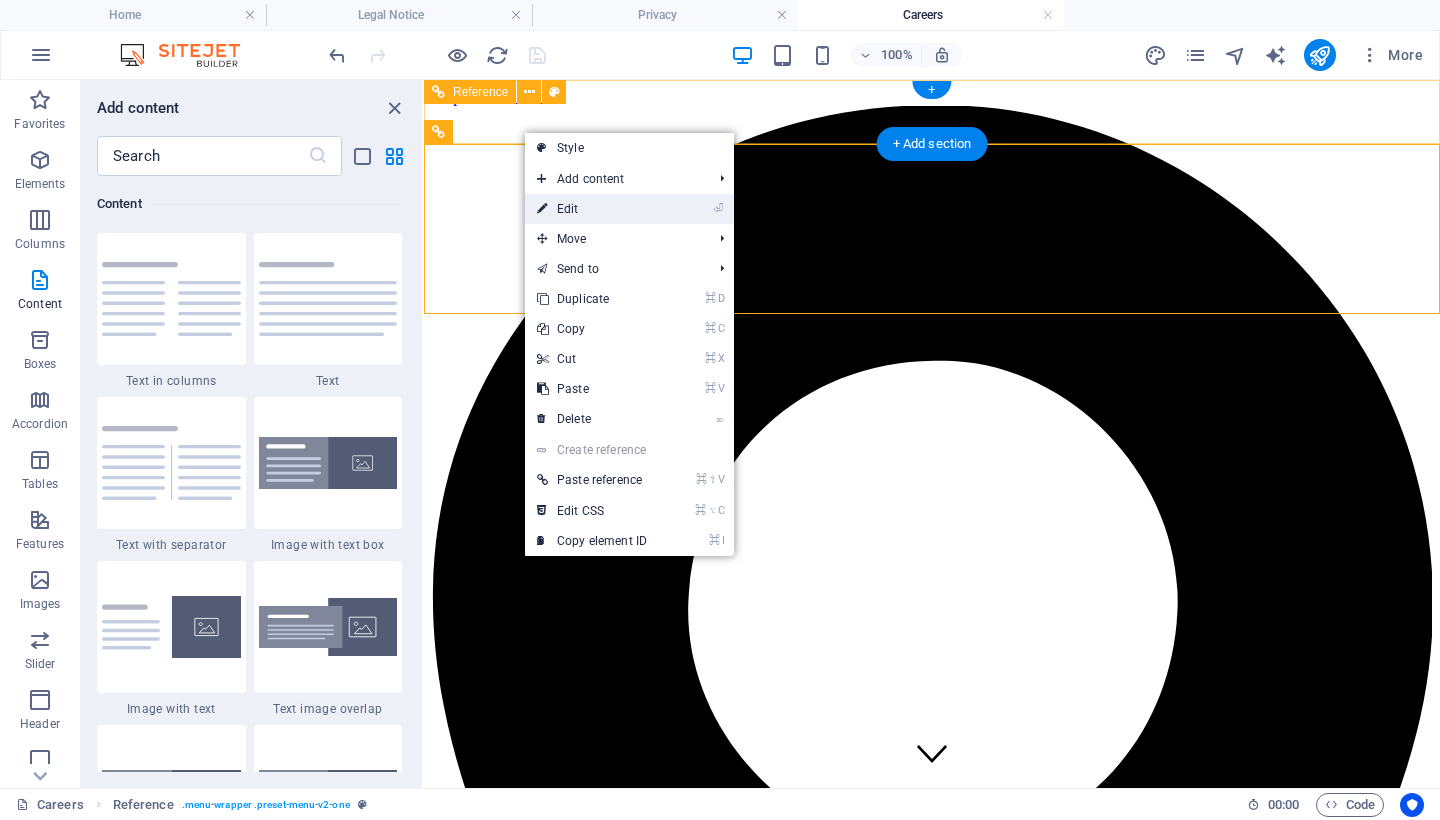 click on "⏎  Edit" at bounding box center (592, 209) 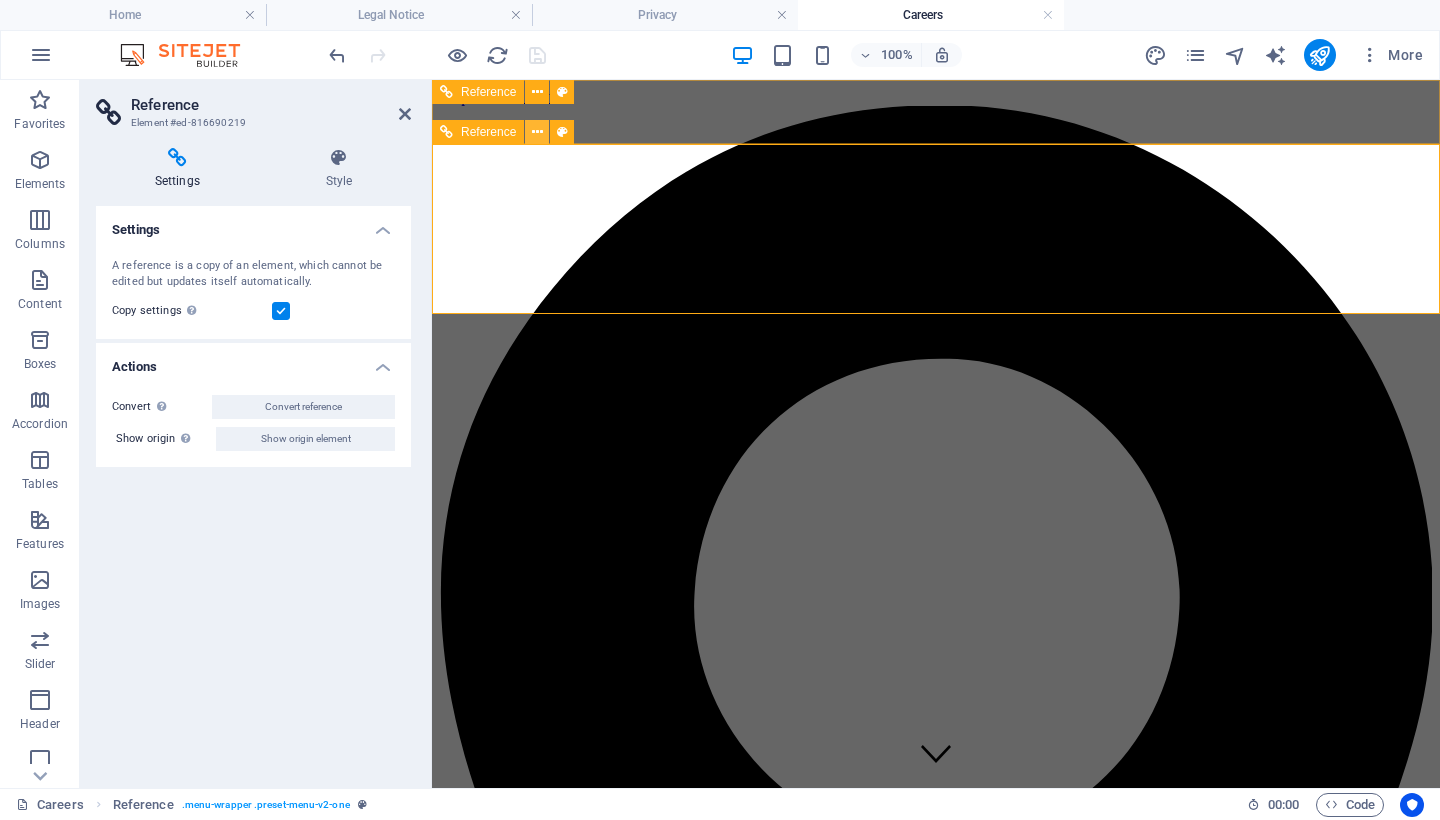 click at bounding box center [537, 132] 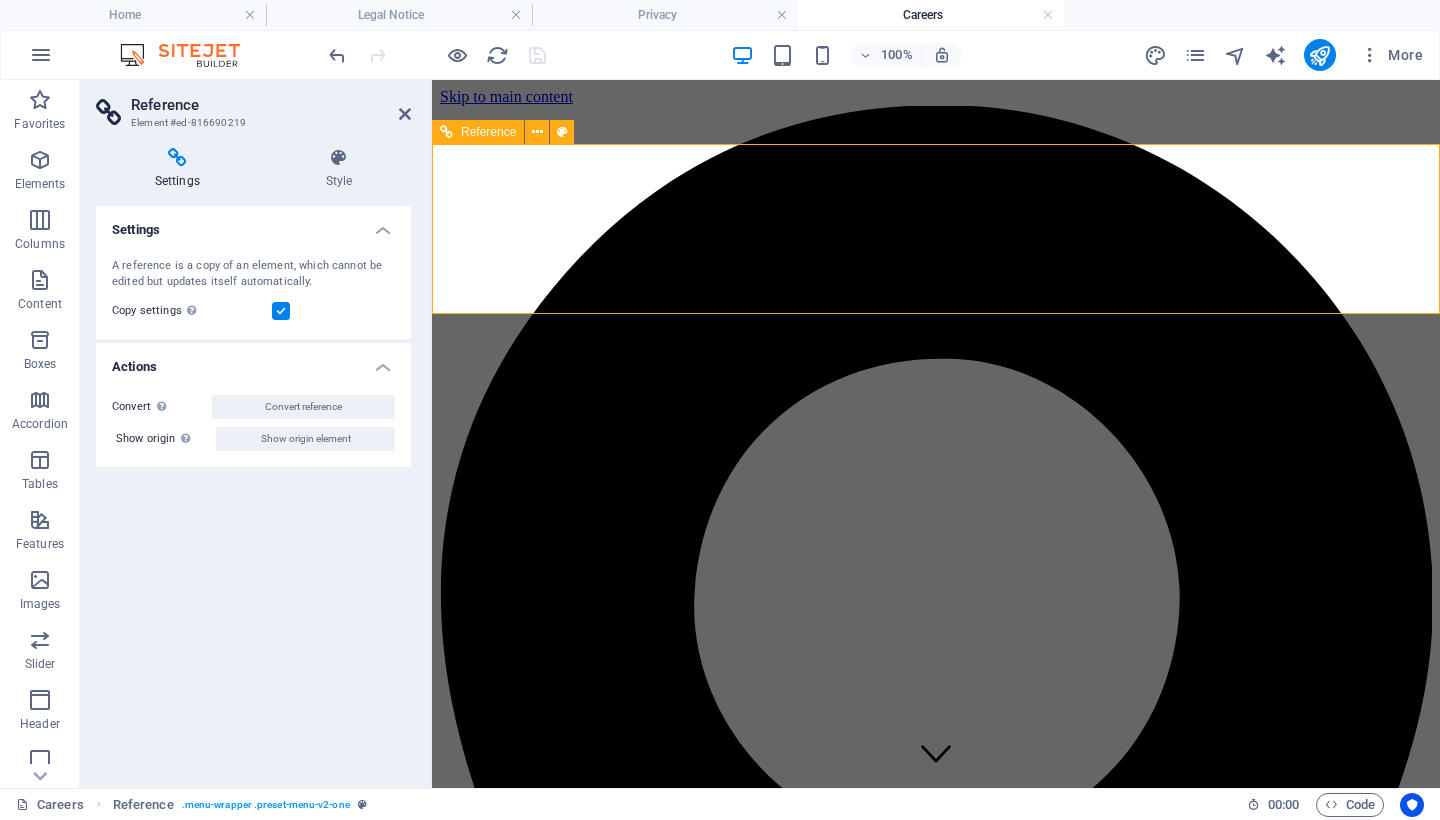 click on "Home About Services Implementation Plan Contact" at bounding box center (936, 3684) 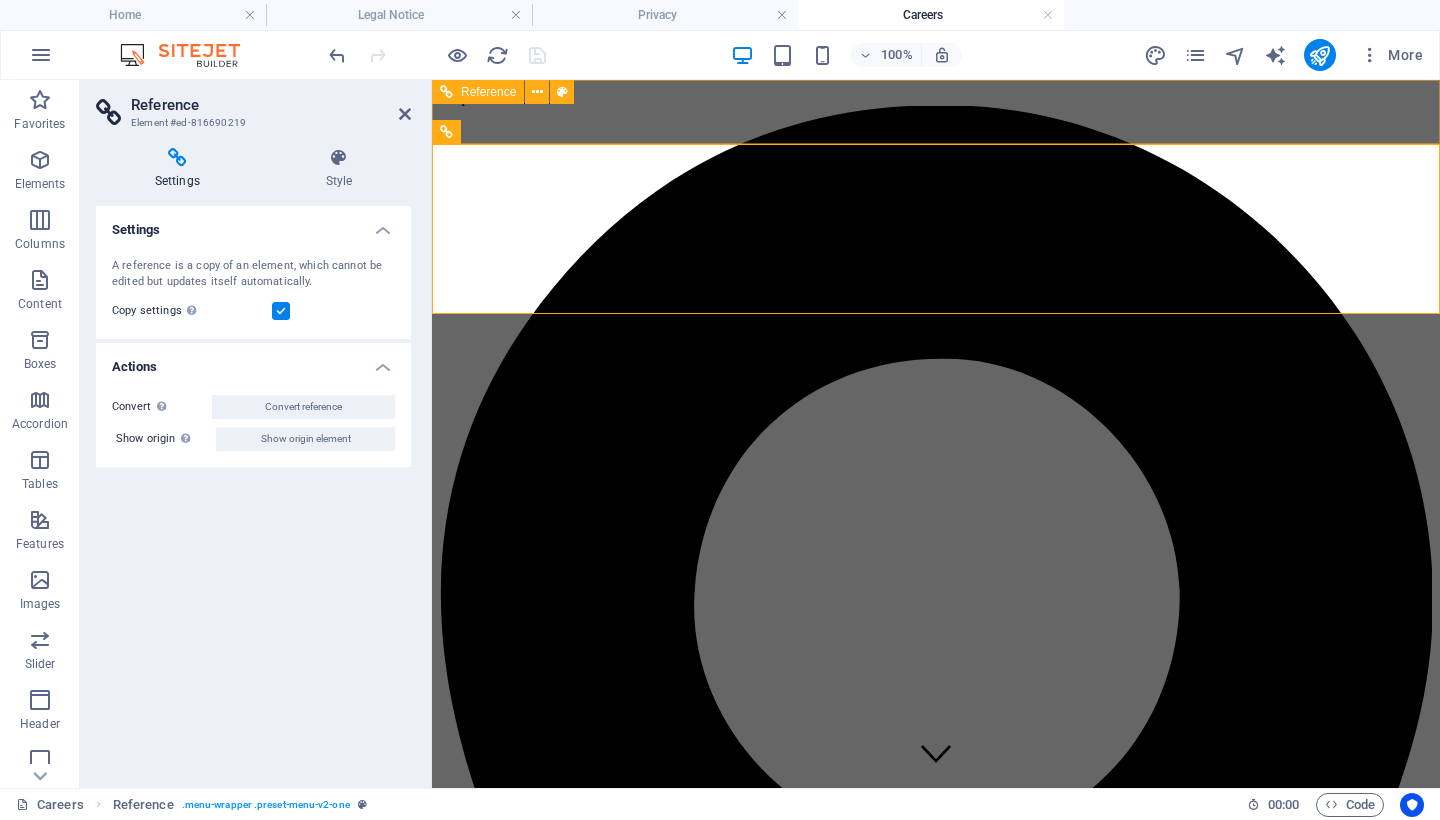 click on "[EMAIL]" at bounding box center [939, 3438] 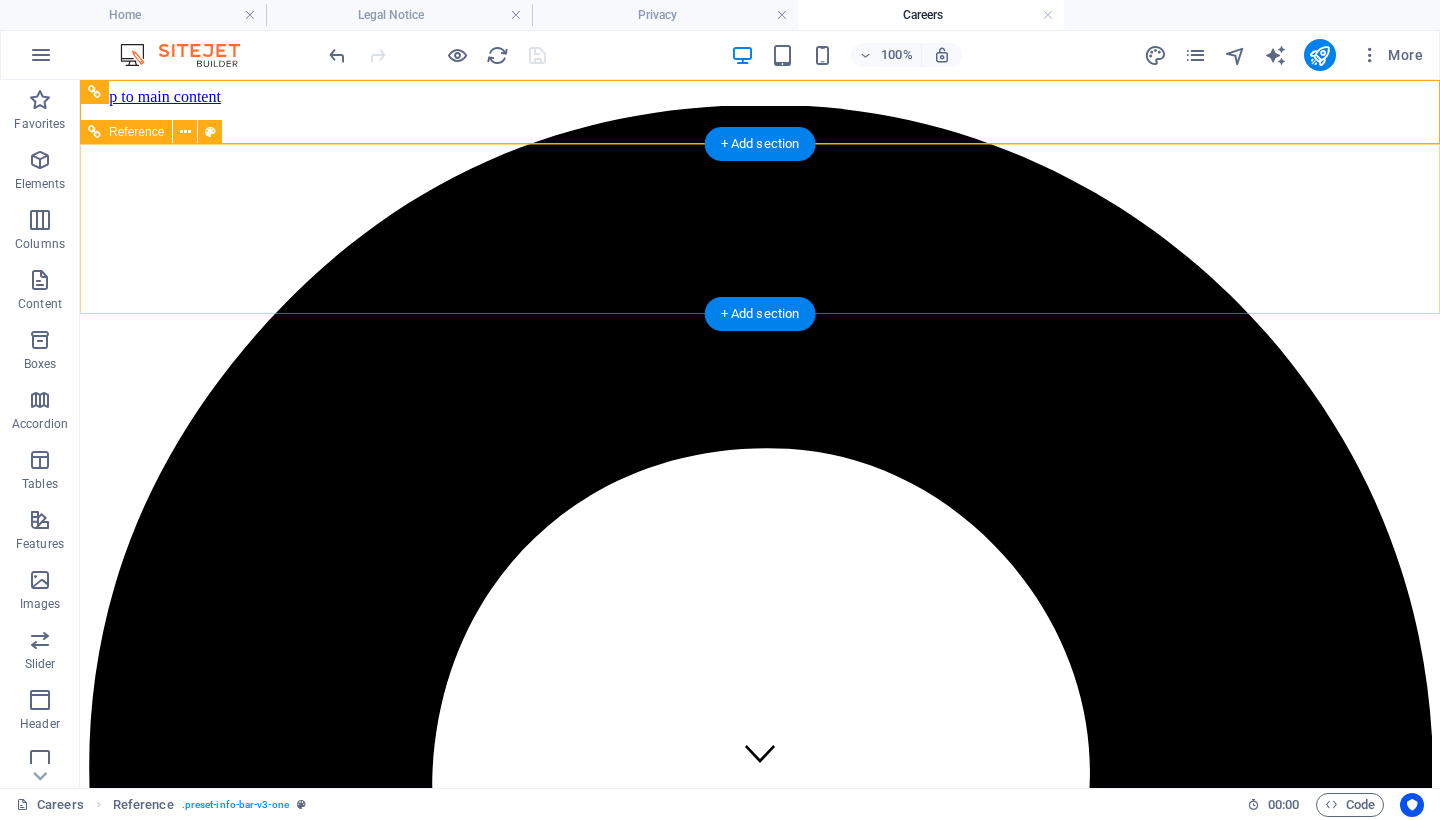 click on "Home About Services Implementation Plan Contact" at bounding box center (760, 4817) 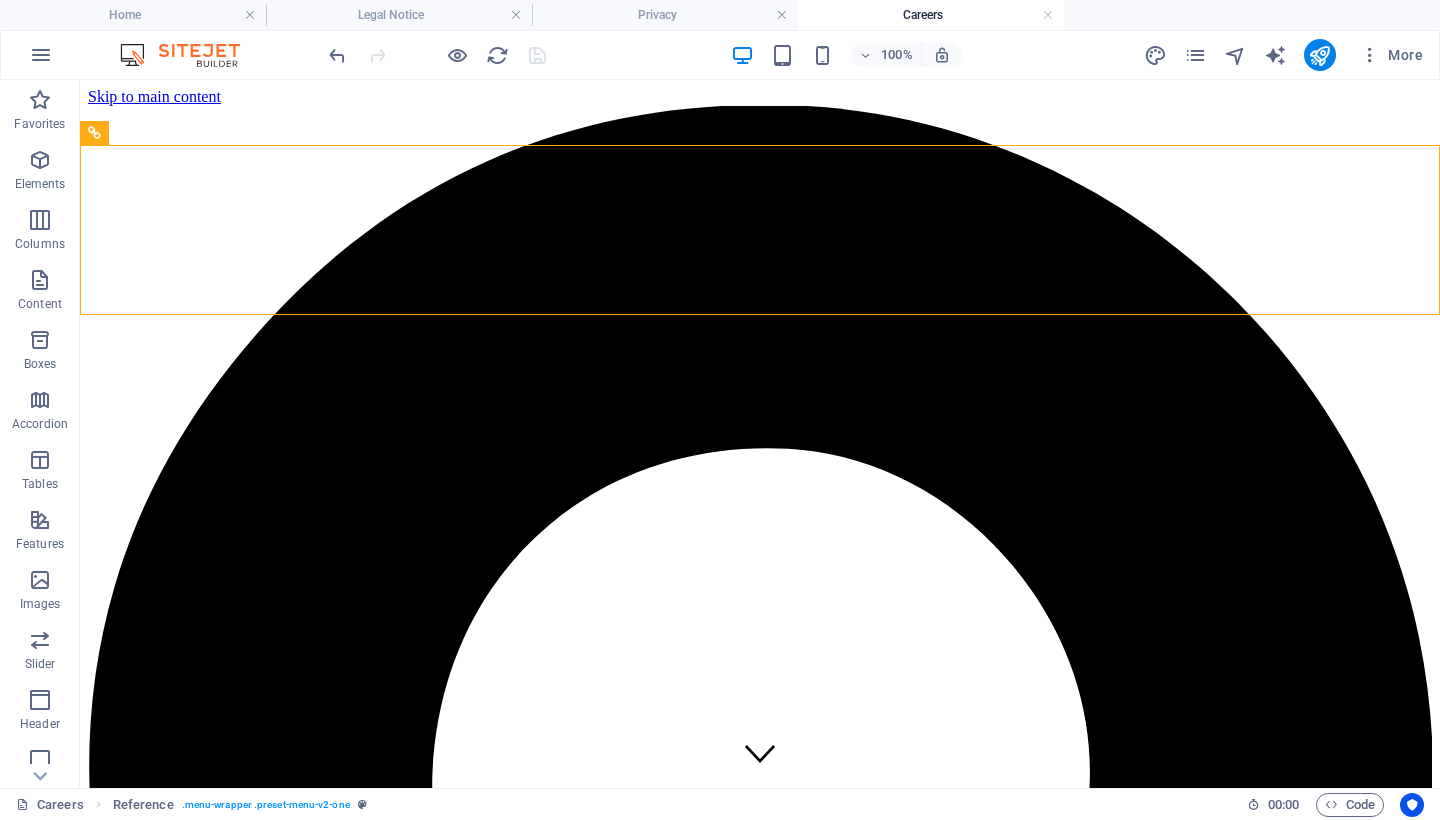 scroll, scrollTop: 0, scrollLeft: 0, axis: both 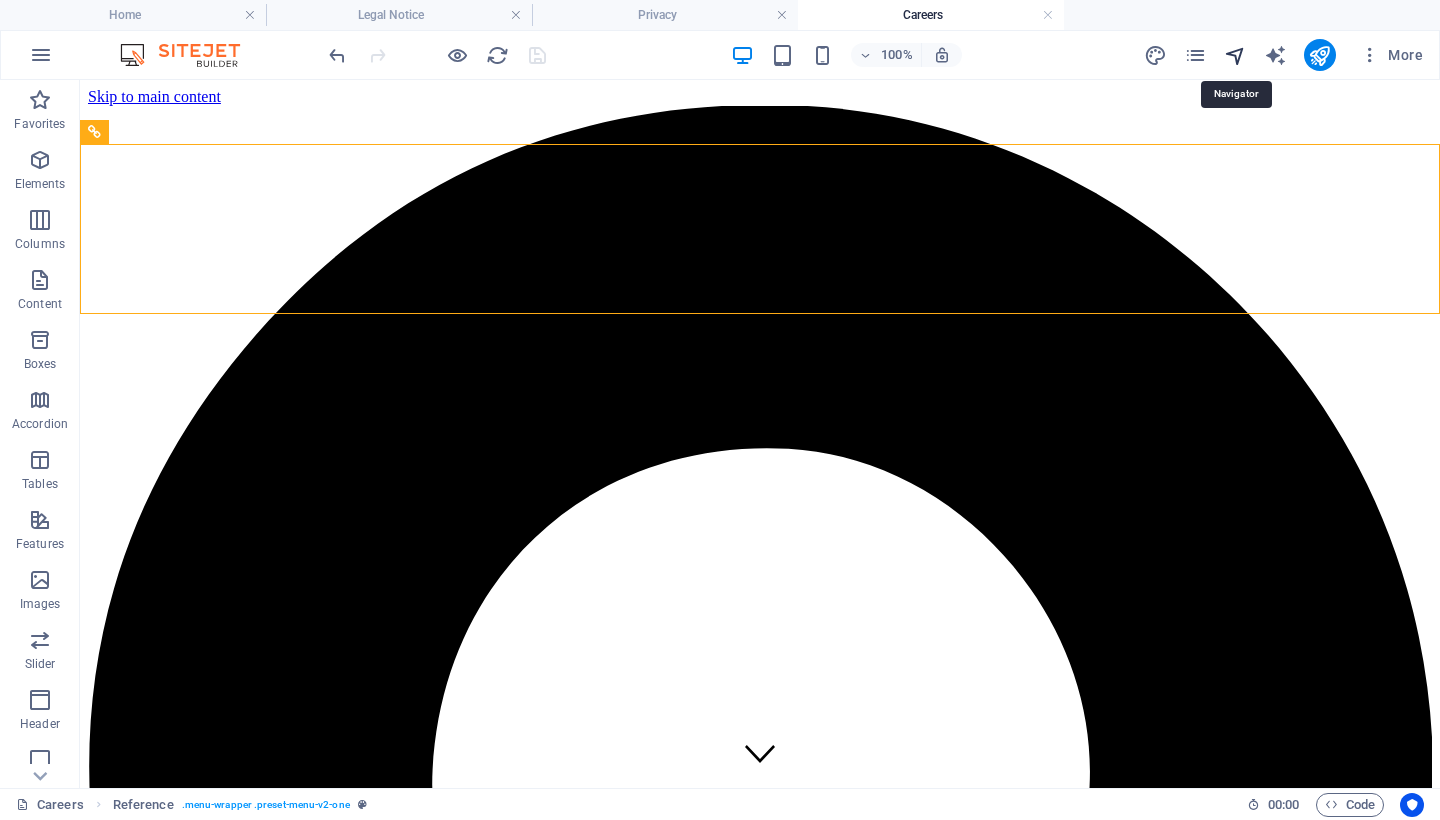 click at bounding box center [1235, 55] 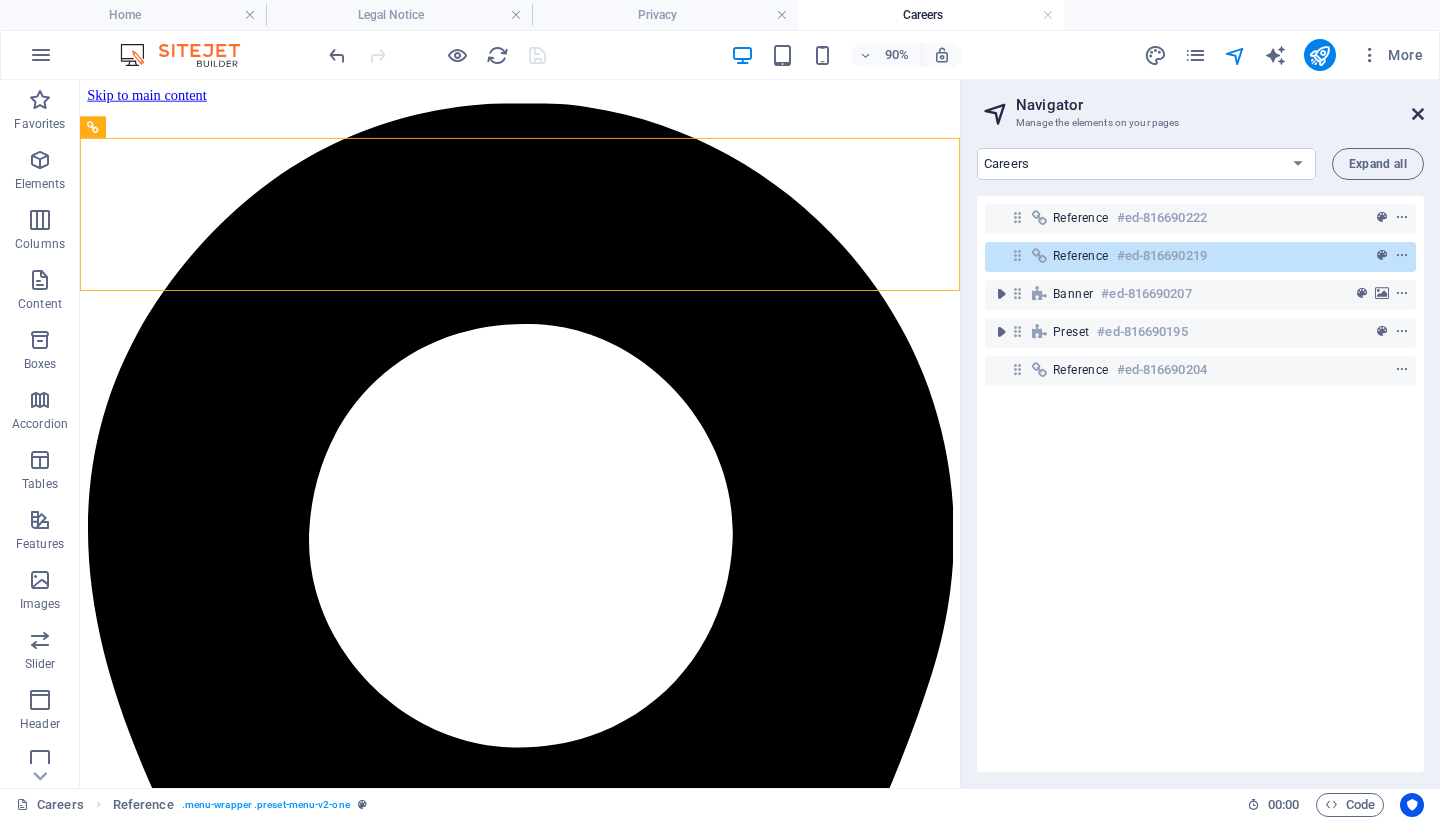 click at bounding box center [1418, 114] 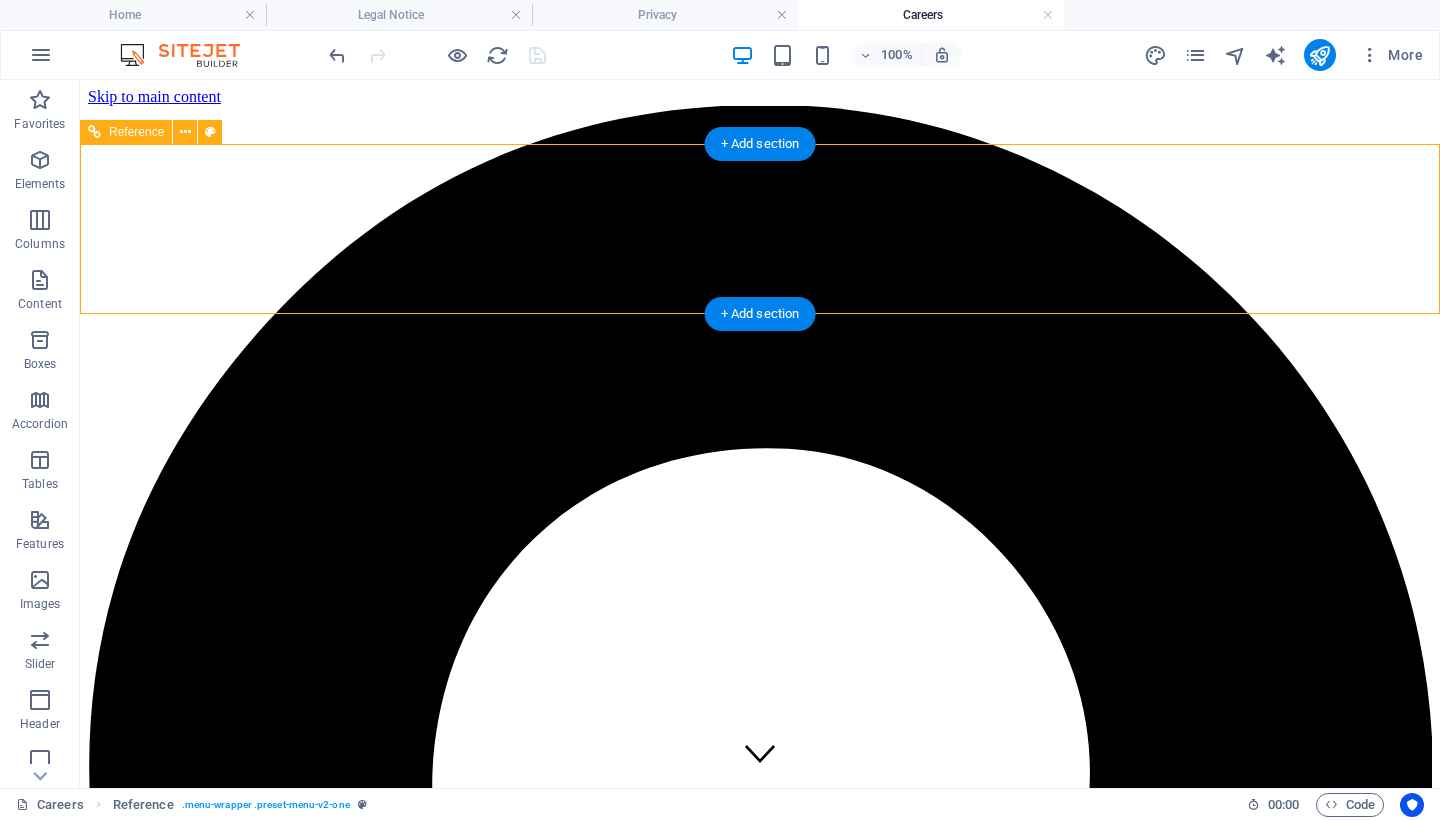 scroll, scrollTop: 0, scrollLeft: 0, axis: both 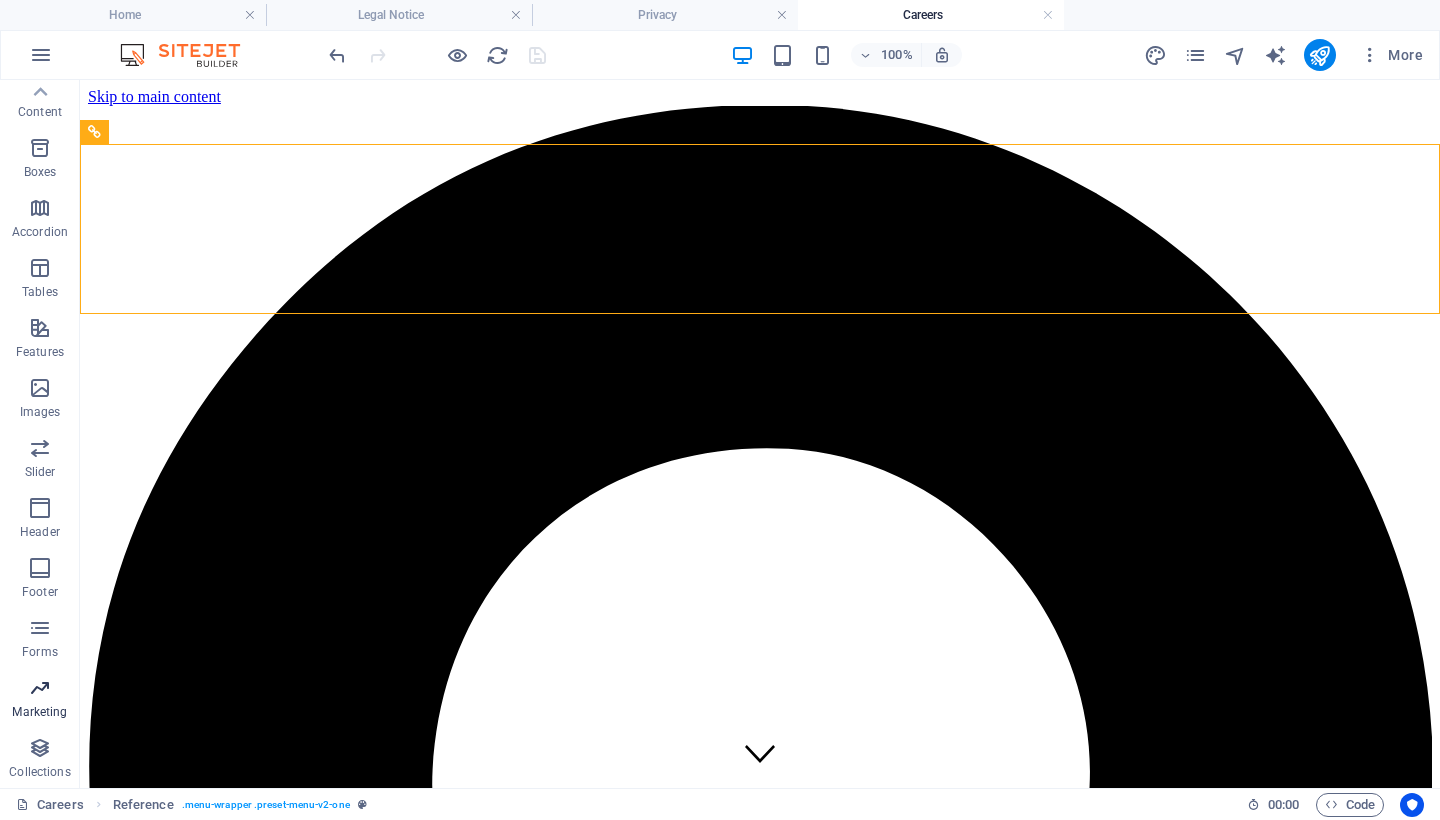click at bounding box center [40, 688] 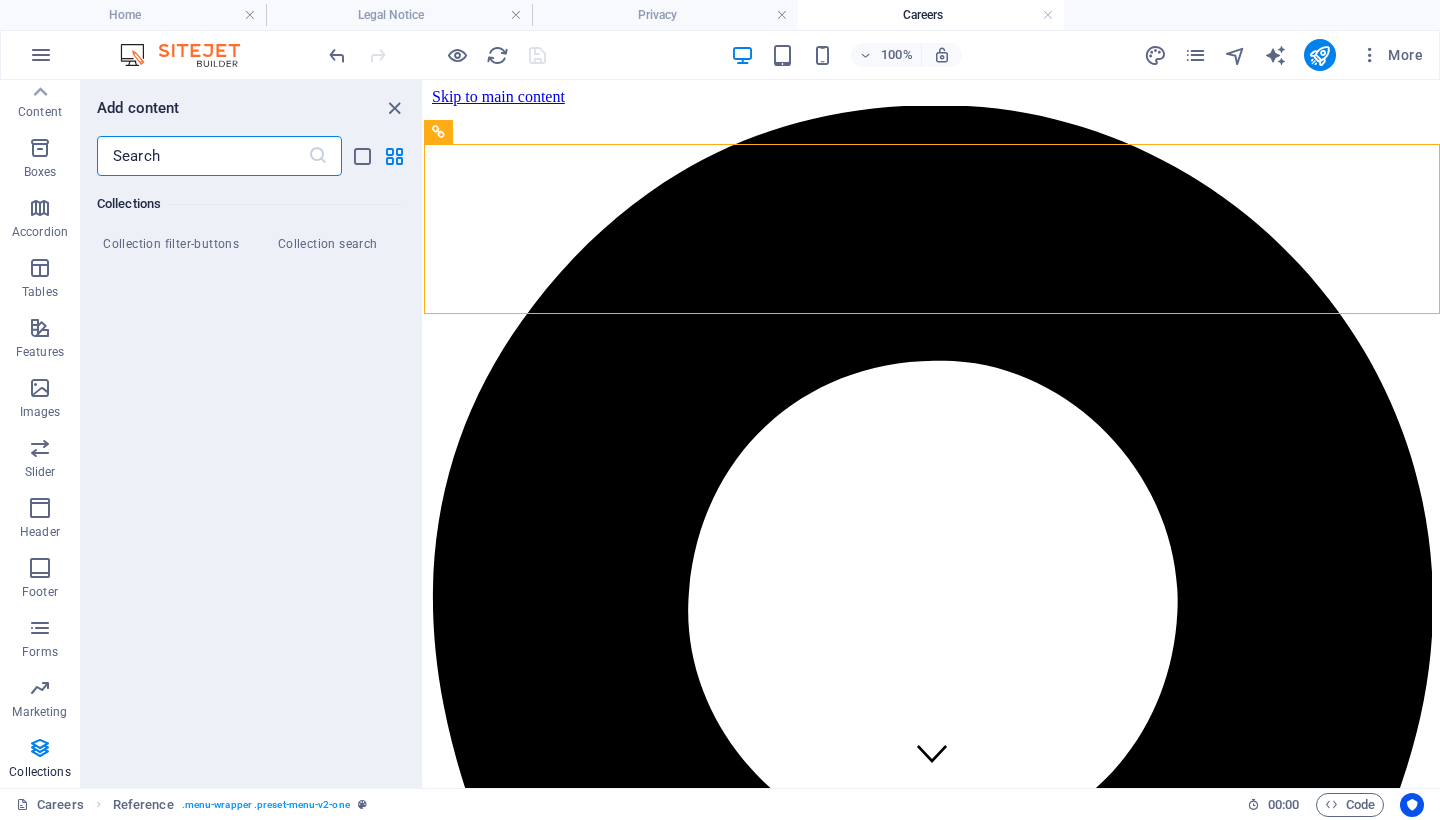 scroll, scrollTop: 19260, scrollLeft: 0, axis: vertical 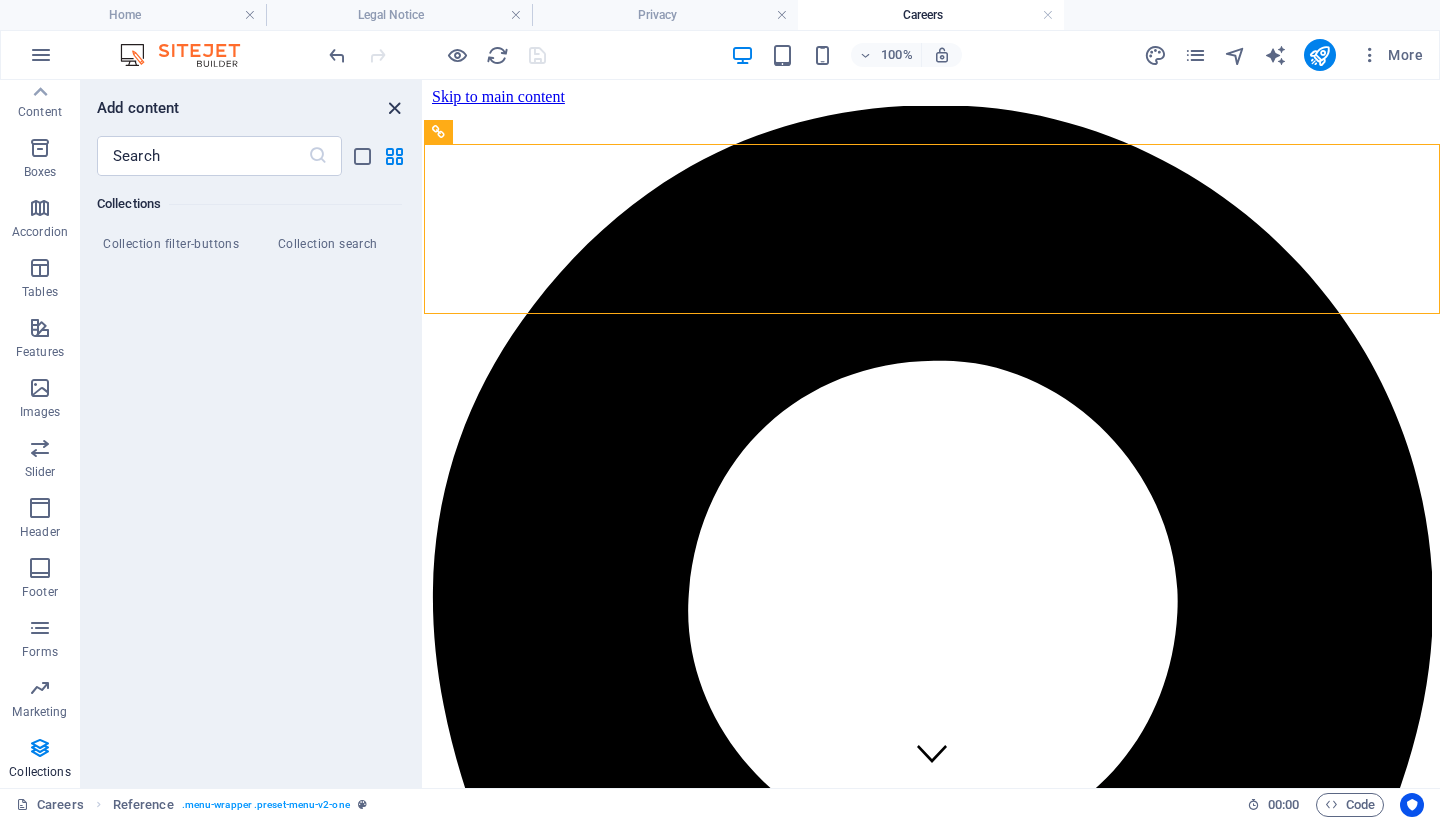 click at bounding box center [394, 108] 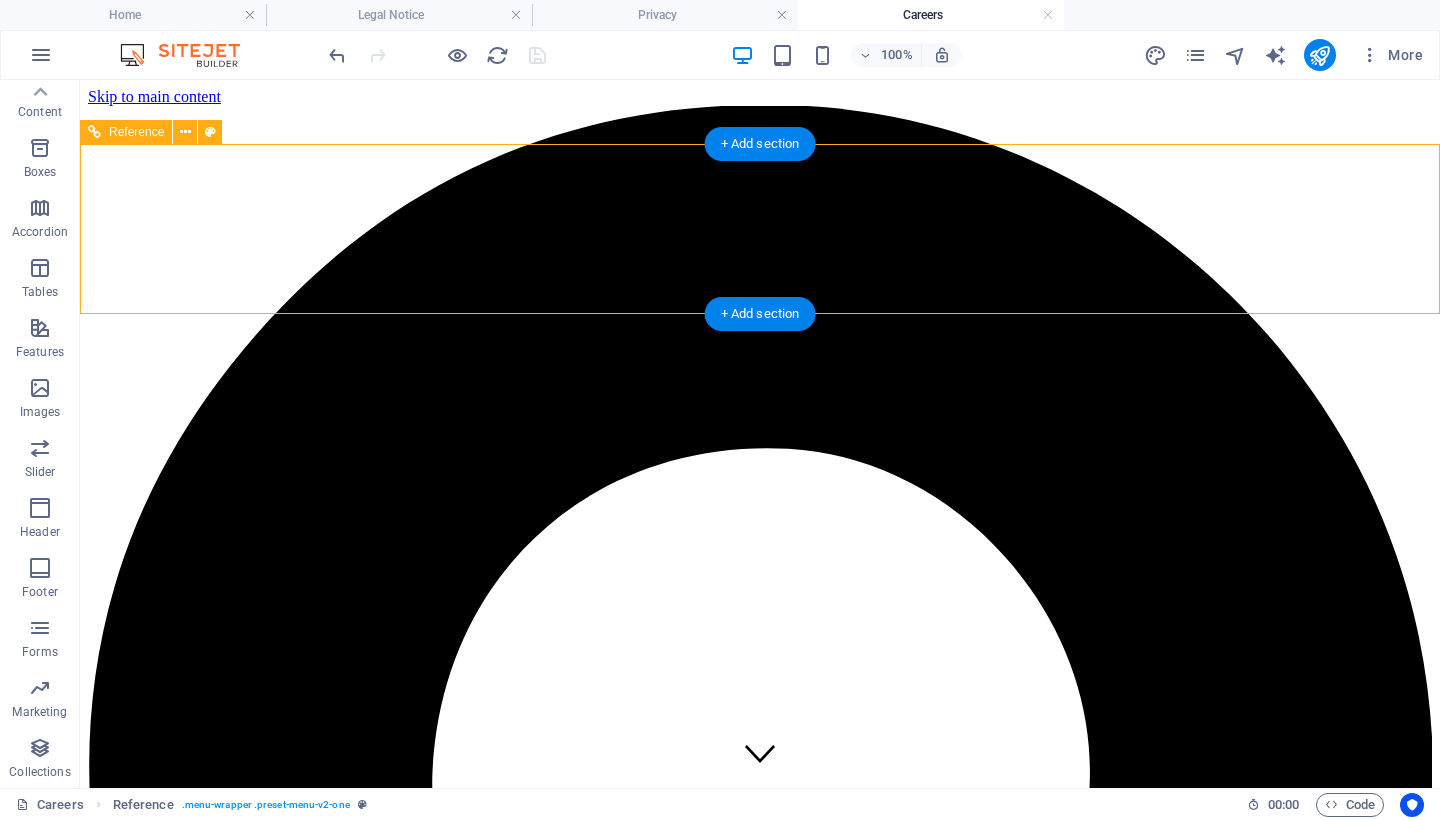 scroll, scrollTop: 0, scrollLeft: 0, axis: both 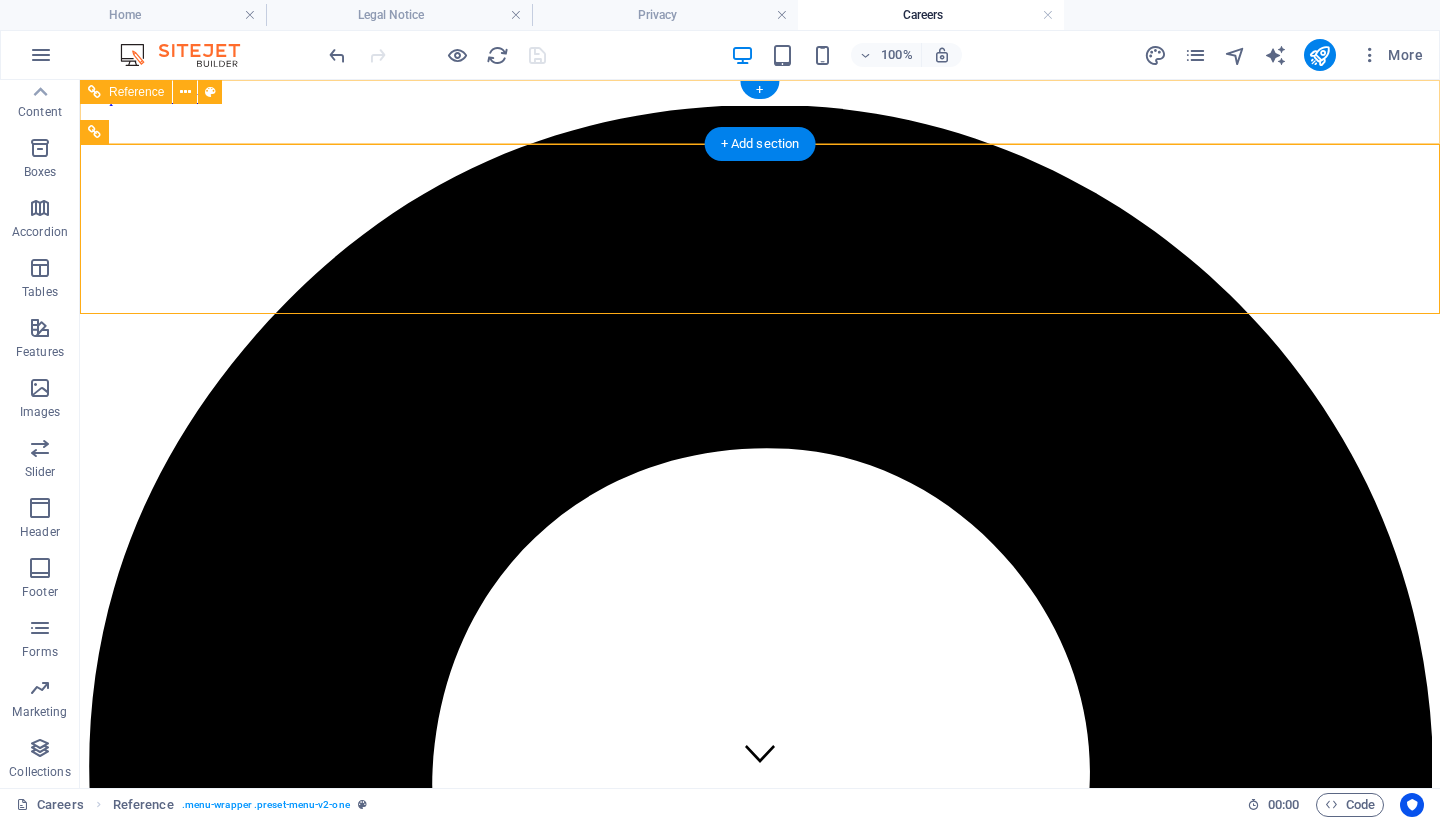 click on "Spaces, Design Quarter, Cnr of William Nicol , Broadacres , 2191 Sandton, Johannesburg [PHONE] [EMAIL]" at bounding box center (760, 2351) 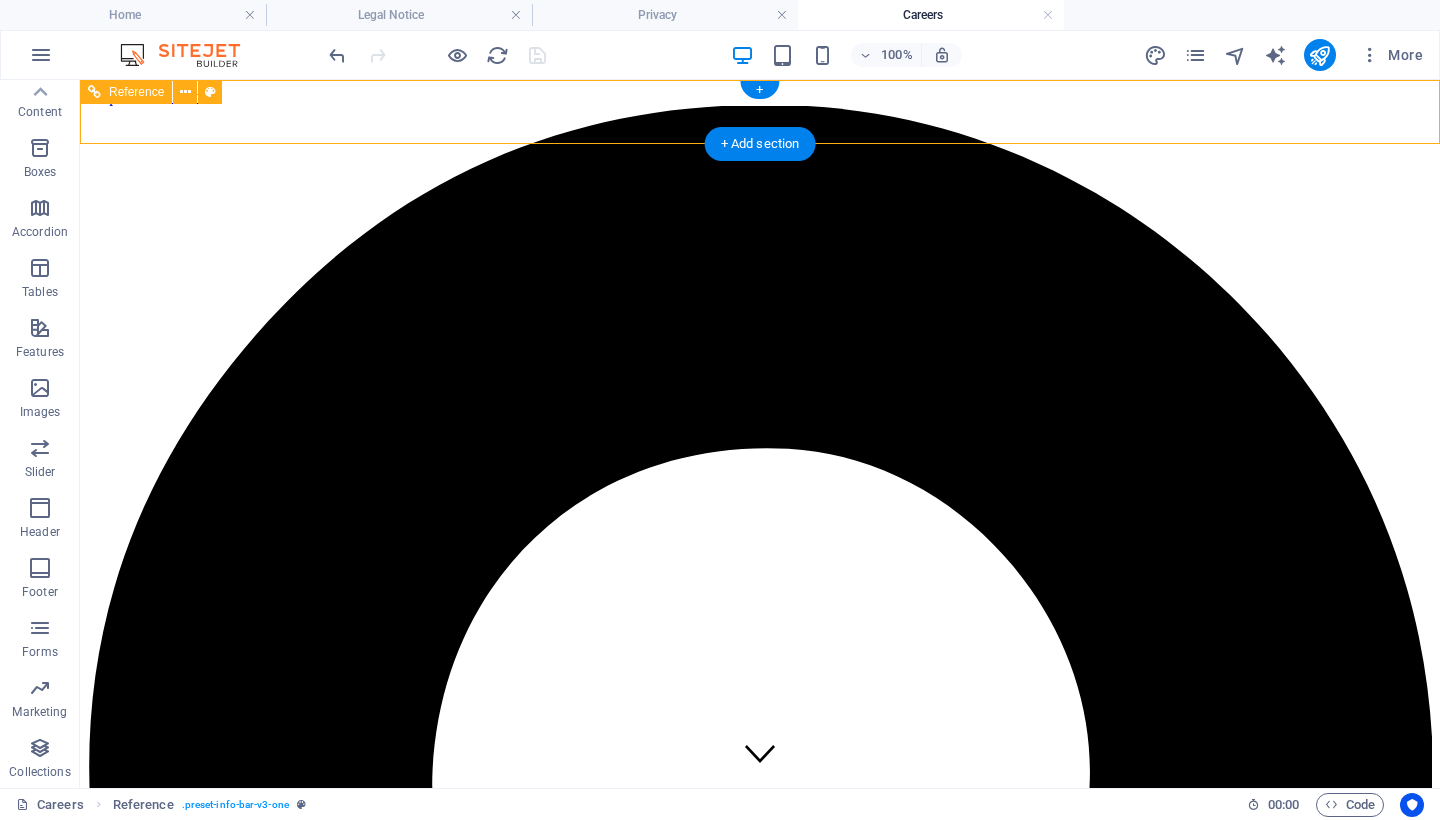 click on "Spaces, Design Quarter, Cnr of William Nicol , Broadacres , 2191 Sandton, Johannesburg [PHONE] [EMAIL]" at bounding box center [760, 2351] 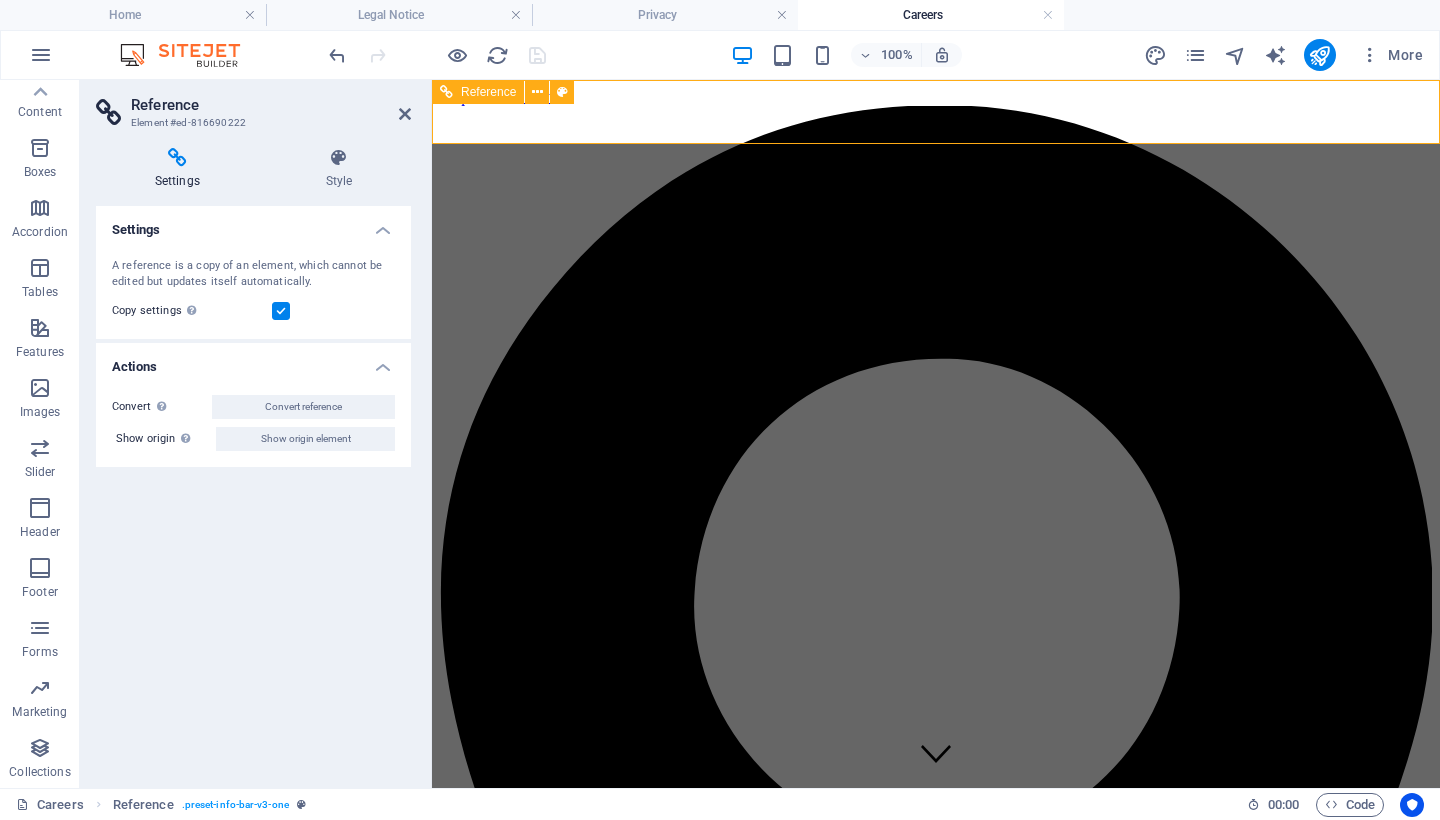 click on "Spaces, Design Quarter, Cnr of William Nicol &, Broadacres , [POSTAL_CODE] [CITY], [CITY]" at bounding box center (936, 1594) 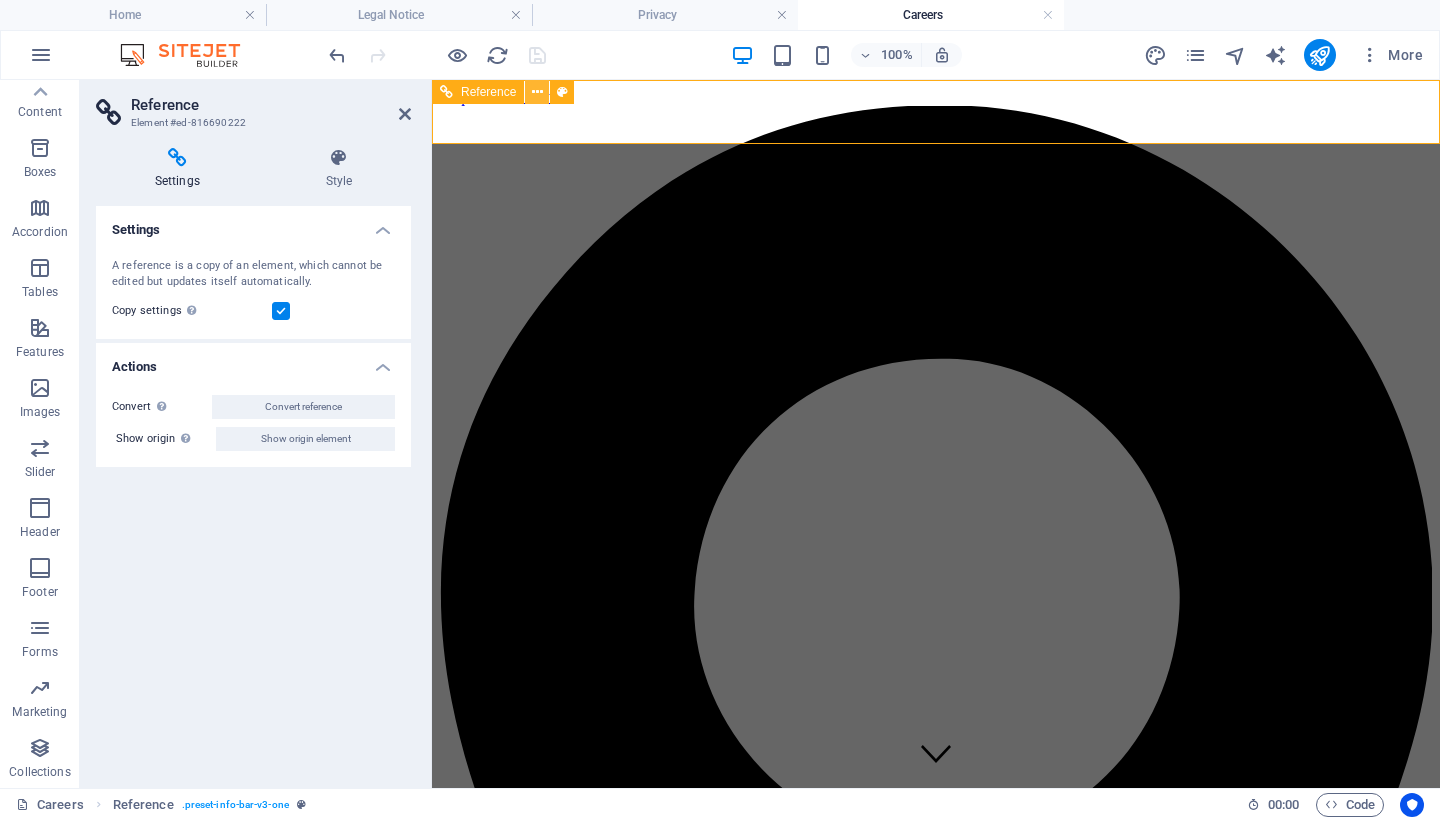 click at bounding box center (537, 92) 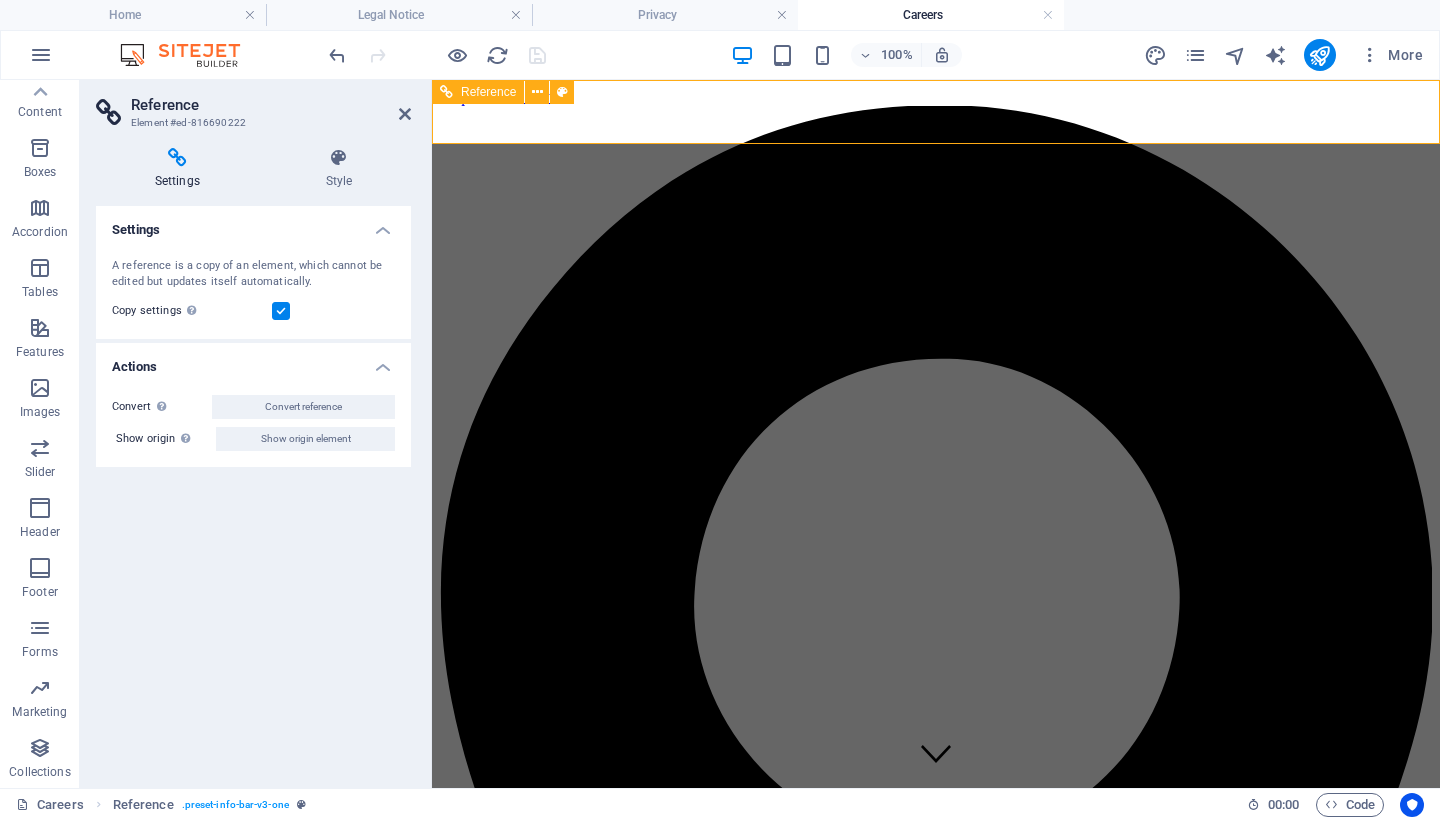 click on "Spaces, Design Quarter, Cnr of William Nicol , Broadacres , 2191 Sandton, Johannesburg [PHONE] [EMAIL]" at bounding box center (936, 1784) 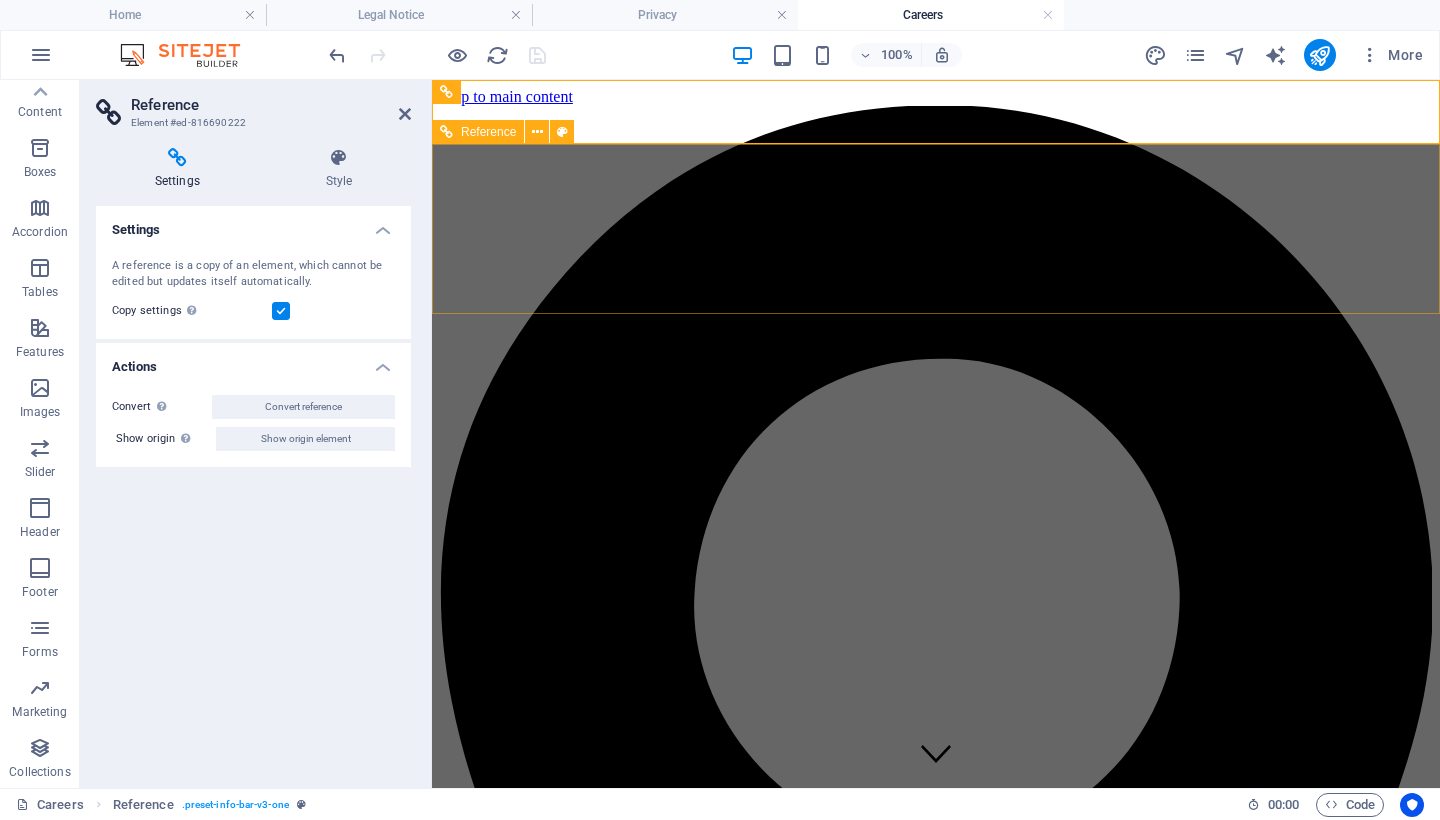 scroll, scrollTop: 0, scrollLeft: 0, axis: both 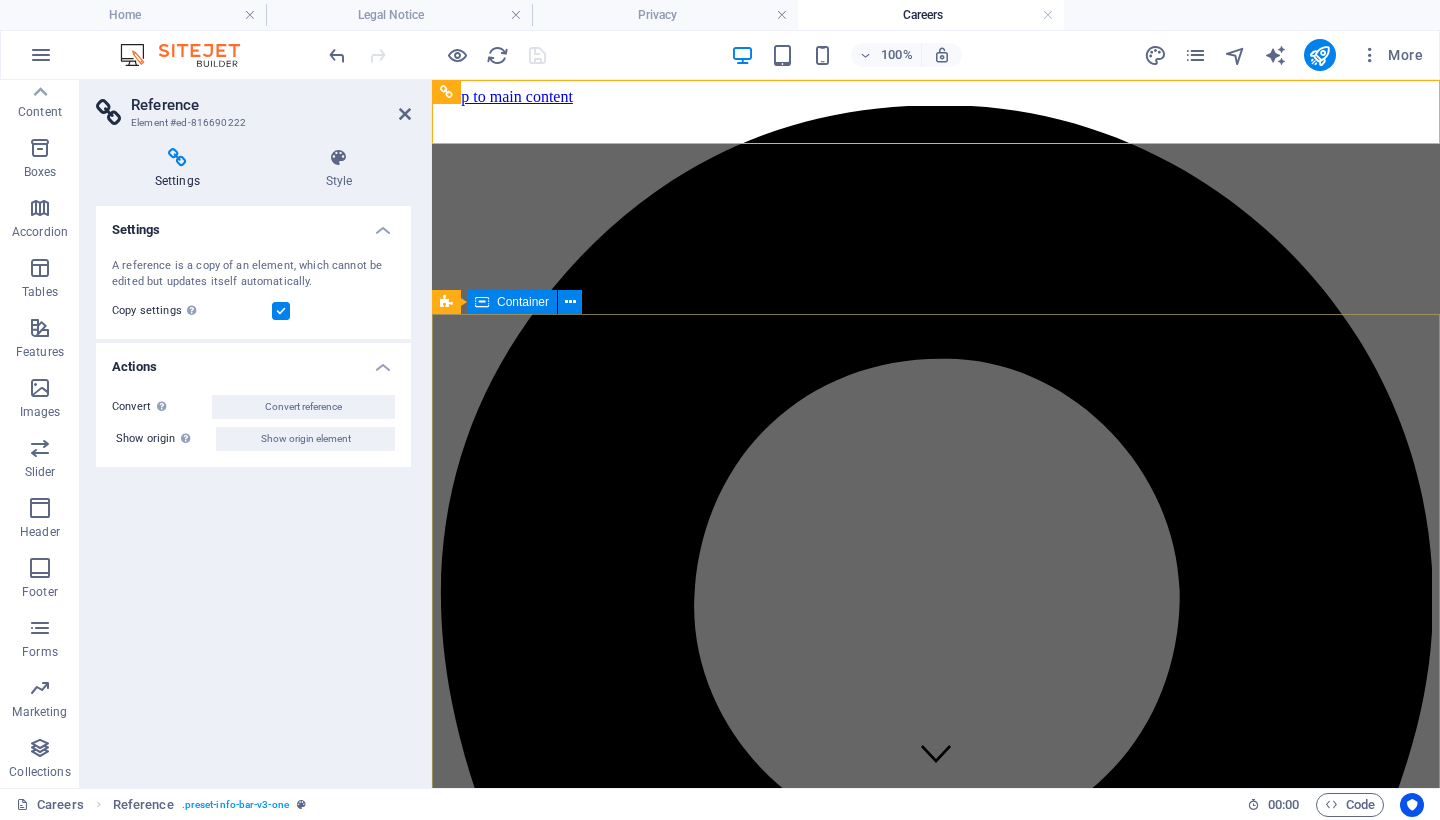 click at bounding box center [936, 5081] 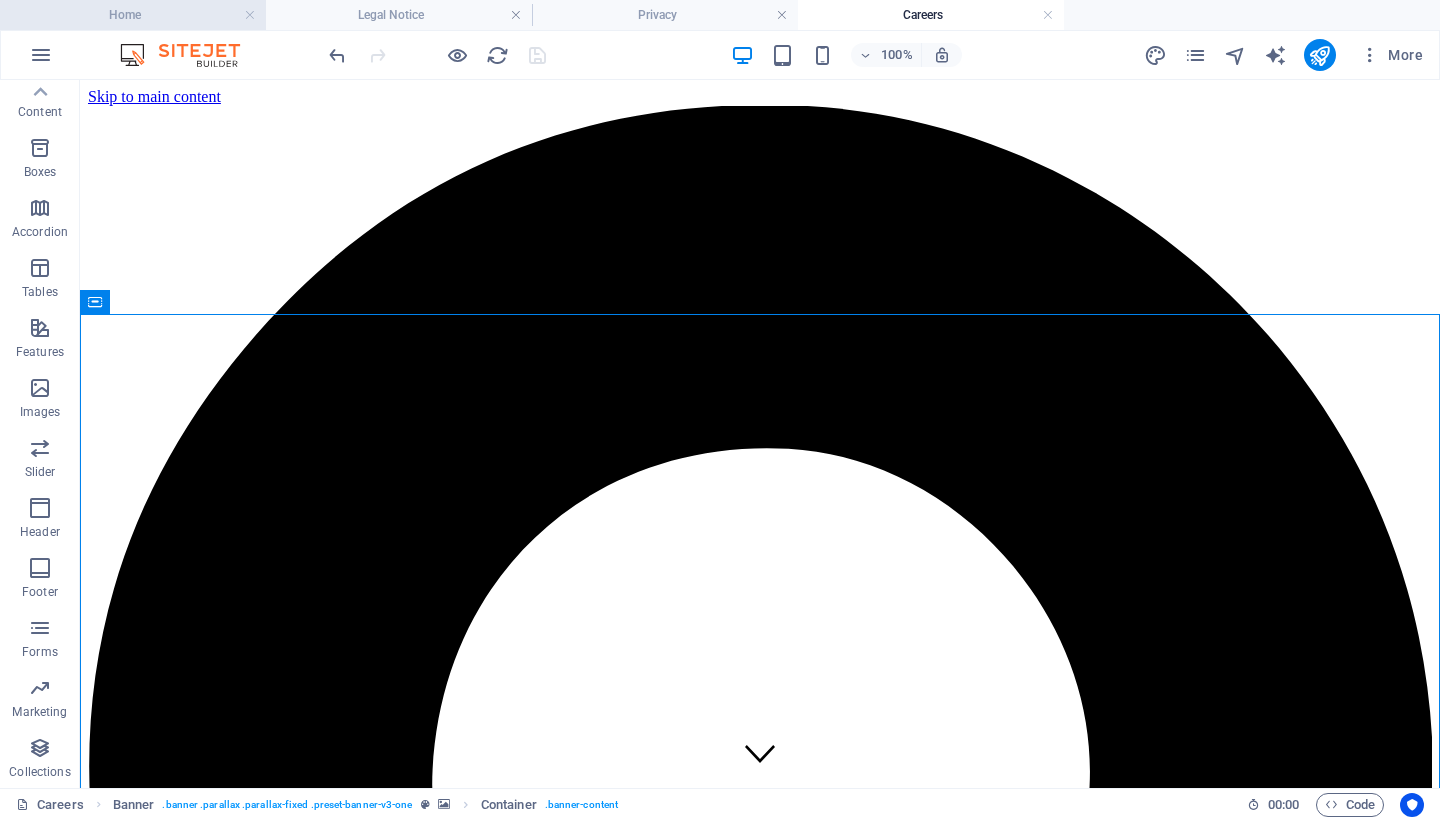 click on "Home" at bounding box center (133, 15) 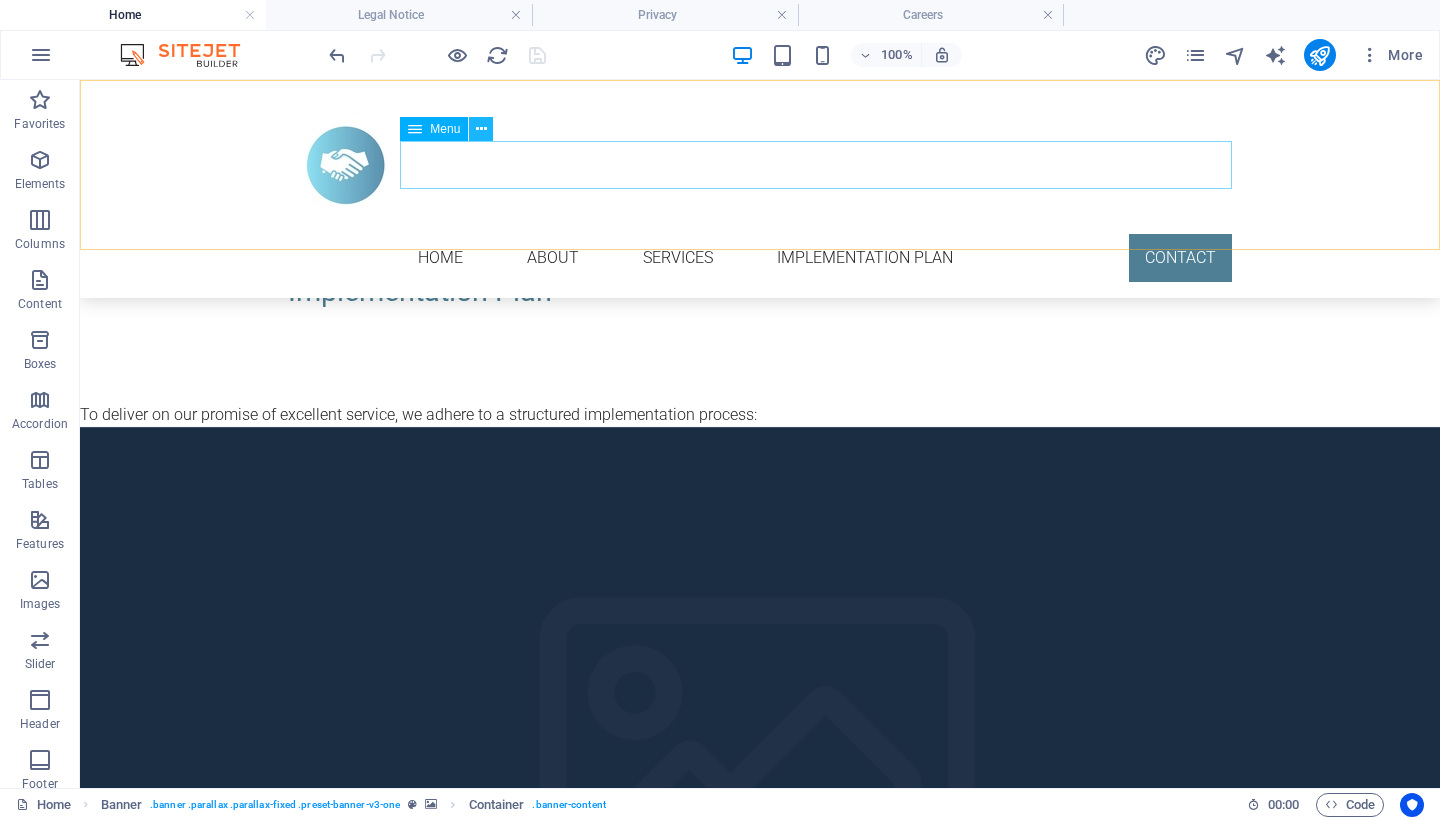 click at bounding box center (481, 129) 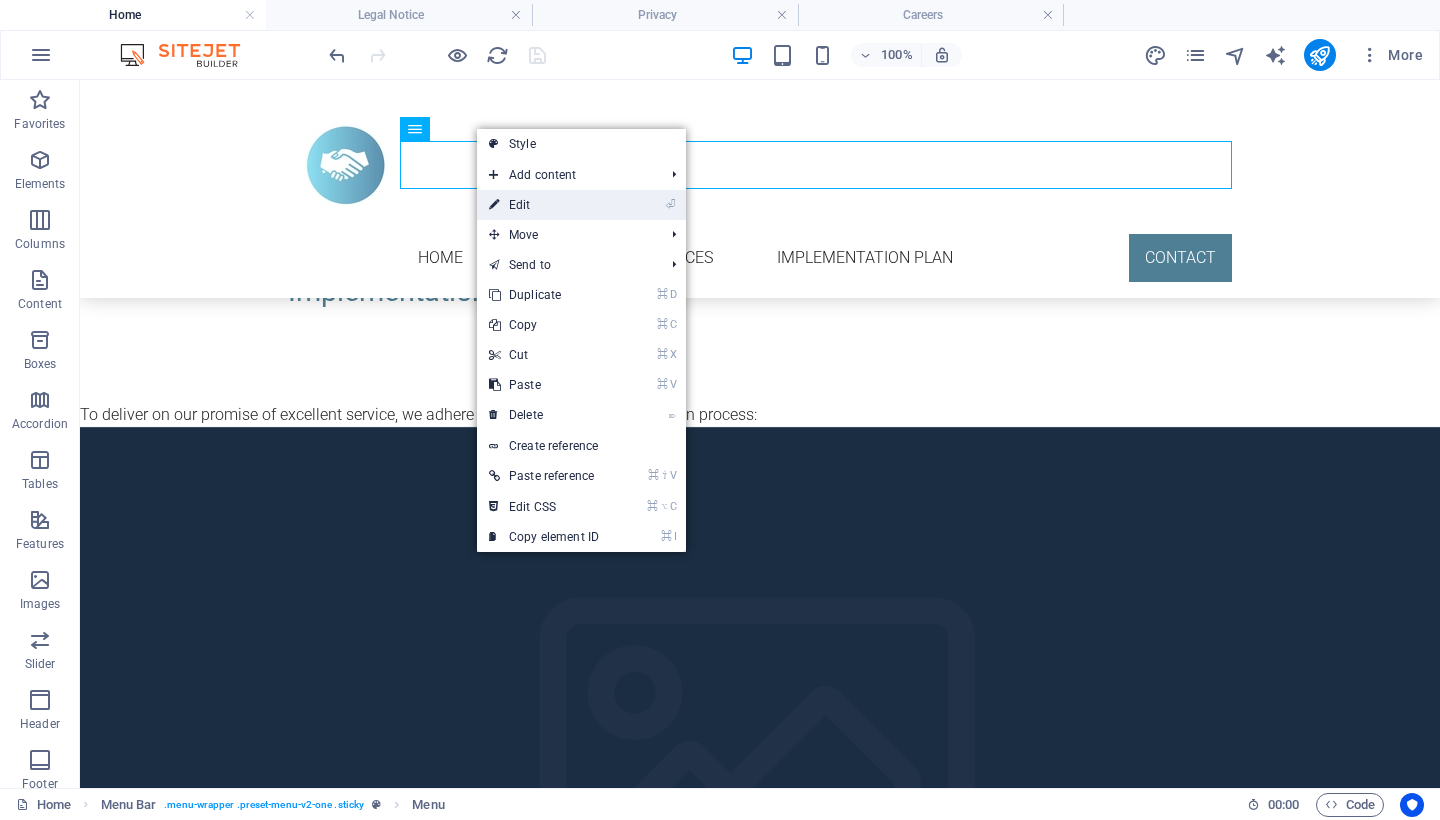 click on "⏎  Edit" at bounding box center [544, 205] 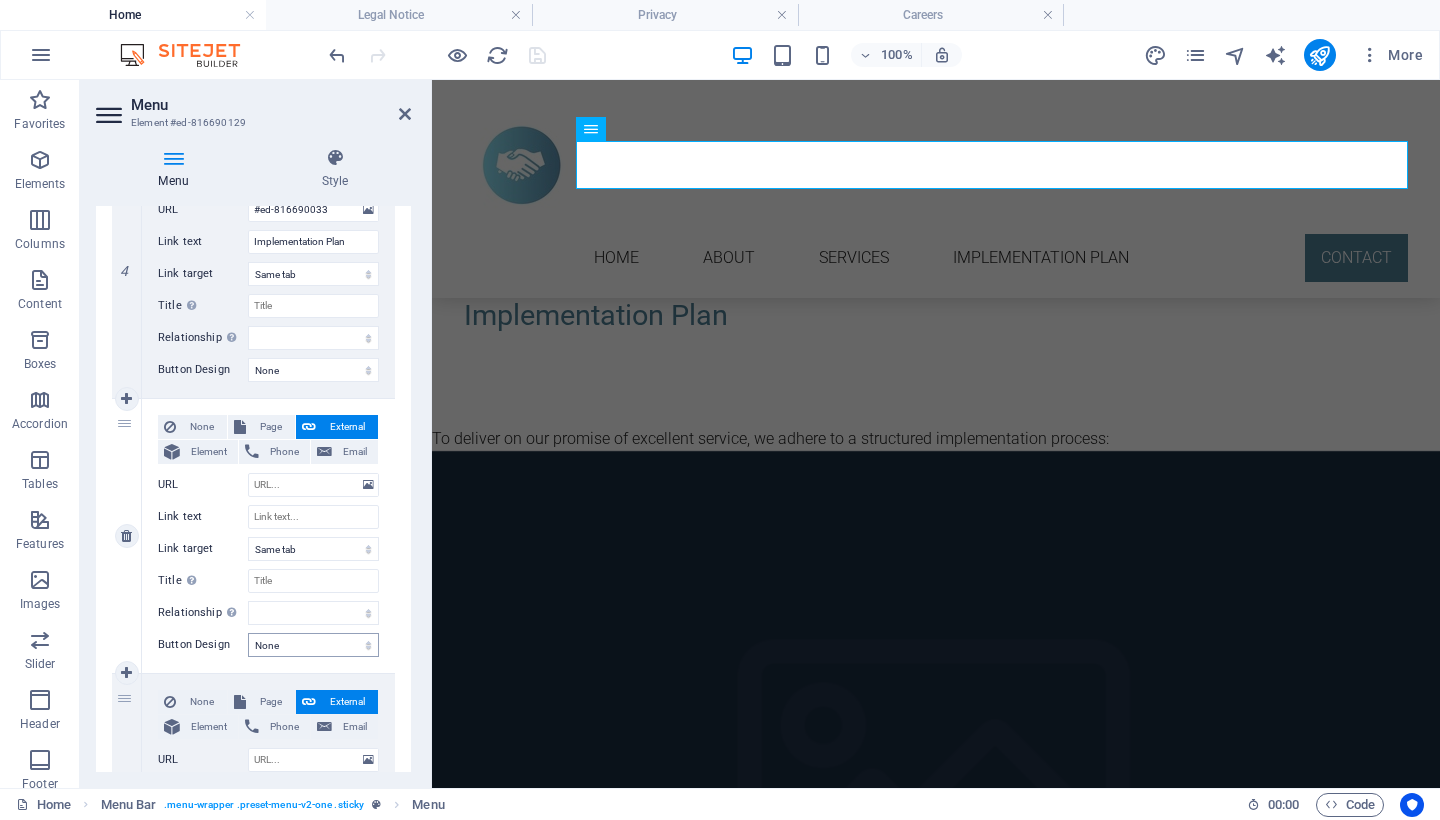 scroll, scrollTop: 1026, scrollLeft: 0, axis: vertical 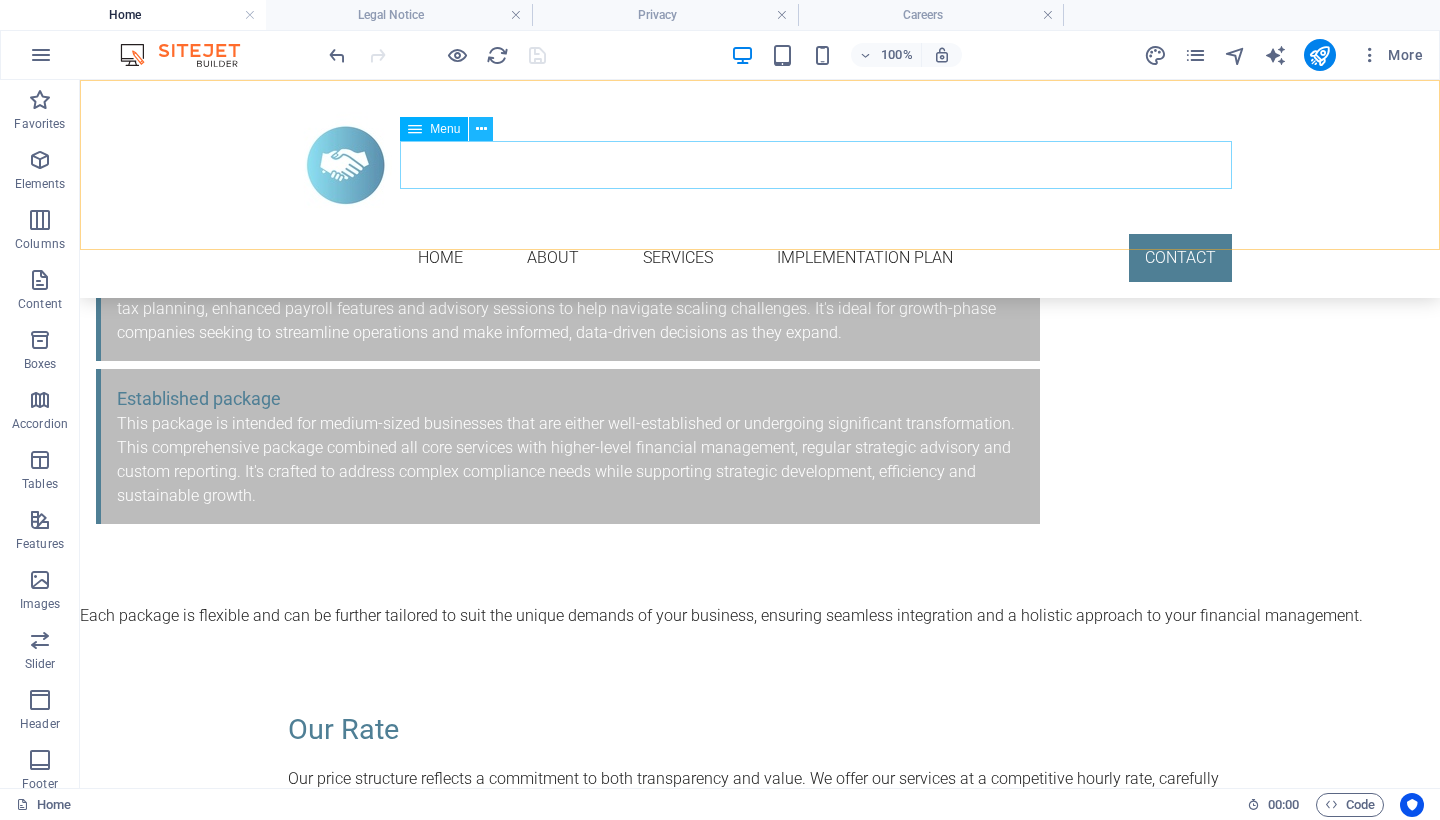 click at bounding box center [481, 129] 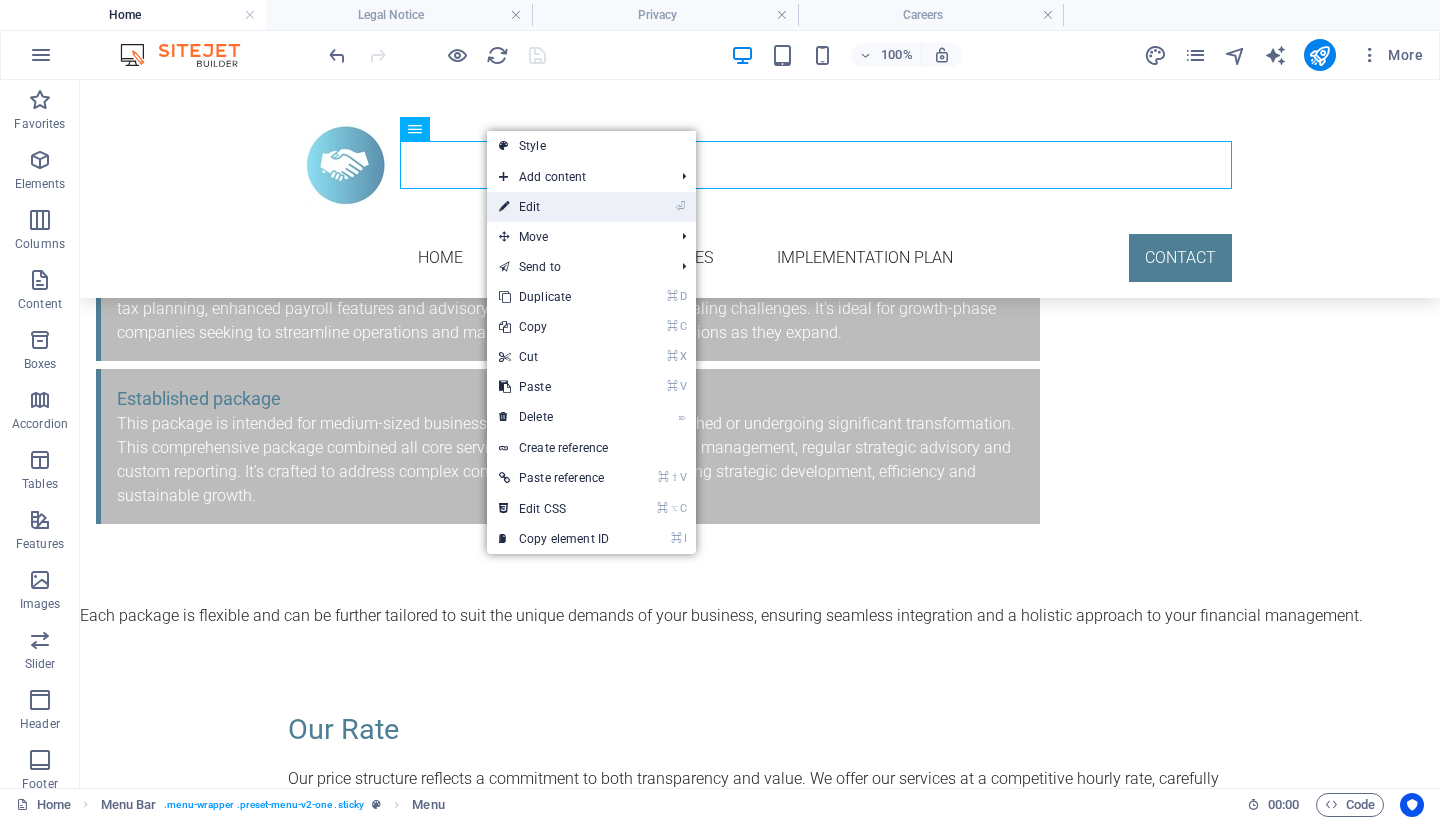 click on "⏎  Edit" at bounding box center (554, 207) 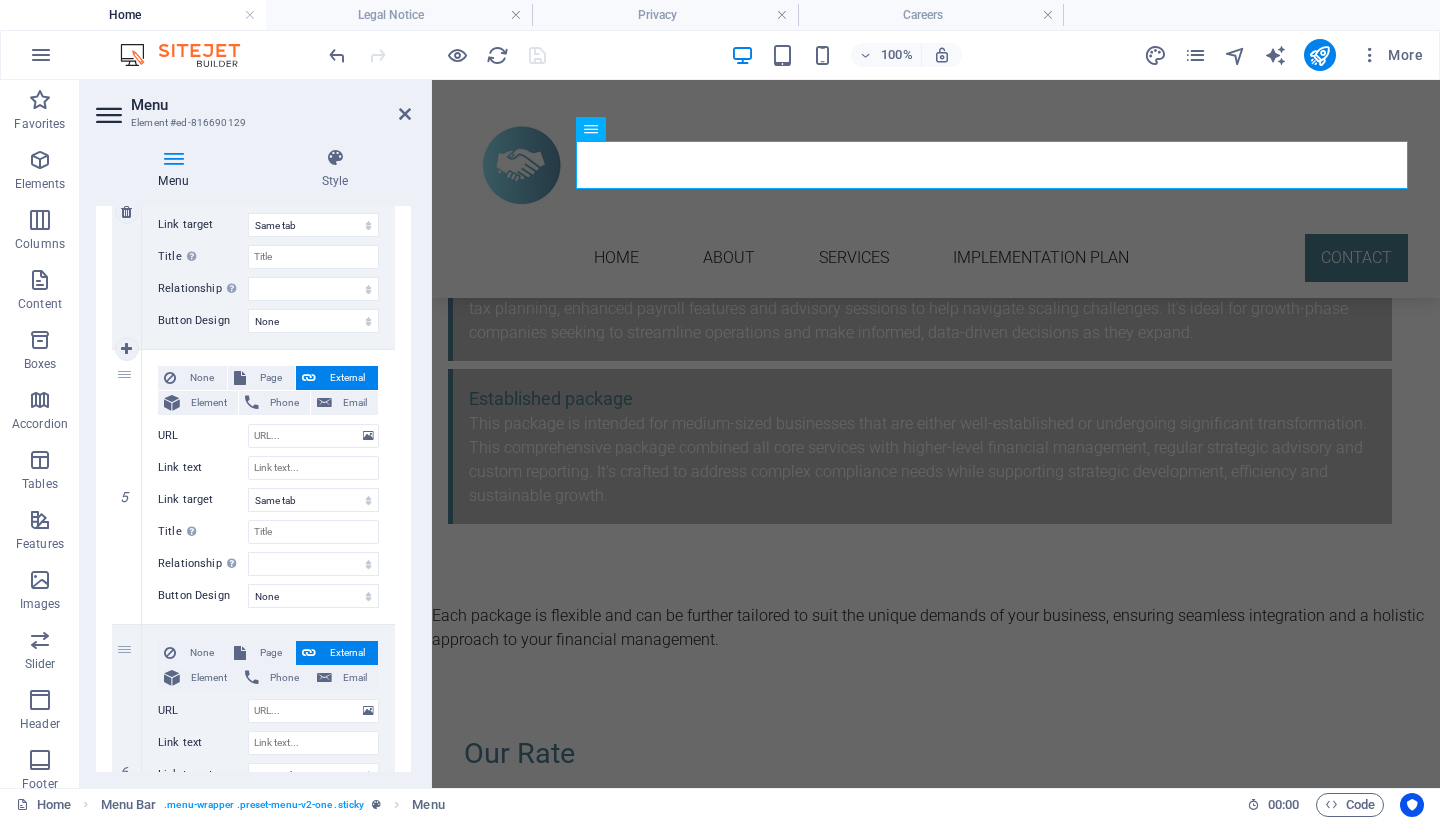 scroll, scrollTop: 1116, scrollLeft: 0, axis: vertical 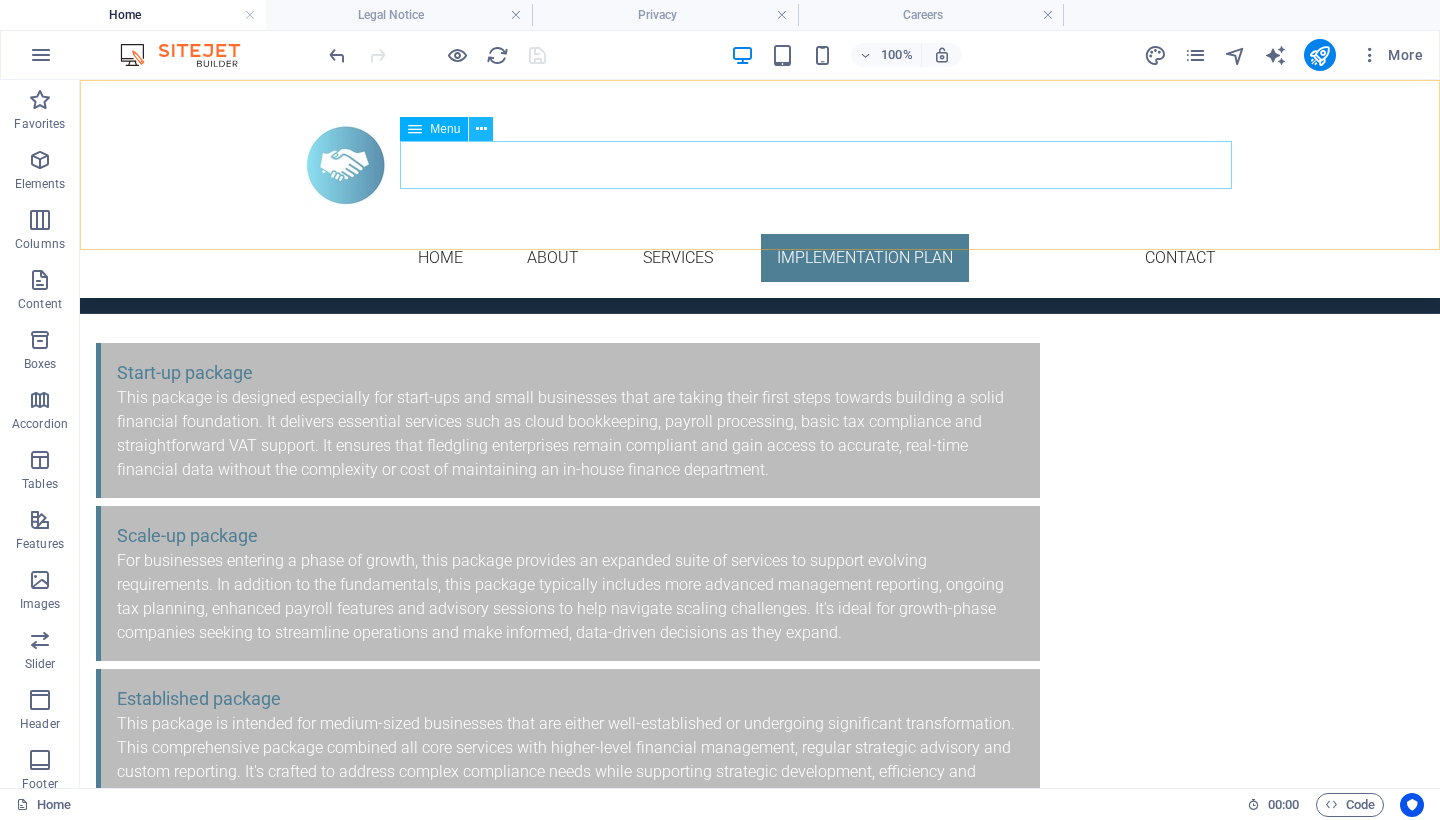 click at bounding box center [481, 129] 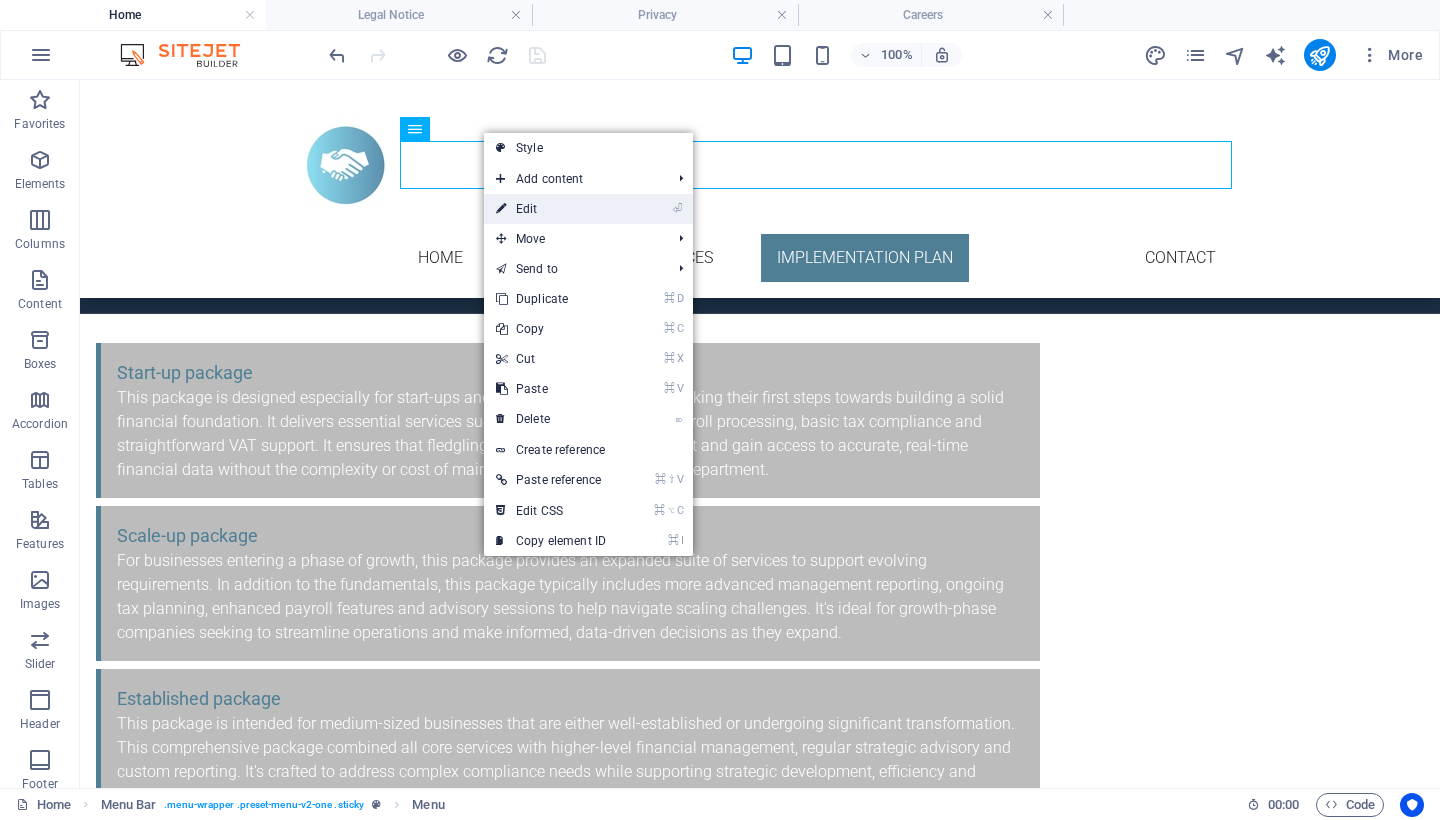 click on "⏎  Edit" at bounding box center [551, 209] 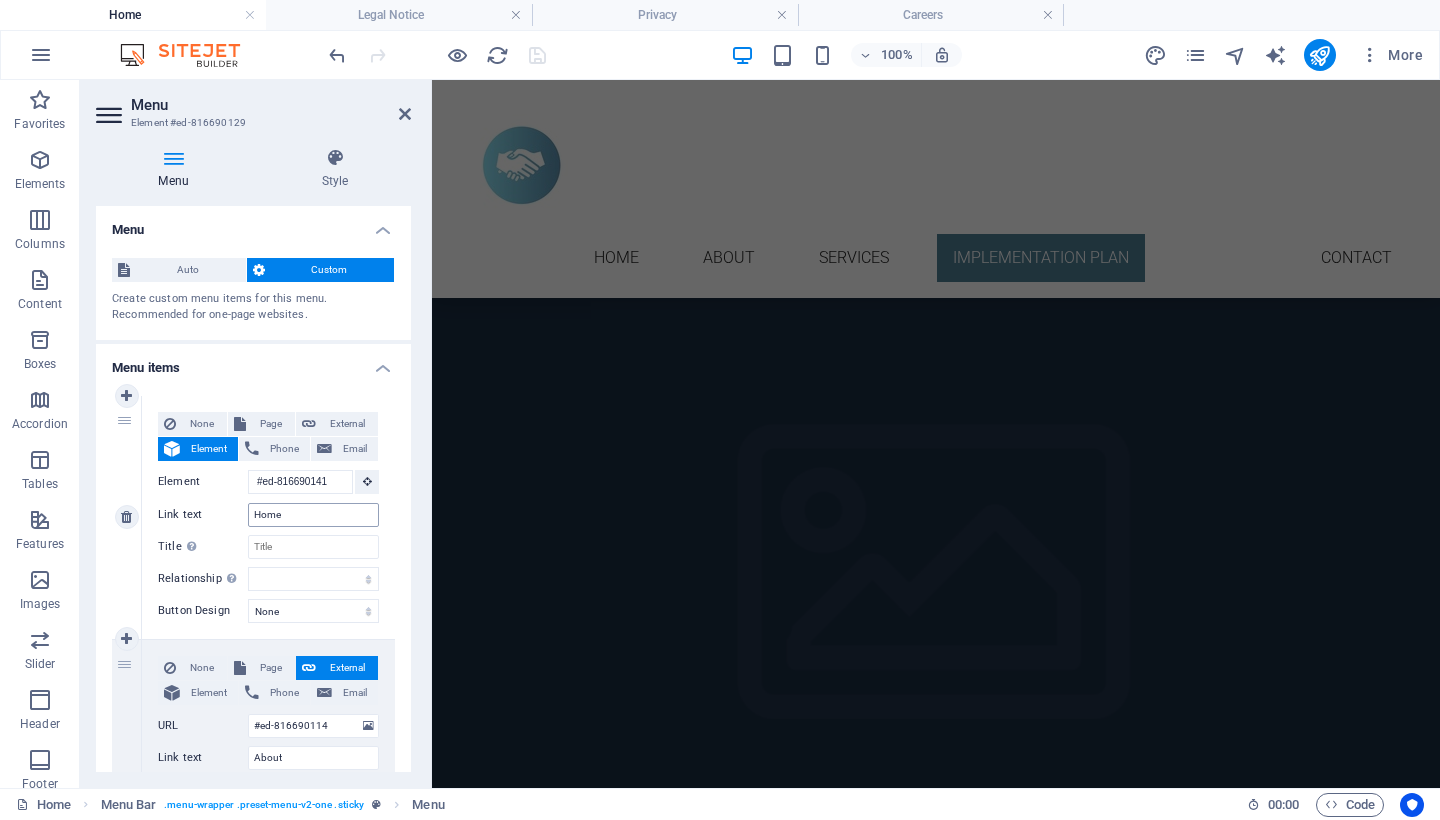 scroll, scrollTop: 6791, scrollLeft: 0, axis: vertical 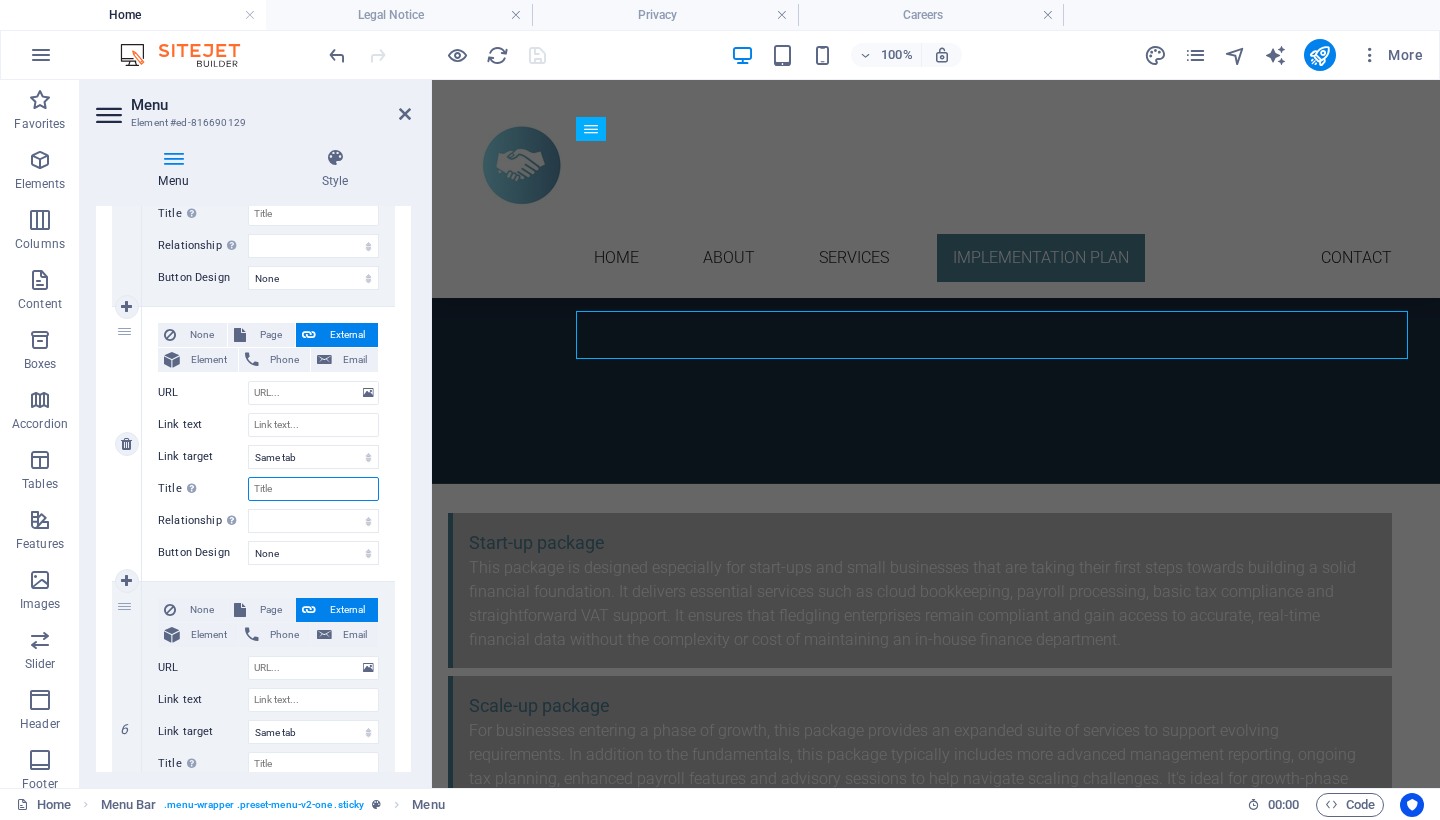 click on "Title Additional link description, should not be the same as the link text. The title is most often shown as a tooltip text when the mouse moves over the element. Leave empty if uncertain." at bounding box center (313, 489) 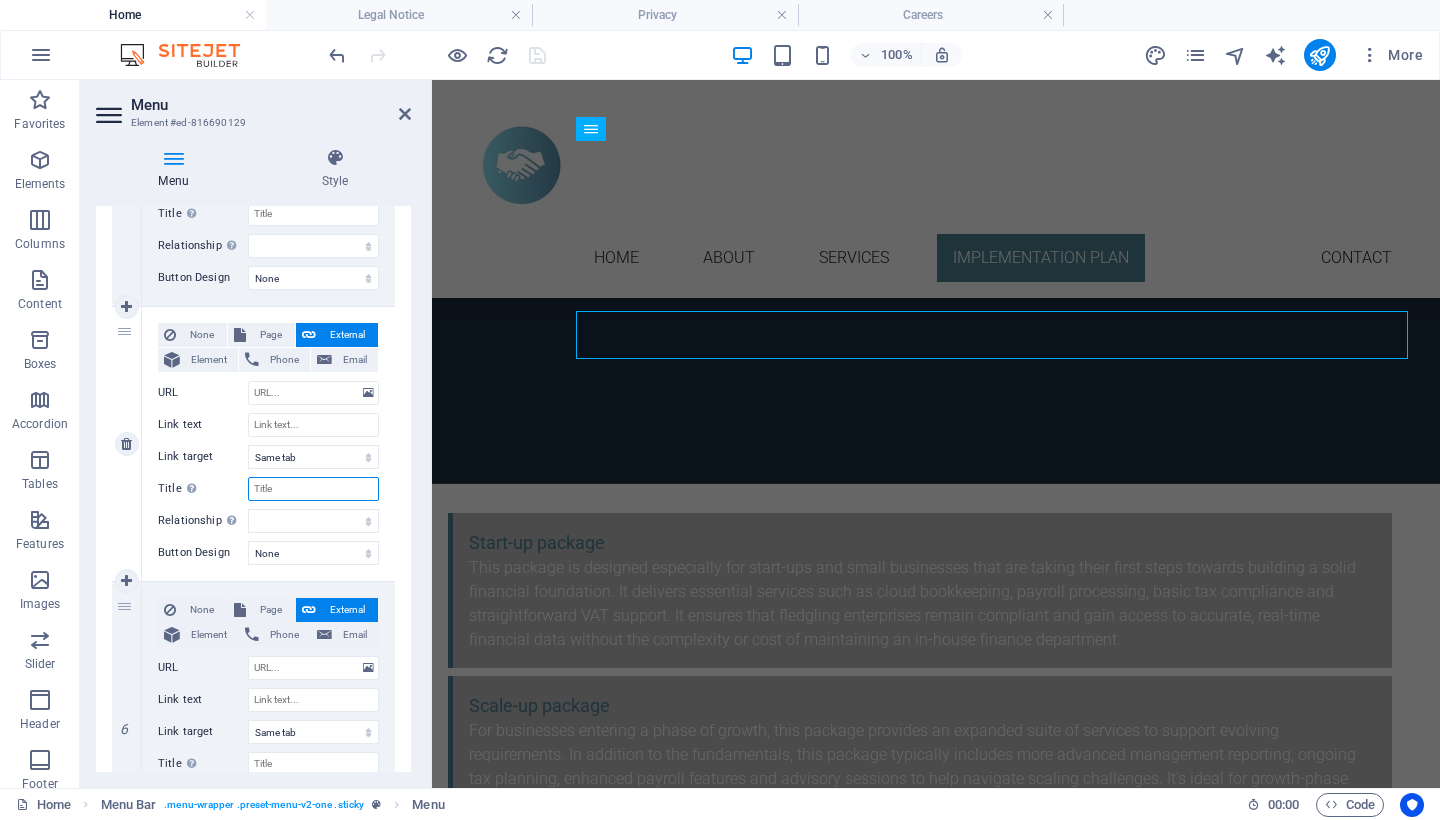 type on "F" 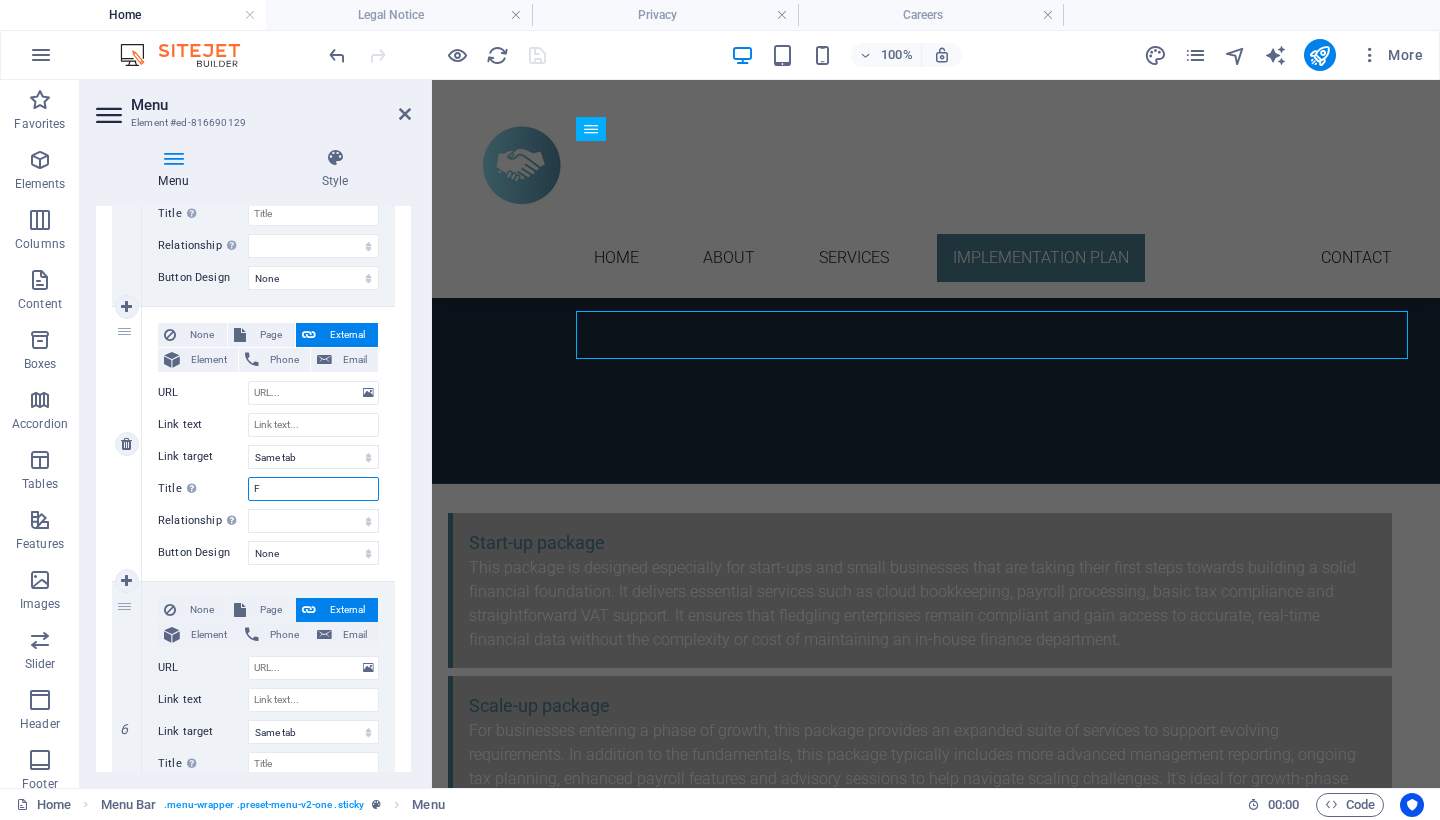select 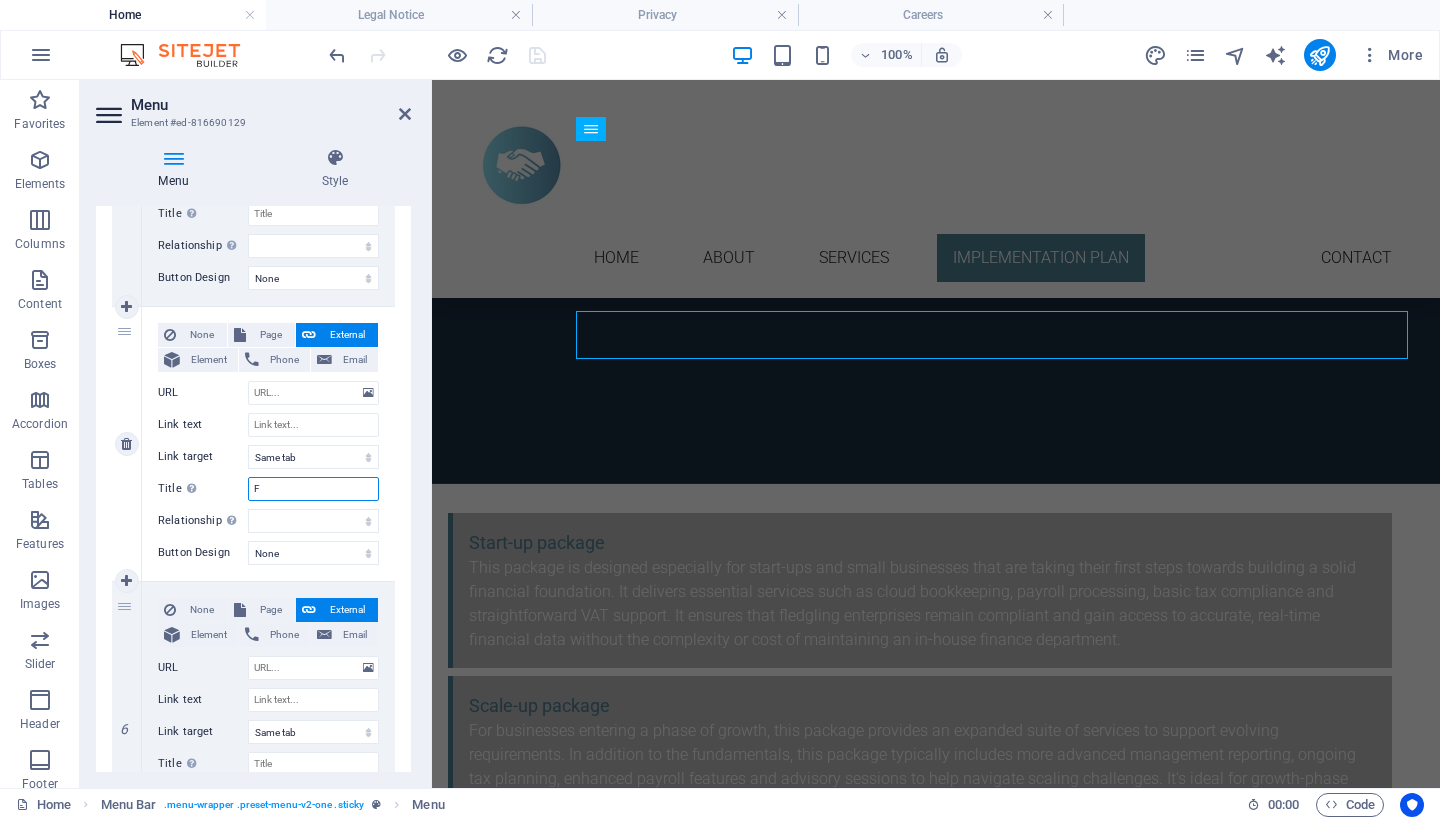 type on "FA" 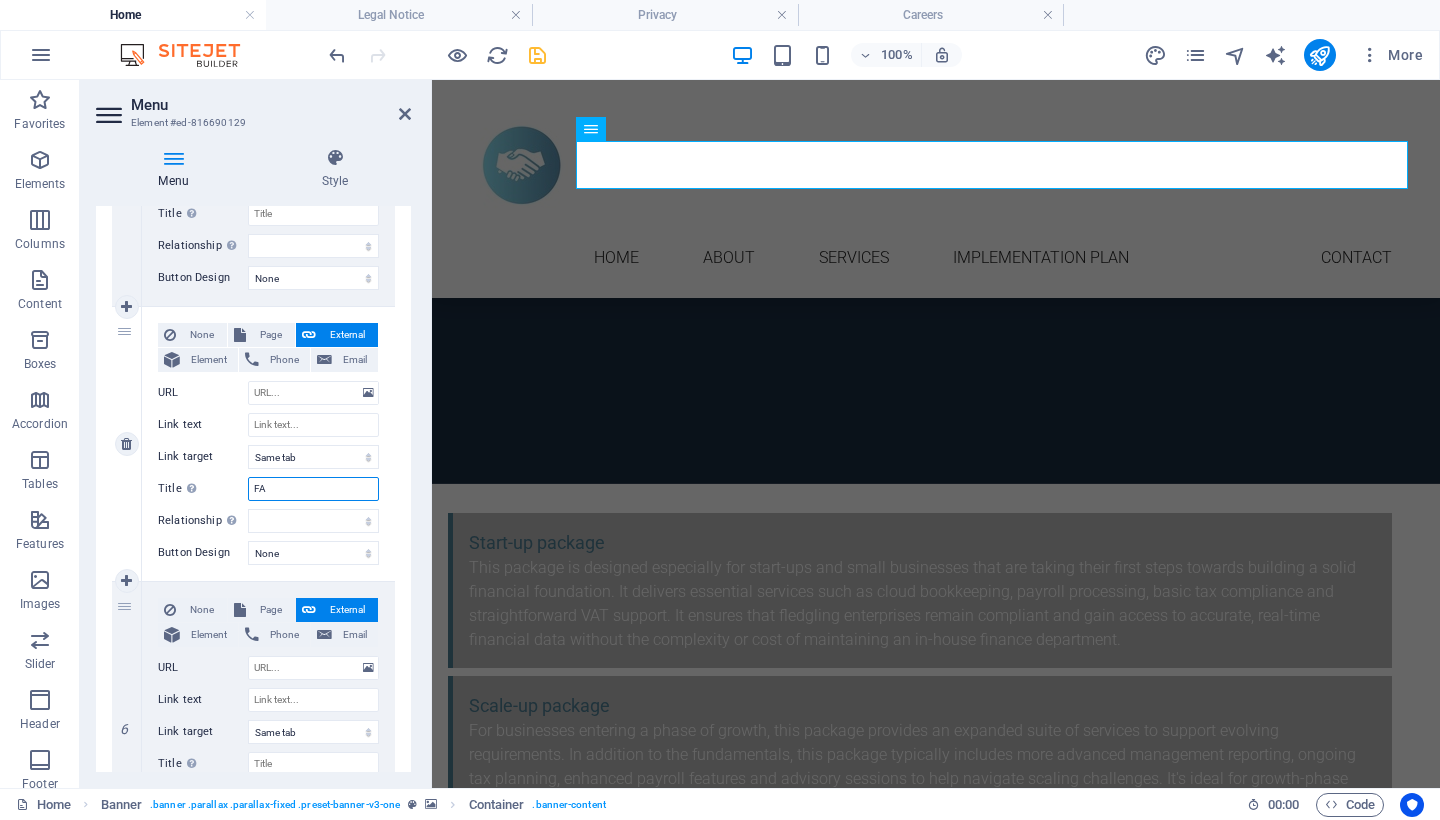 select 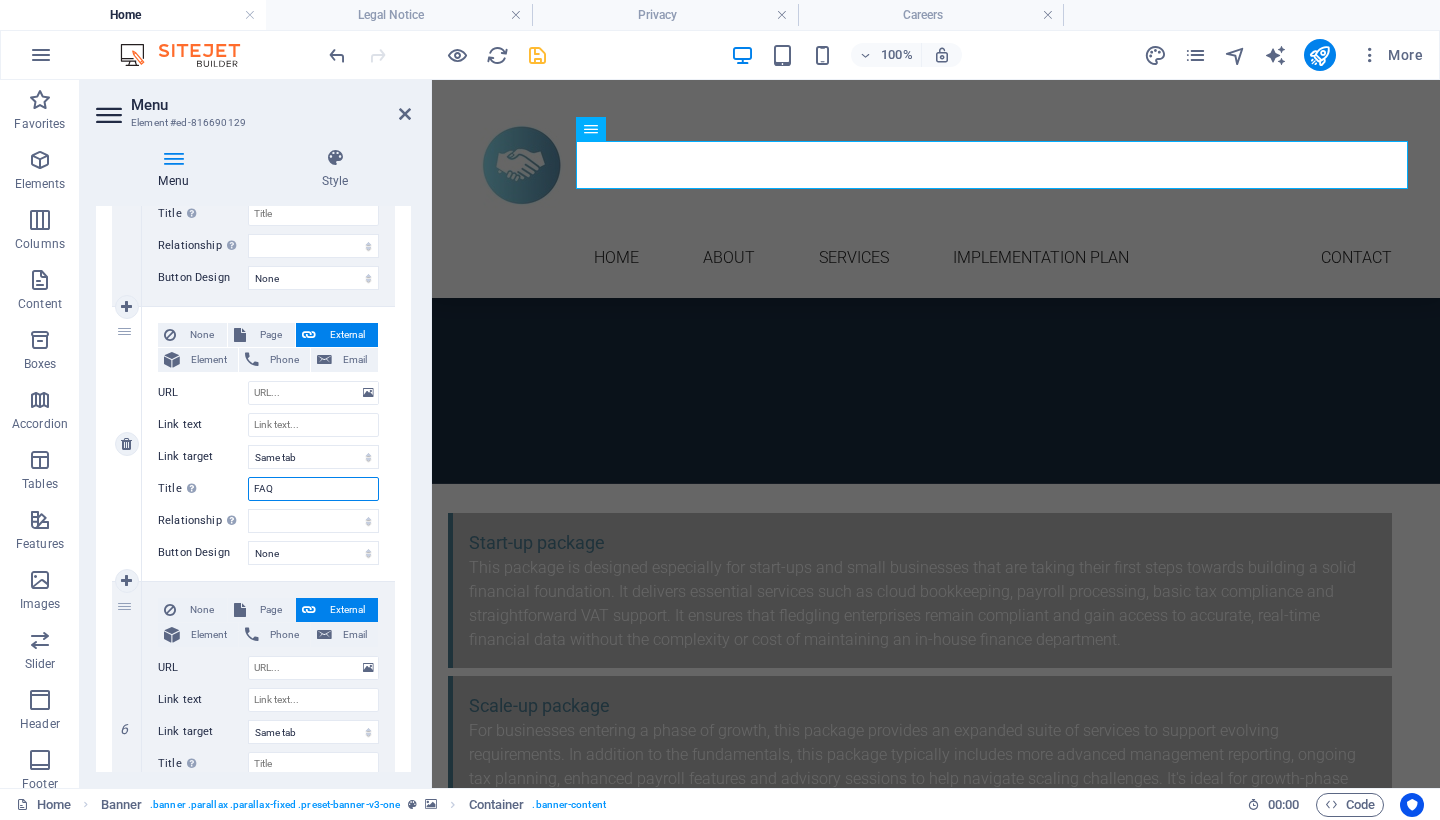 select 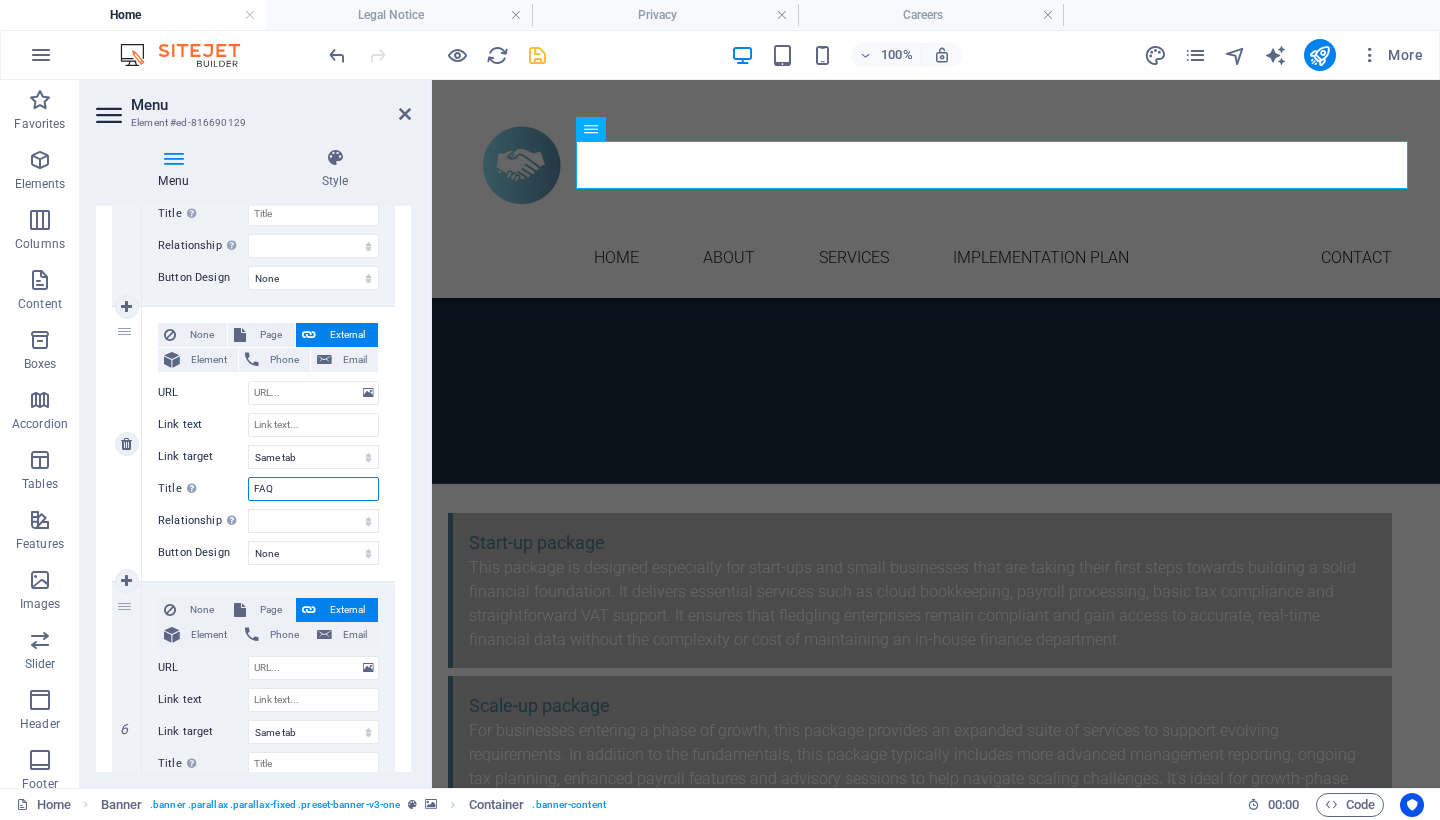 type on "FAQs" 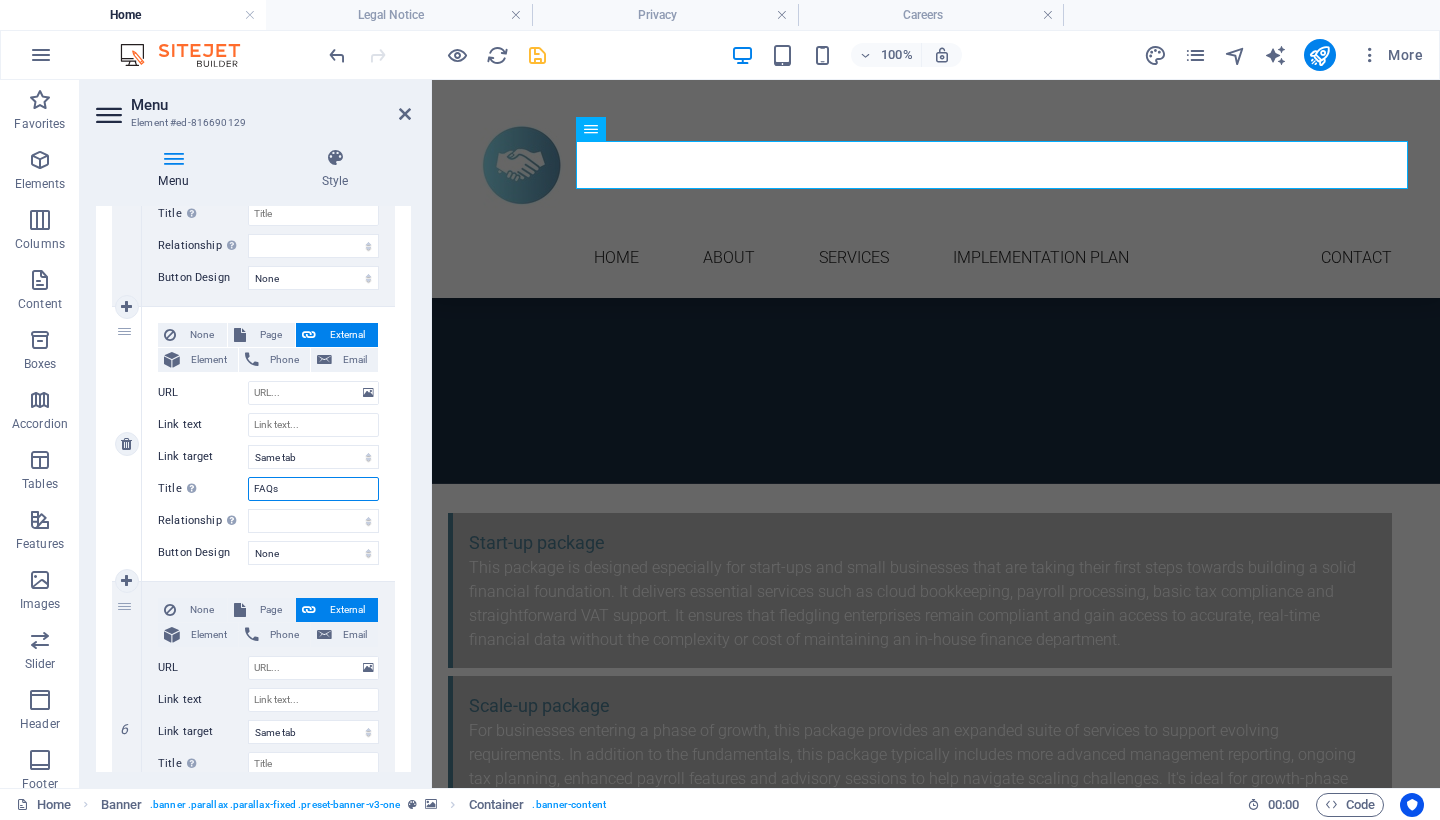select 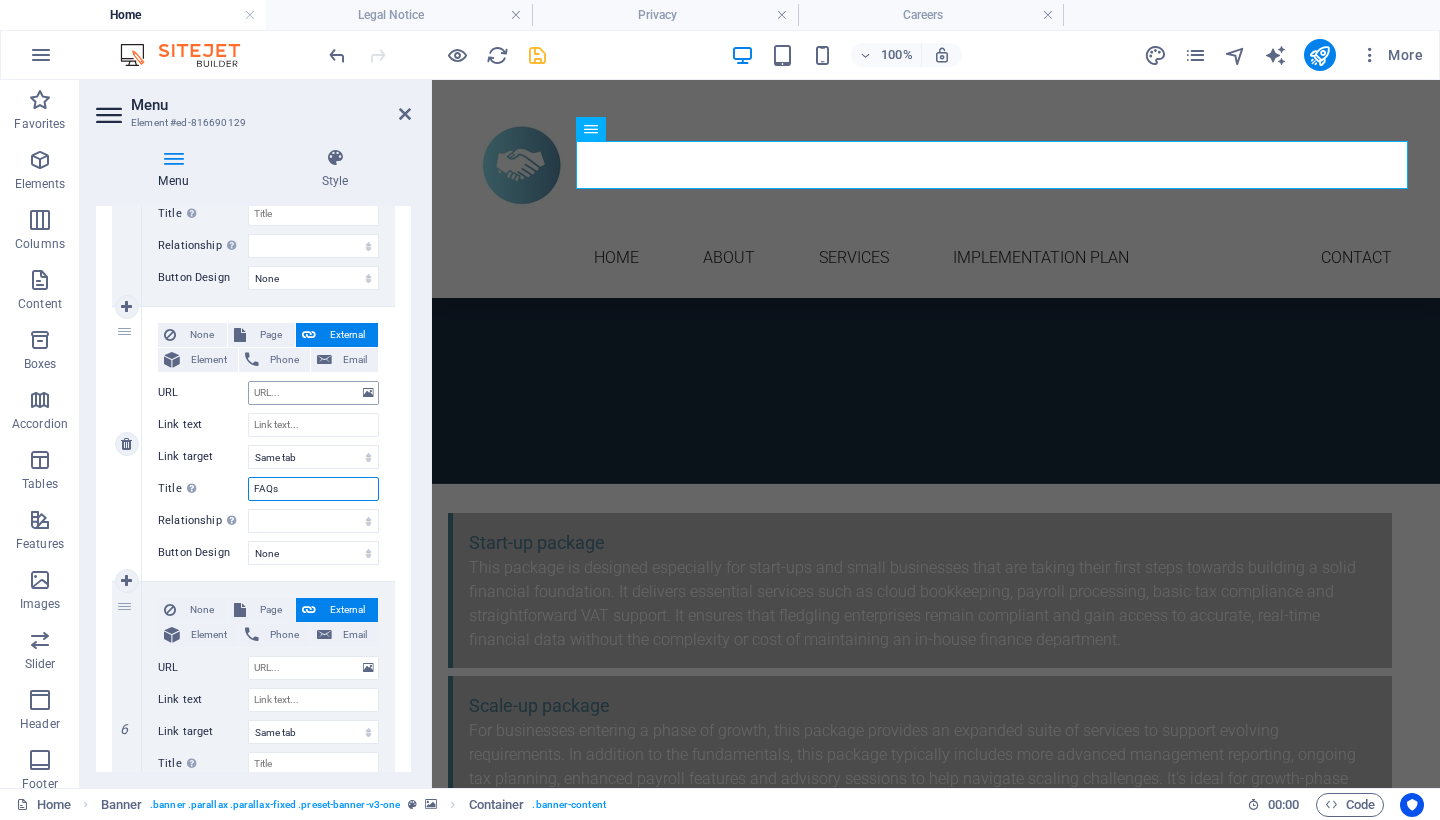 type on "FAQs" 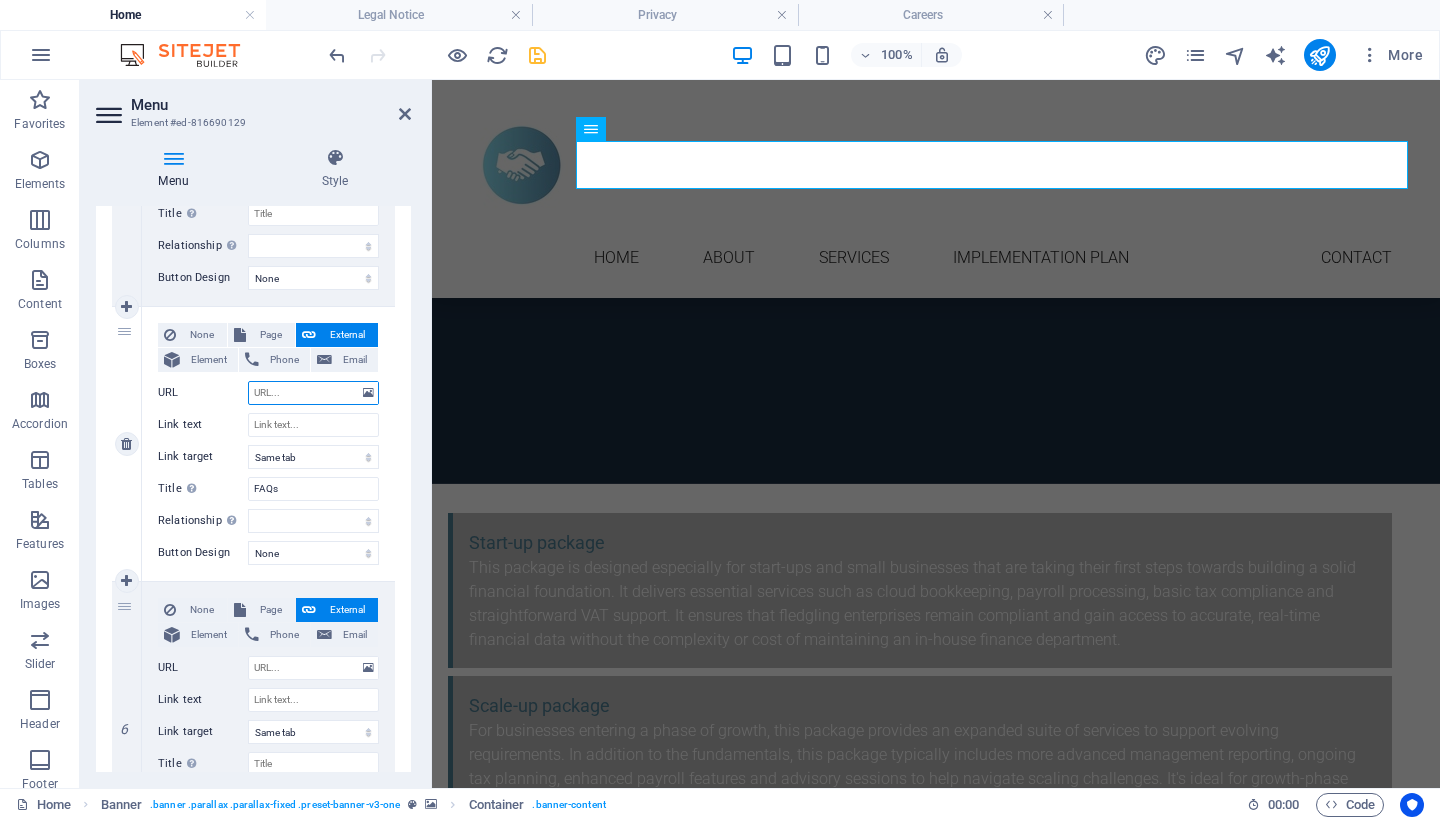 click on "URL" at bounding box center [313, 393] 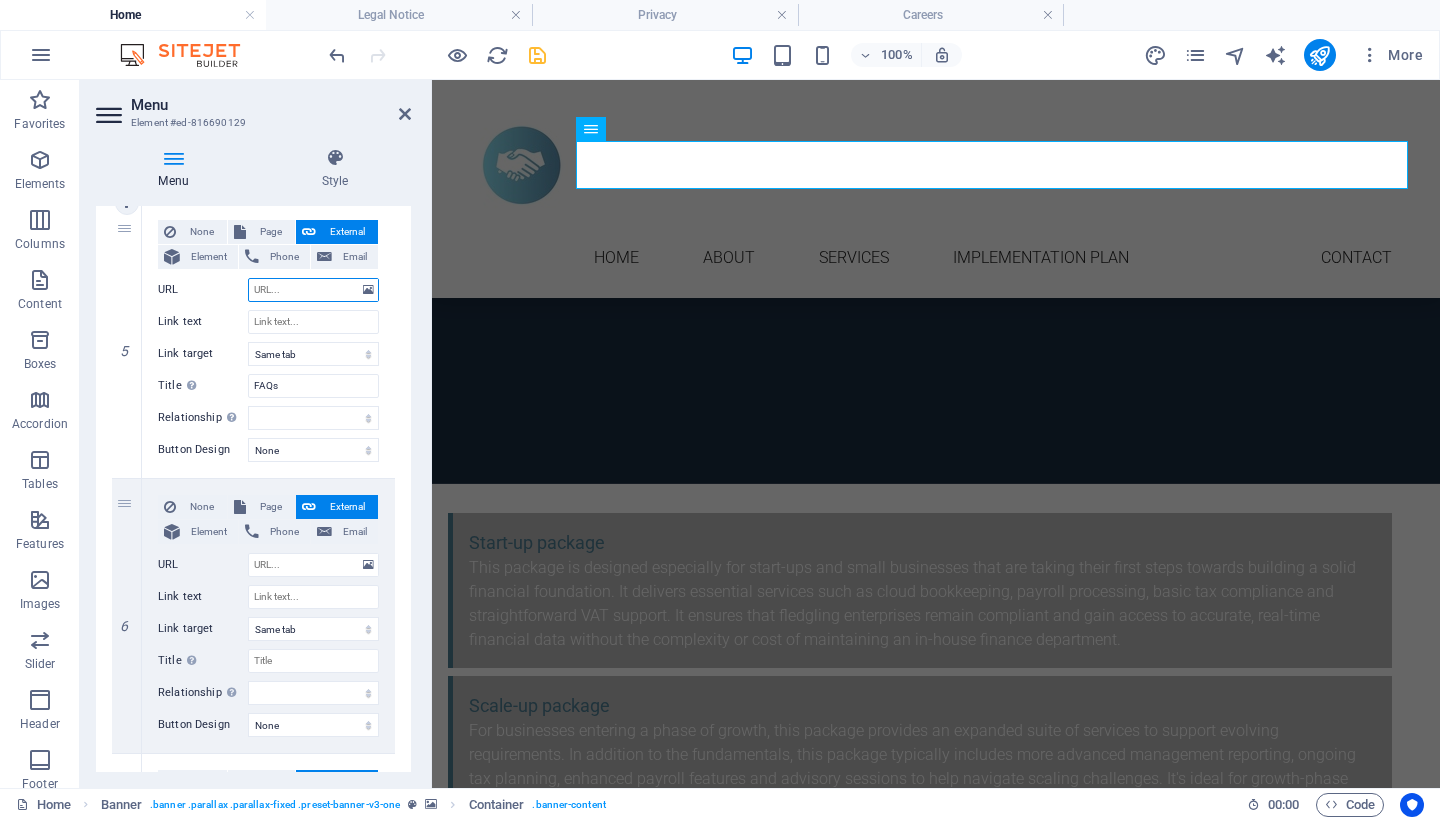 scroll, scrollTop: 1263, scrollLeft: 0, axis: vertical 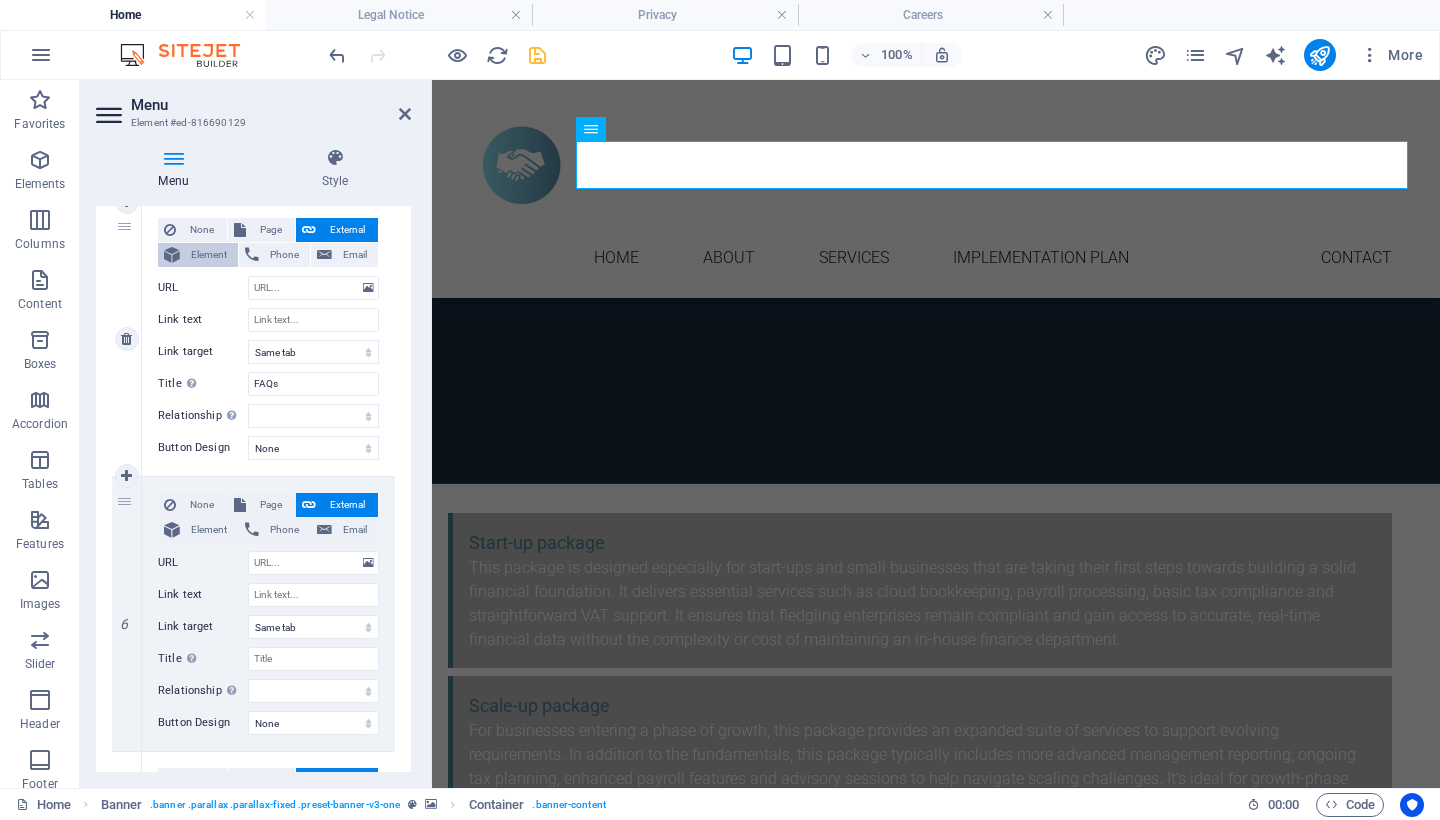 click on "Element" at bounding box center [209, 255] 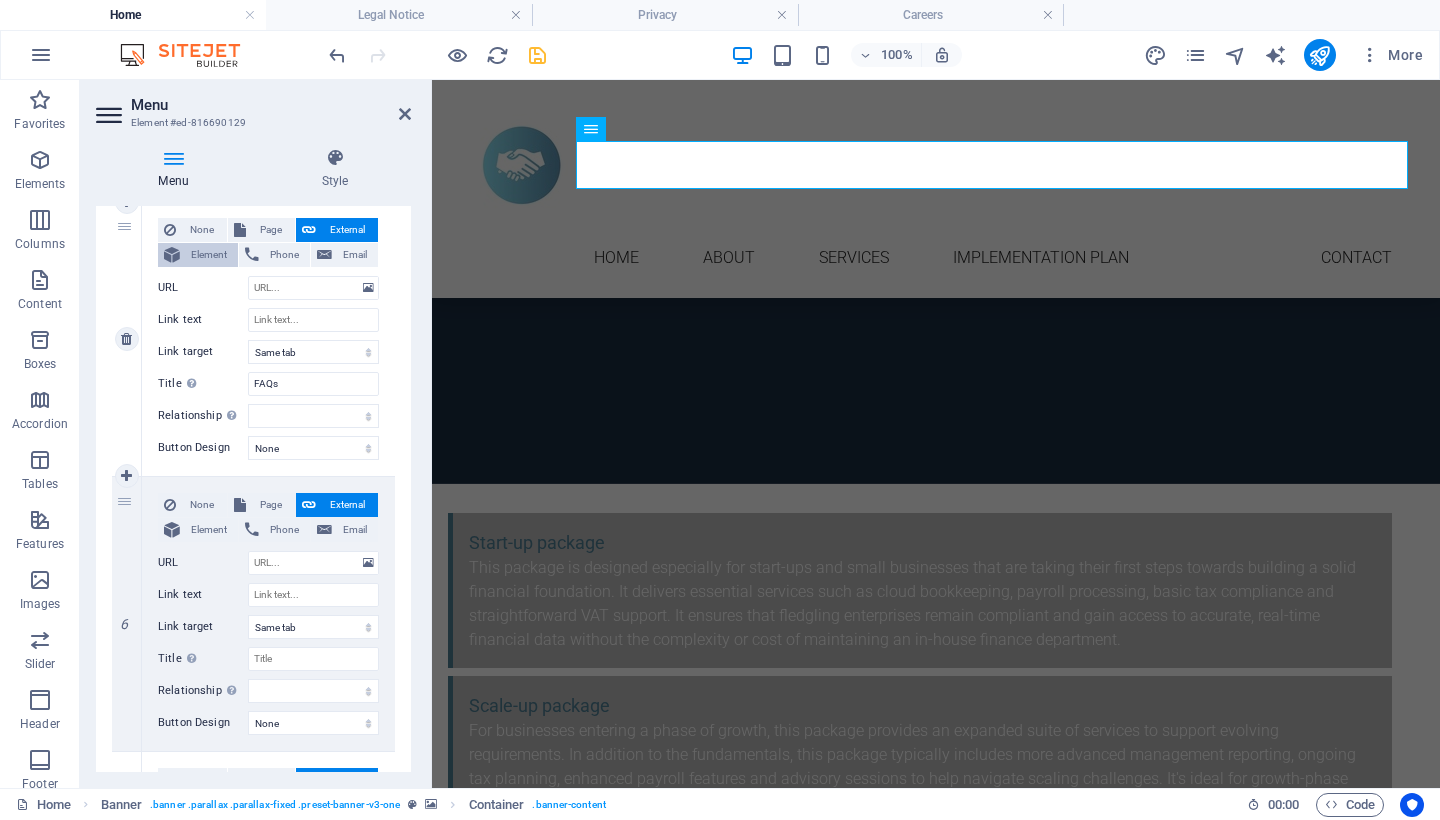 select 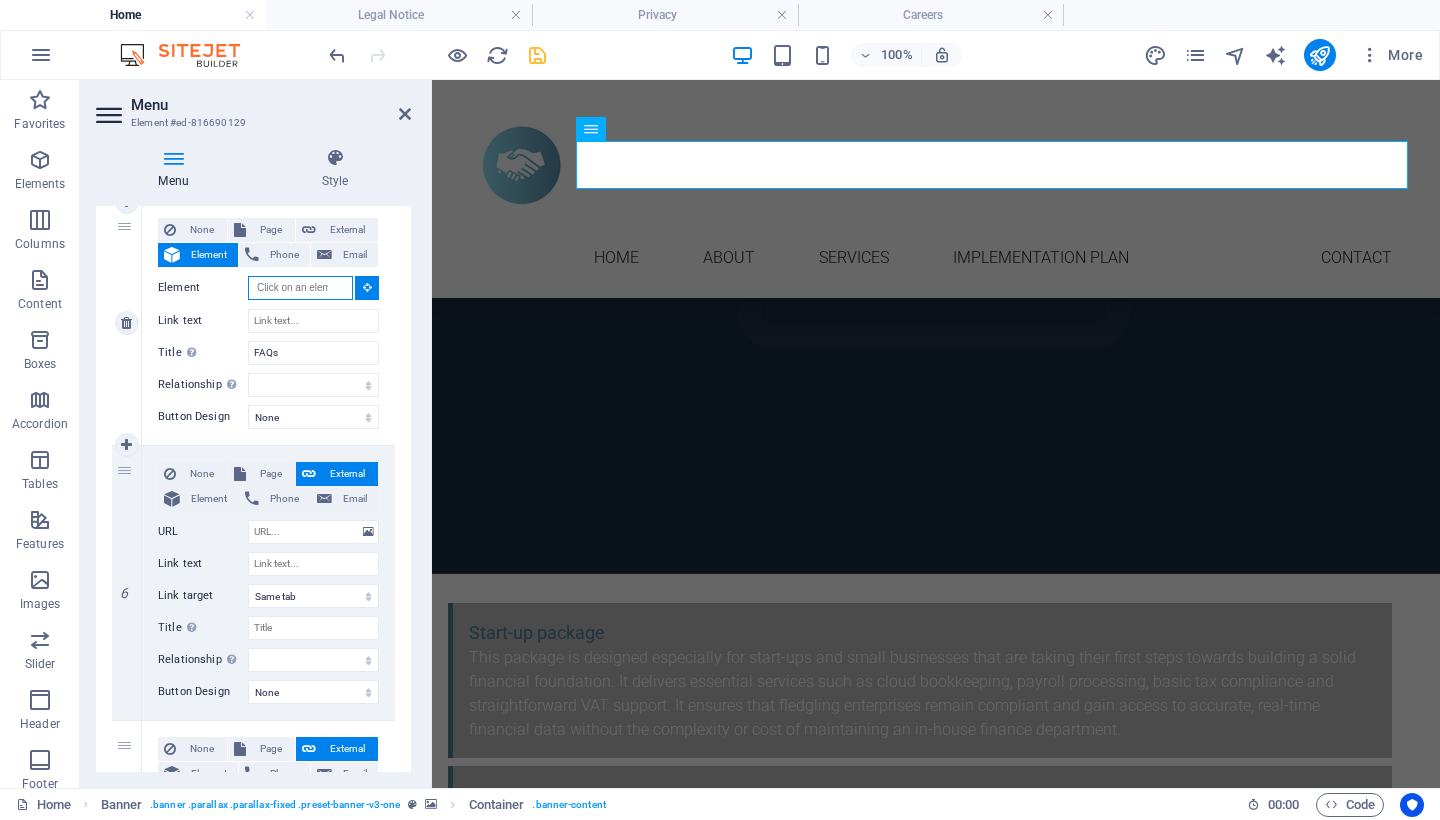 scroll, scrollTop: 6621, scrollLeft: 0, axis: vertical 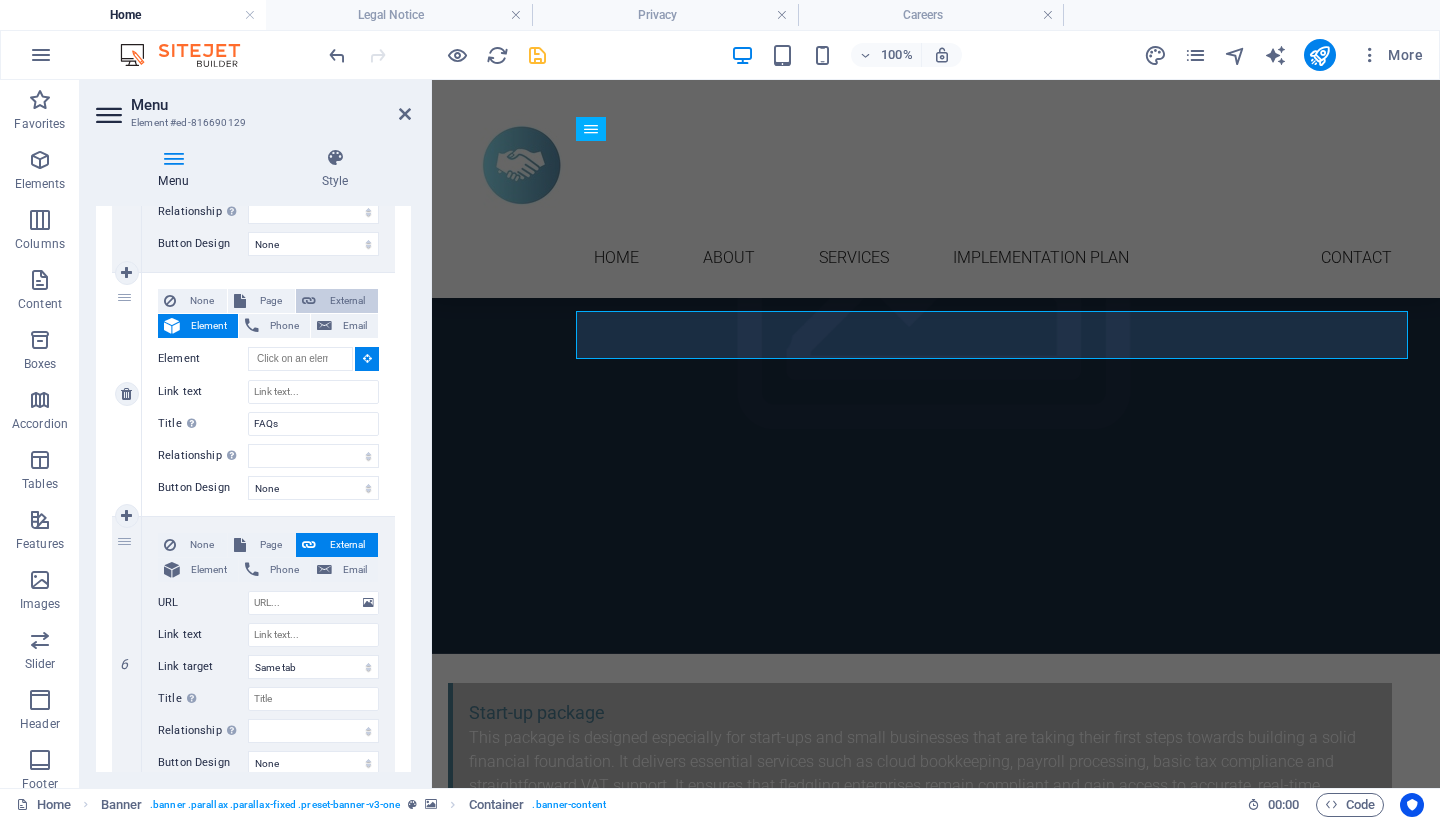 click on "External" at bounding box center (347, 301) 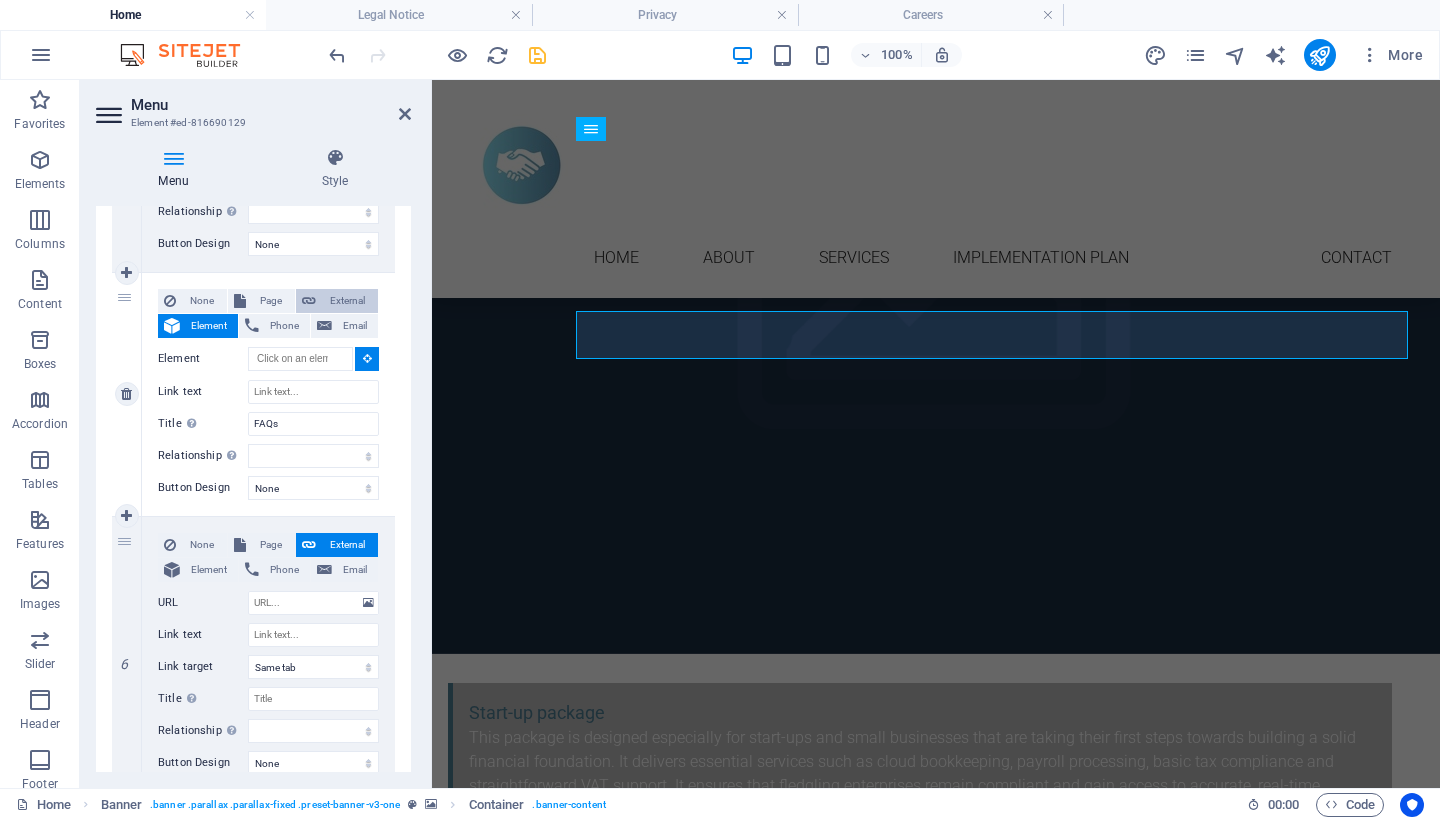 select 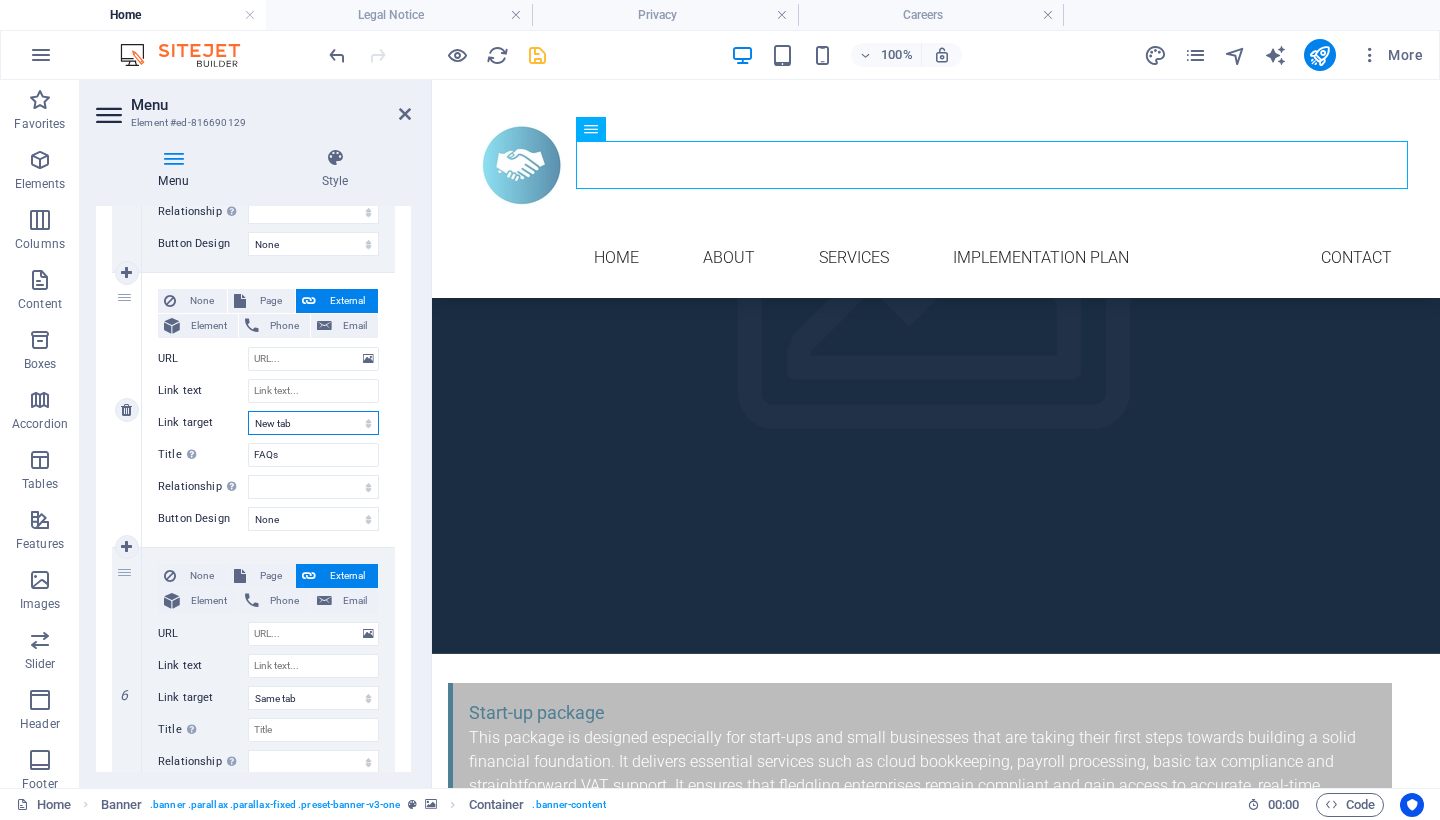 select 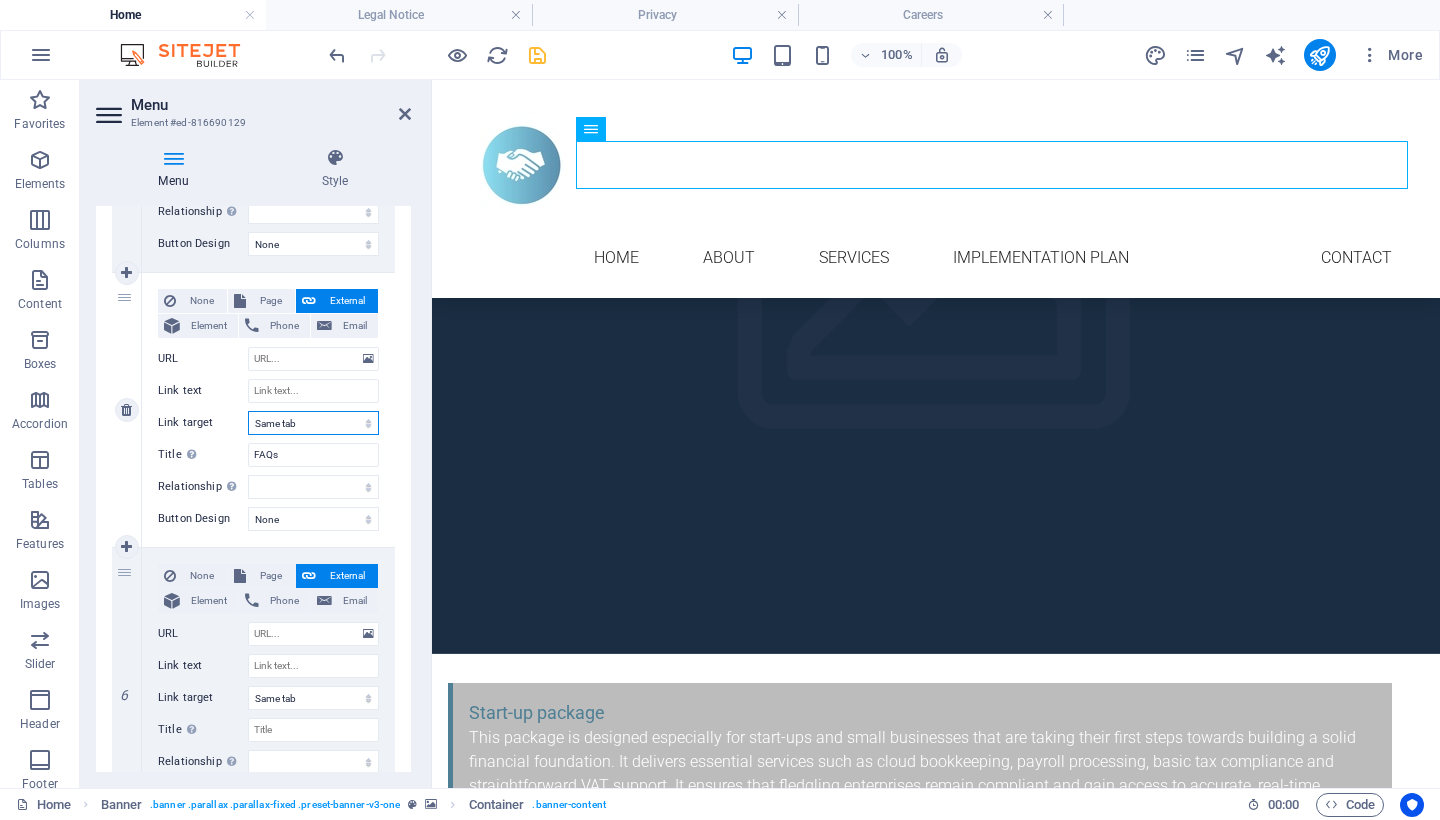 select 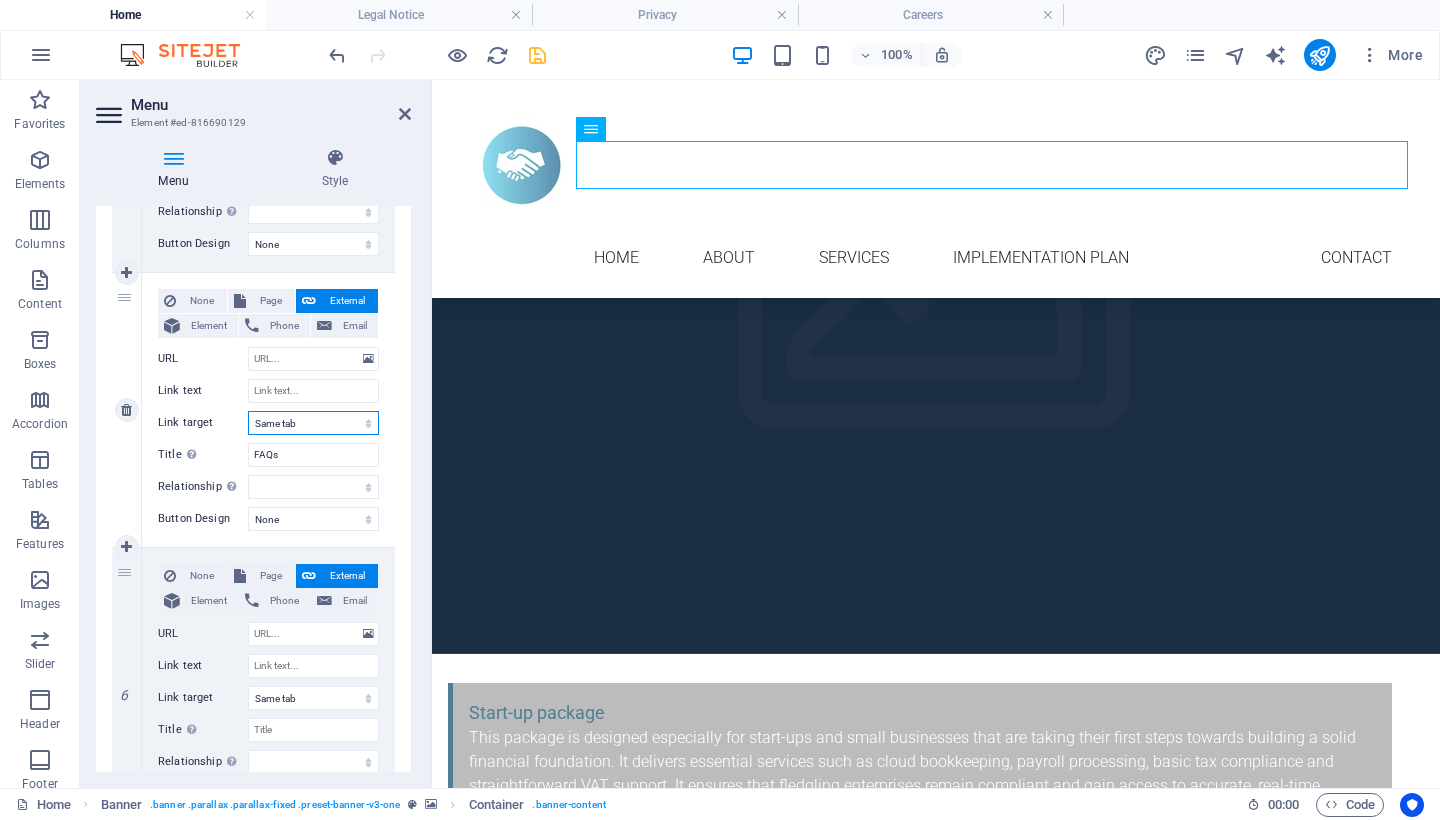 select on "blank" 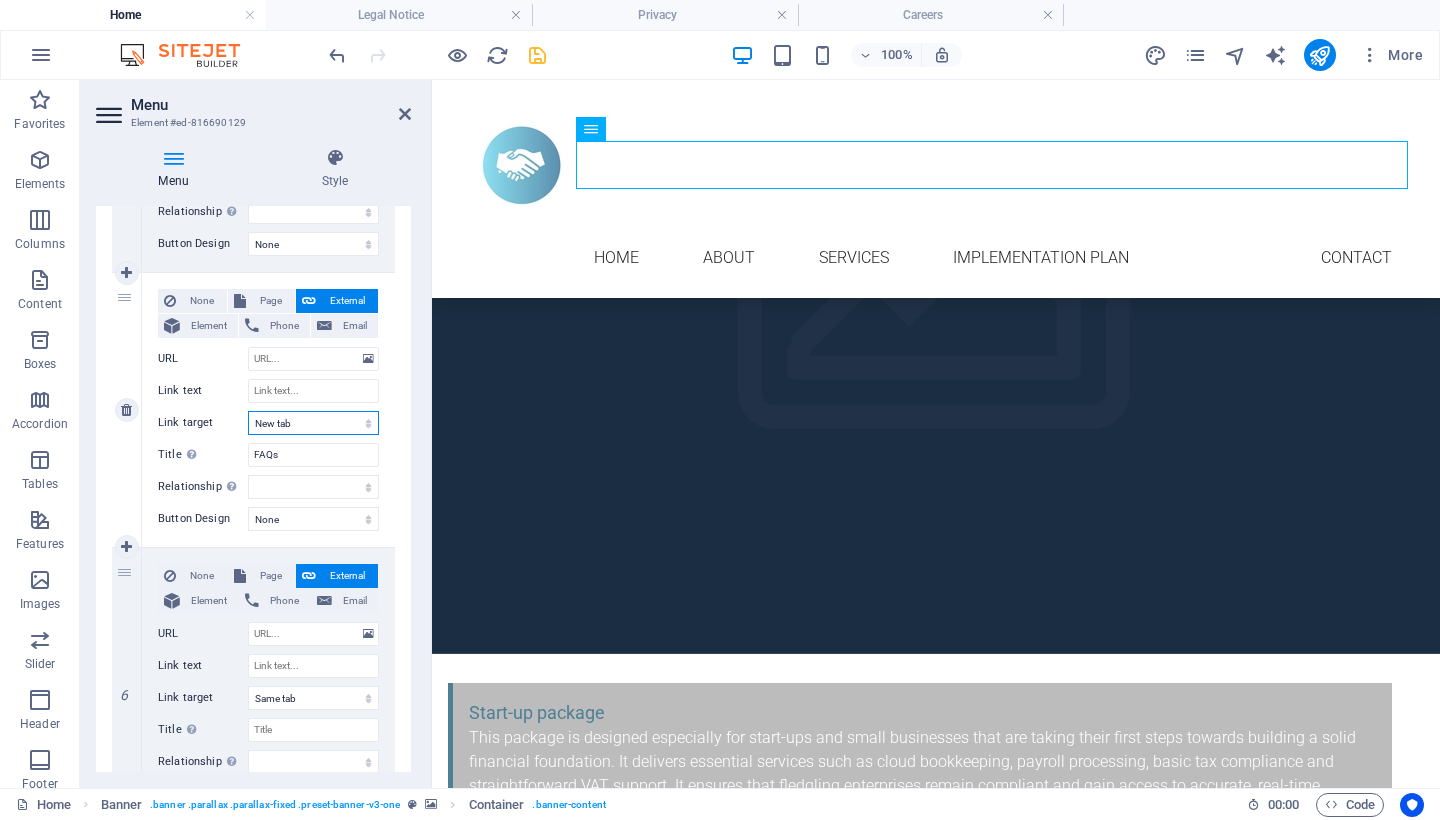 select 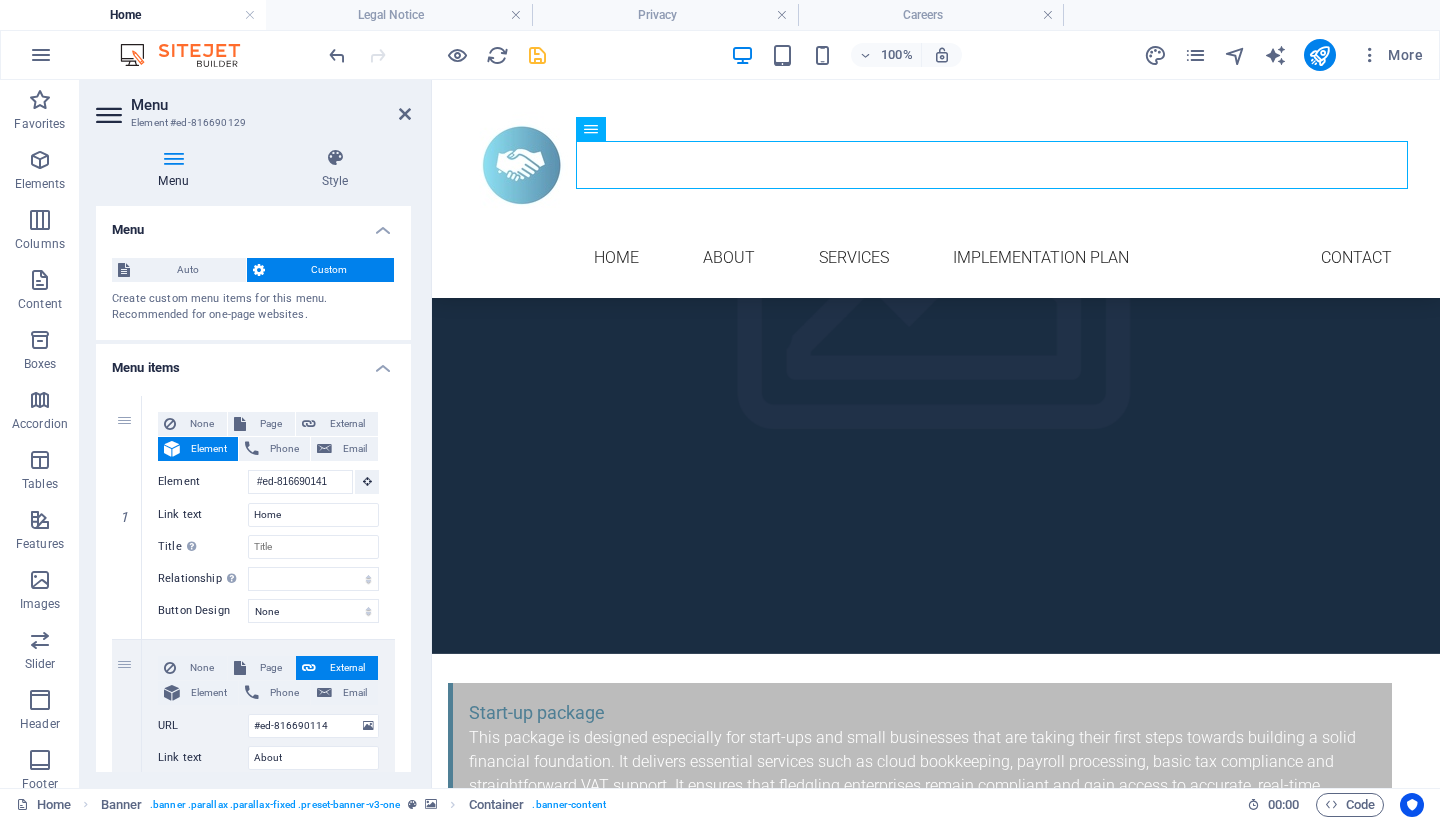 scroll, scrollTop: 0, scrollLeft: 0, axis: both 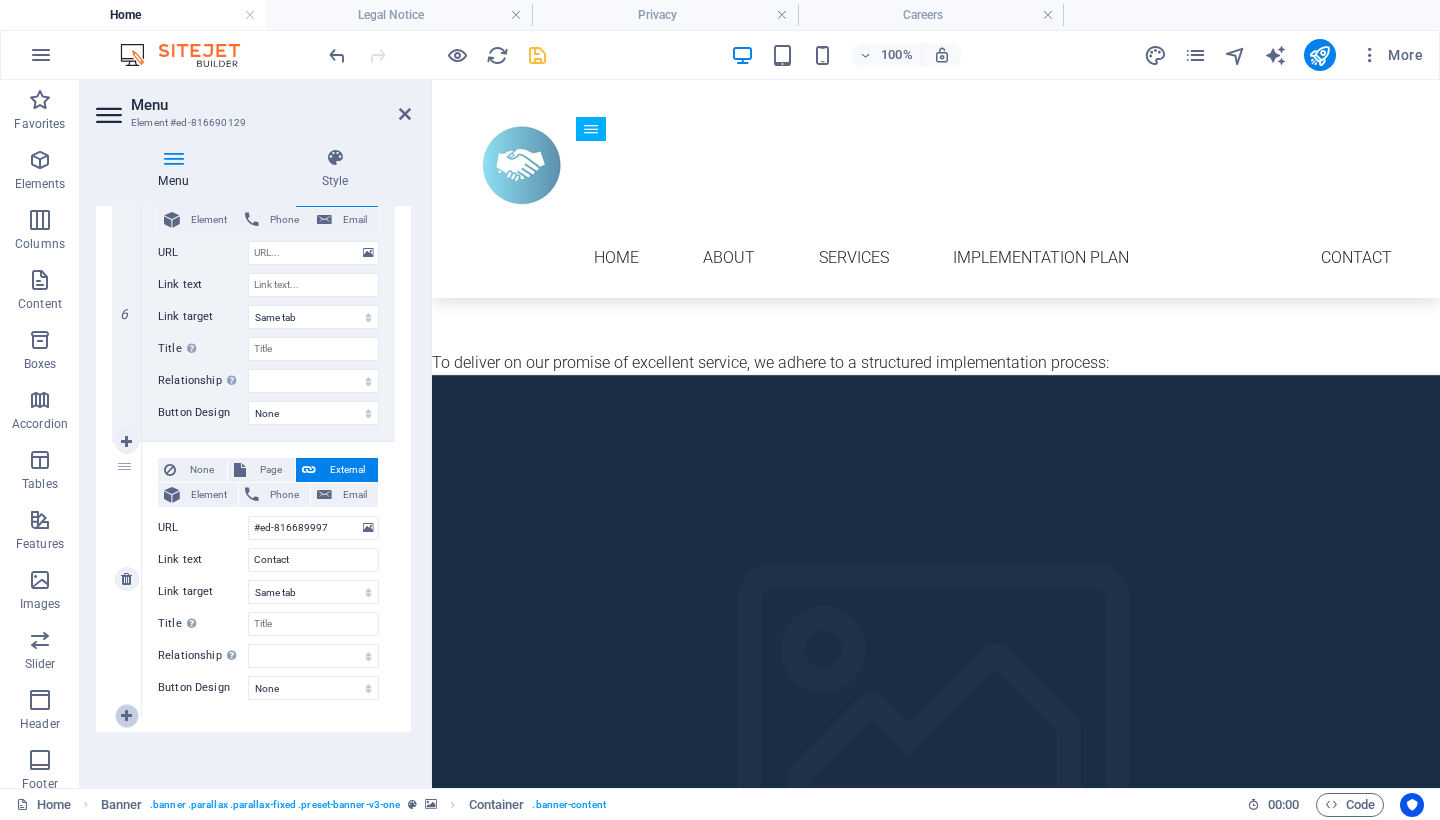 click at bounding box center (126, 716) 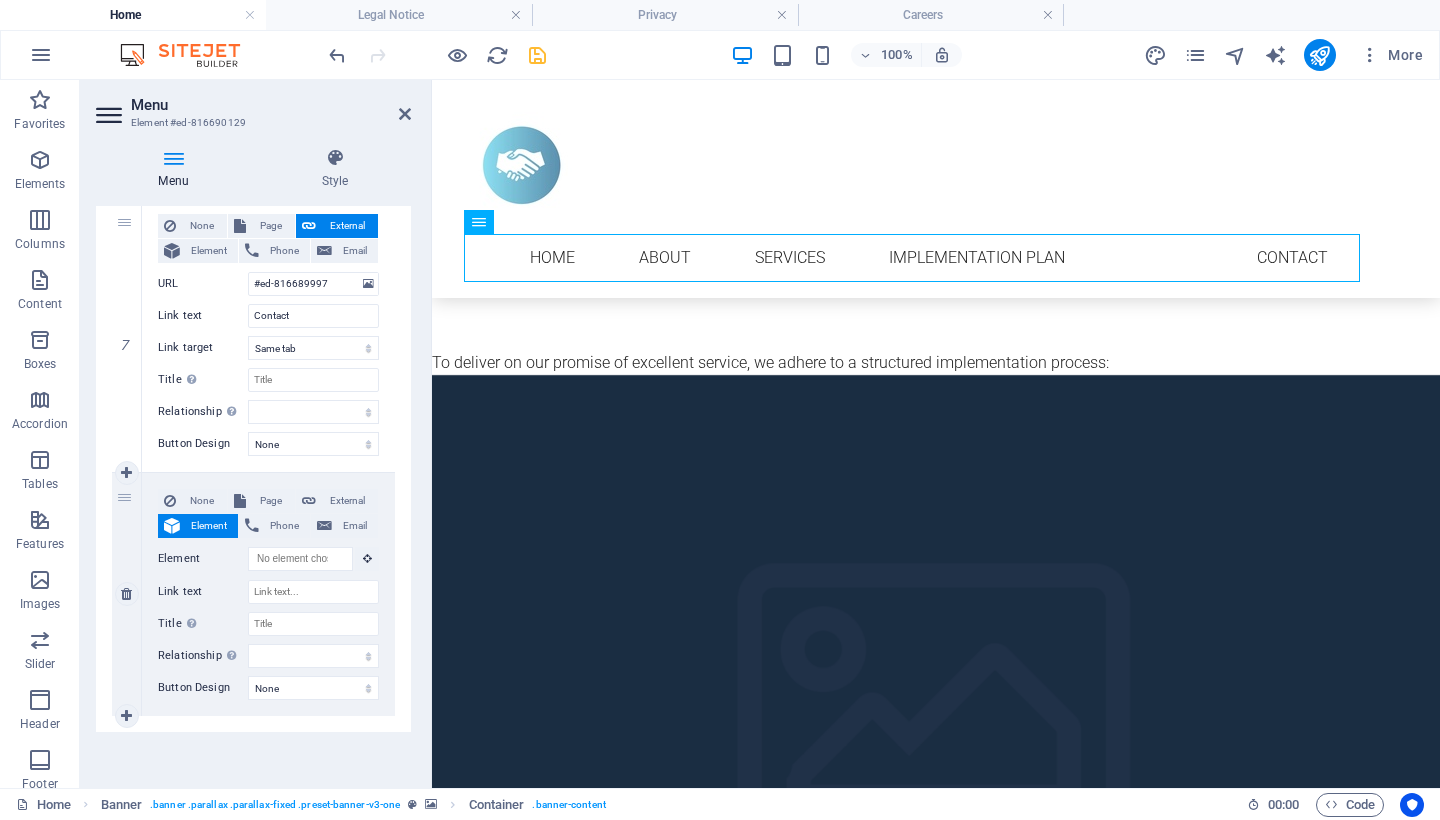 scroll, scrollTop: 1817, scrollLeft: 0, axis: vertical 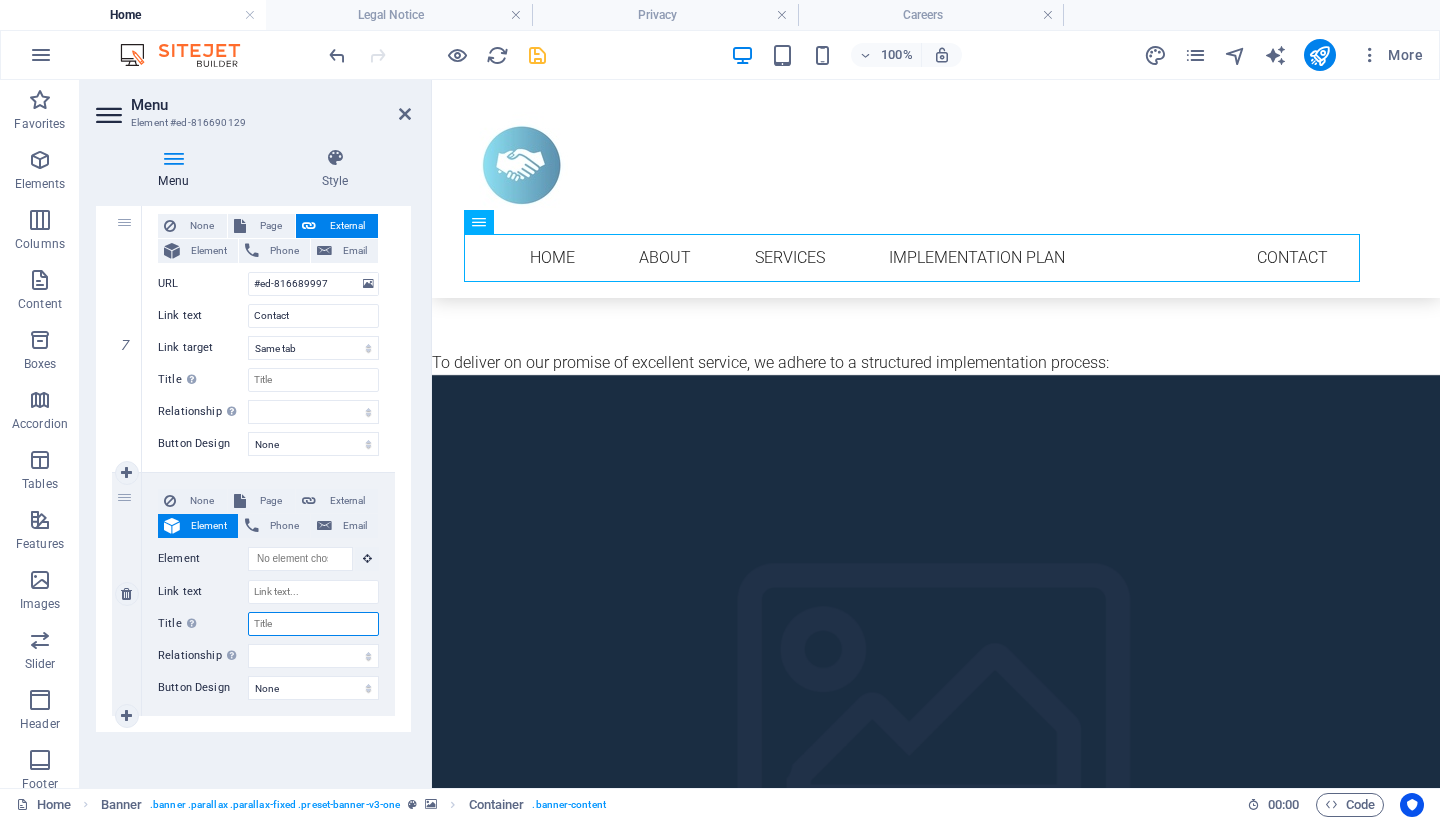 click on "Title Additional link description, should not be the same as the link text. The title is most often shown as a tooltip text when the mouse moves over the element. Leave empty if uncertain." at bounding box center [313, 624] 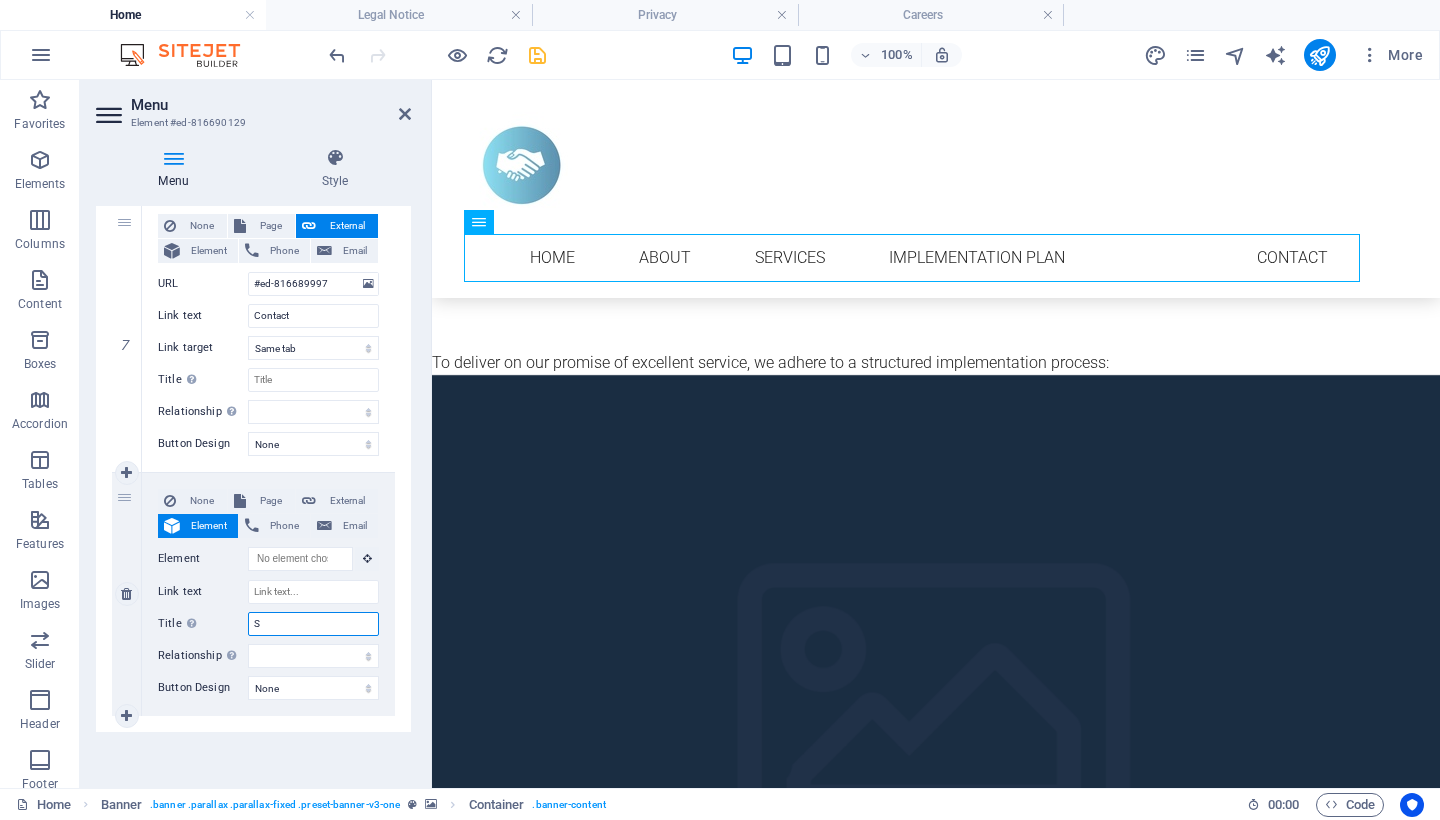 select 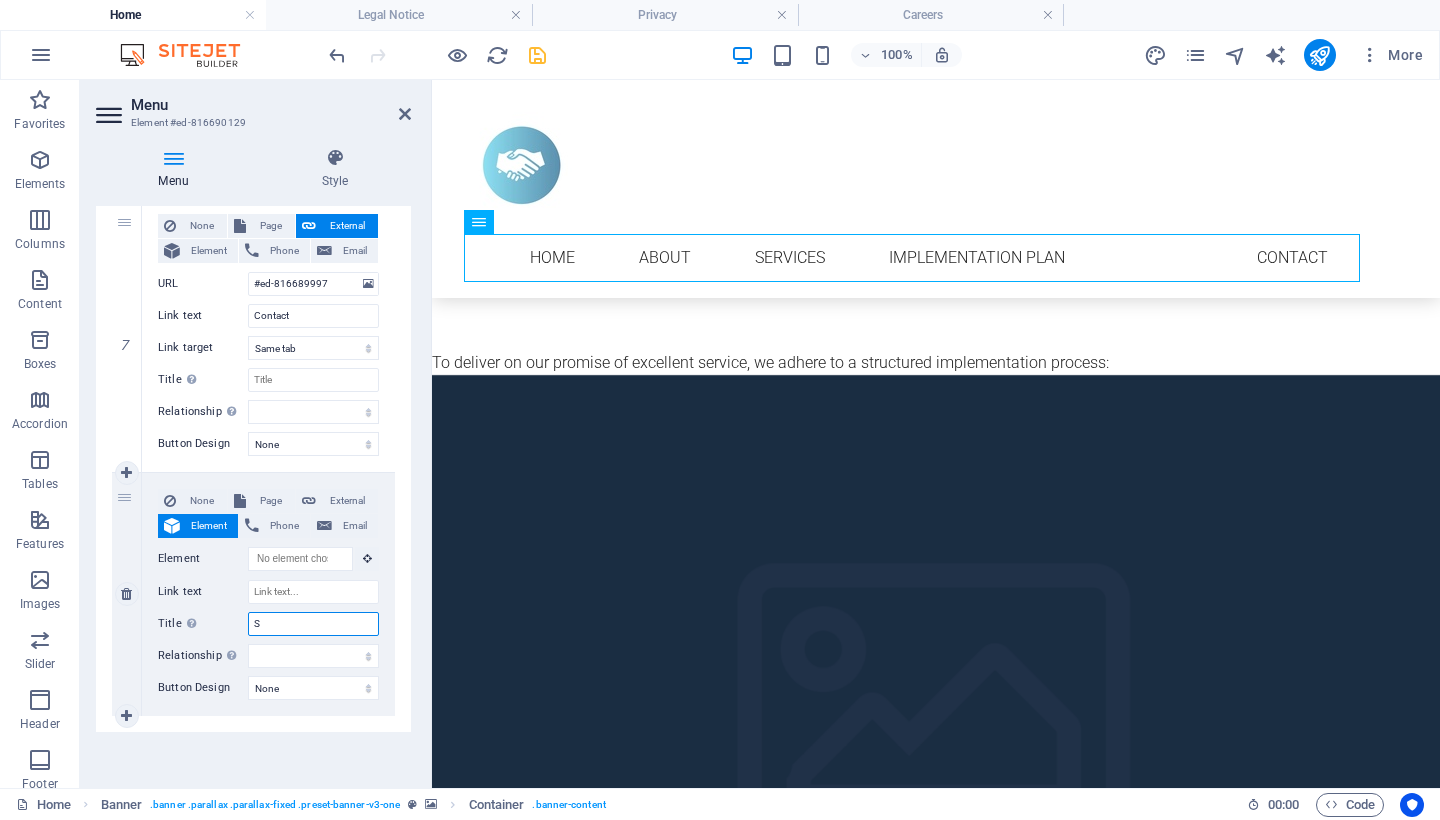 type on "So" 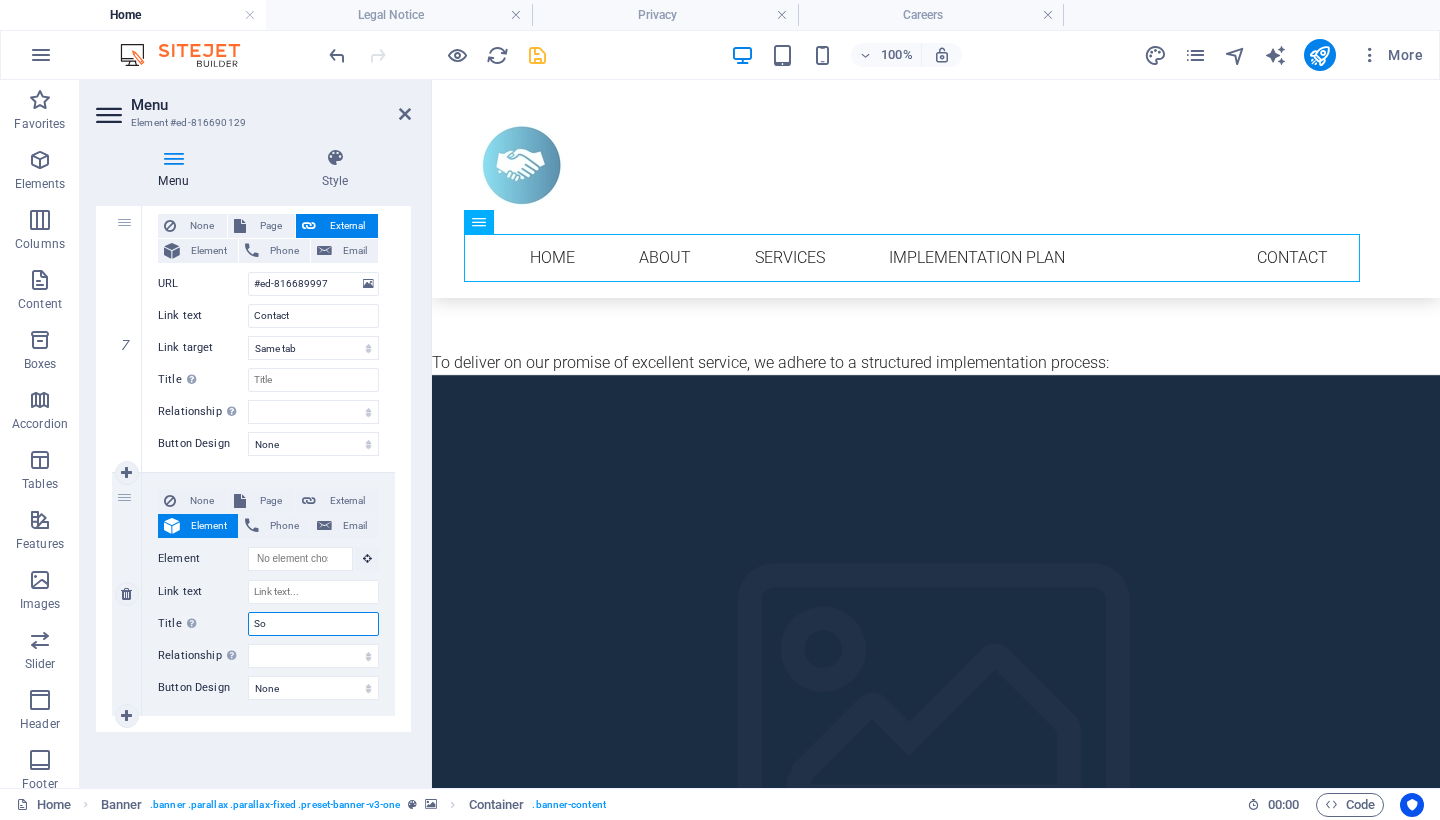 select 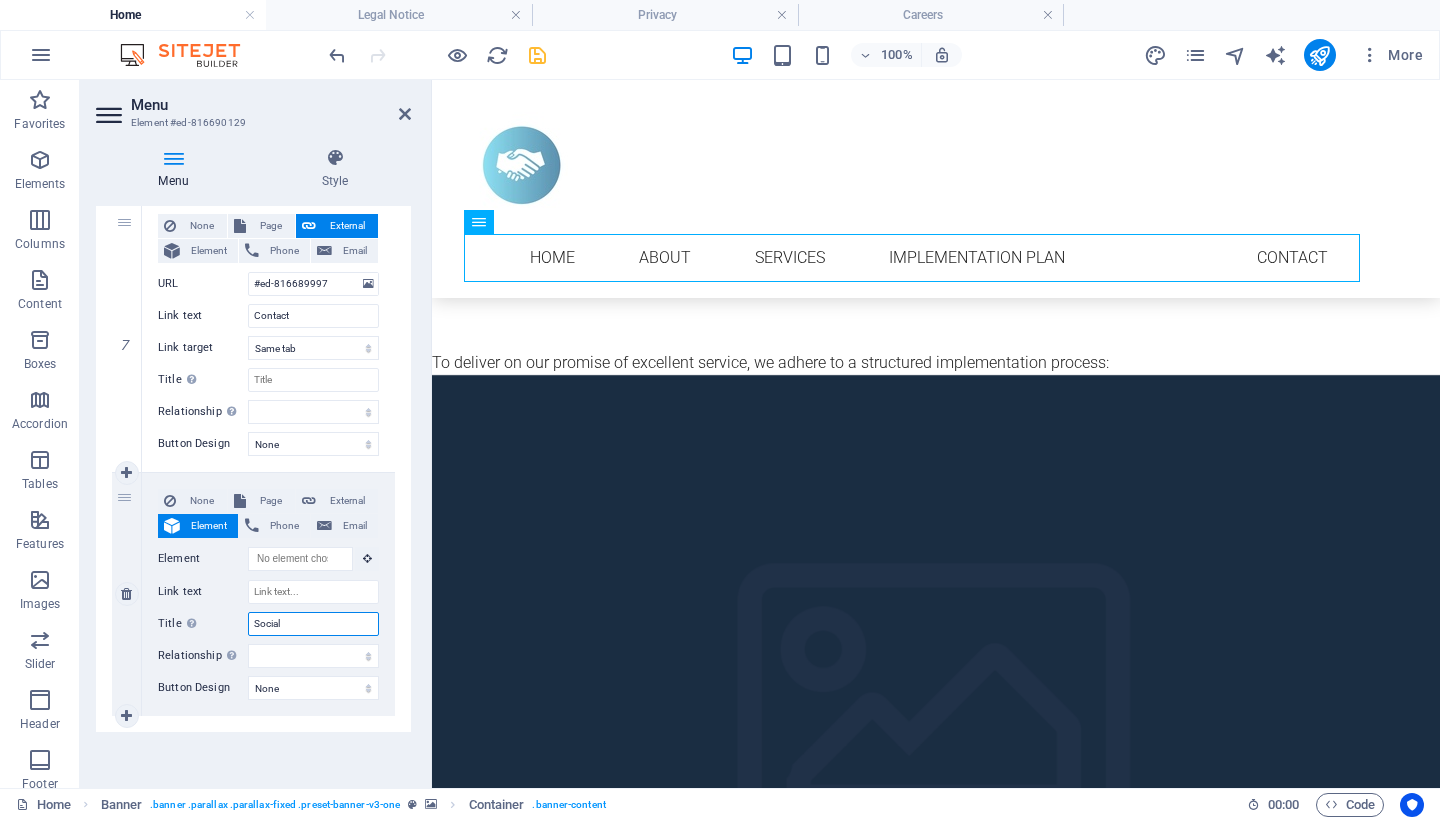 type on "Social" 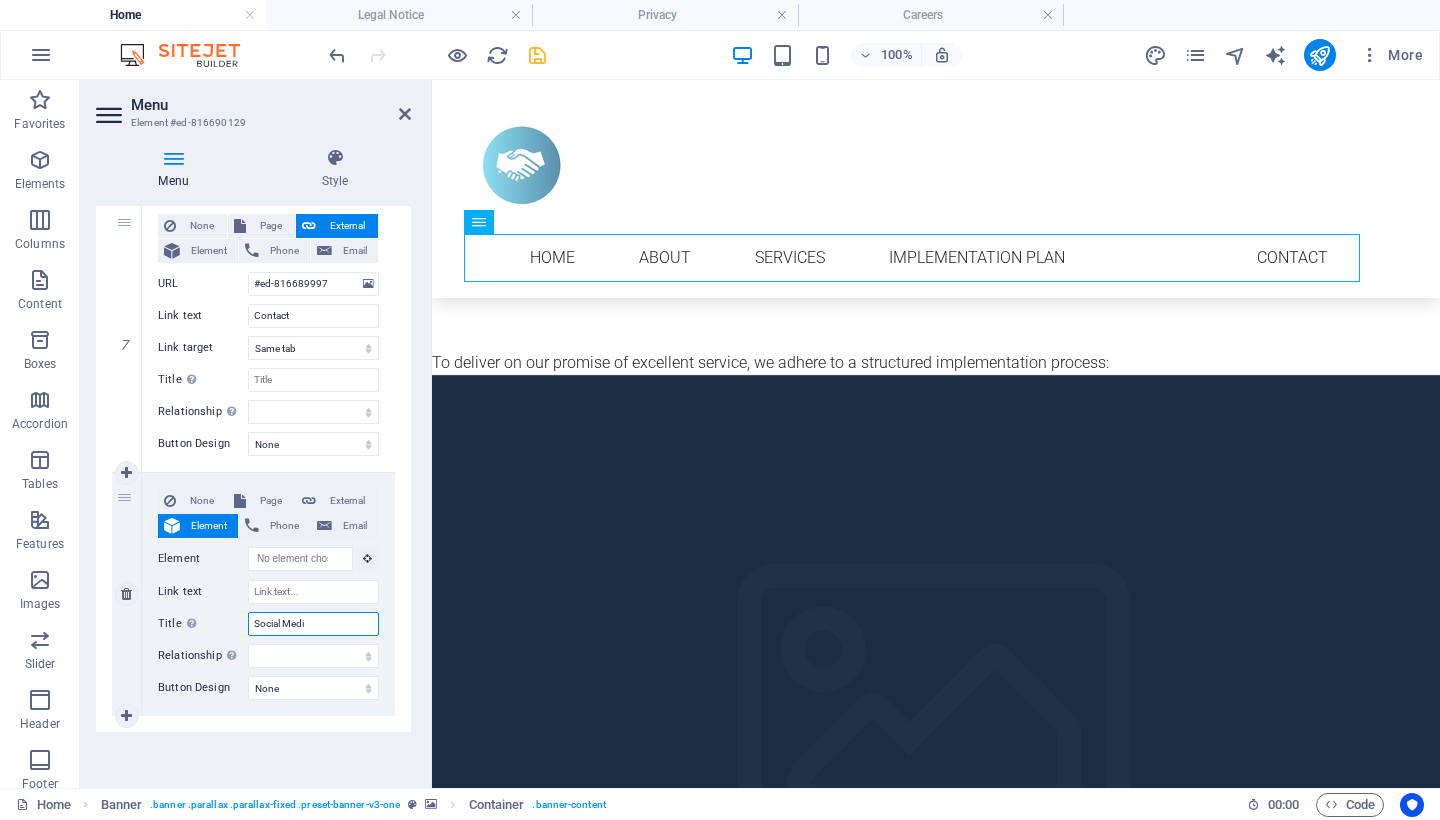 type on "Social Media" 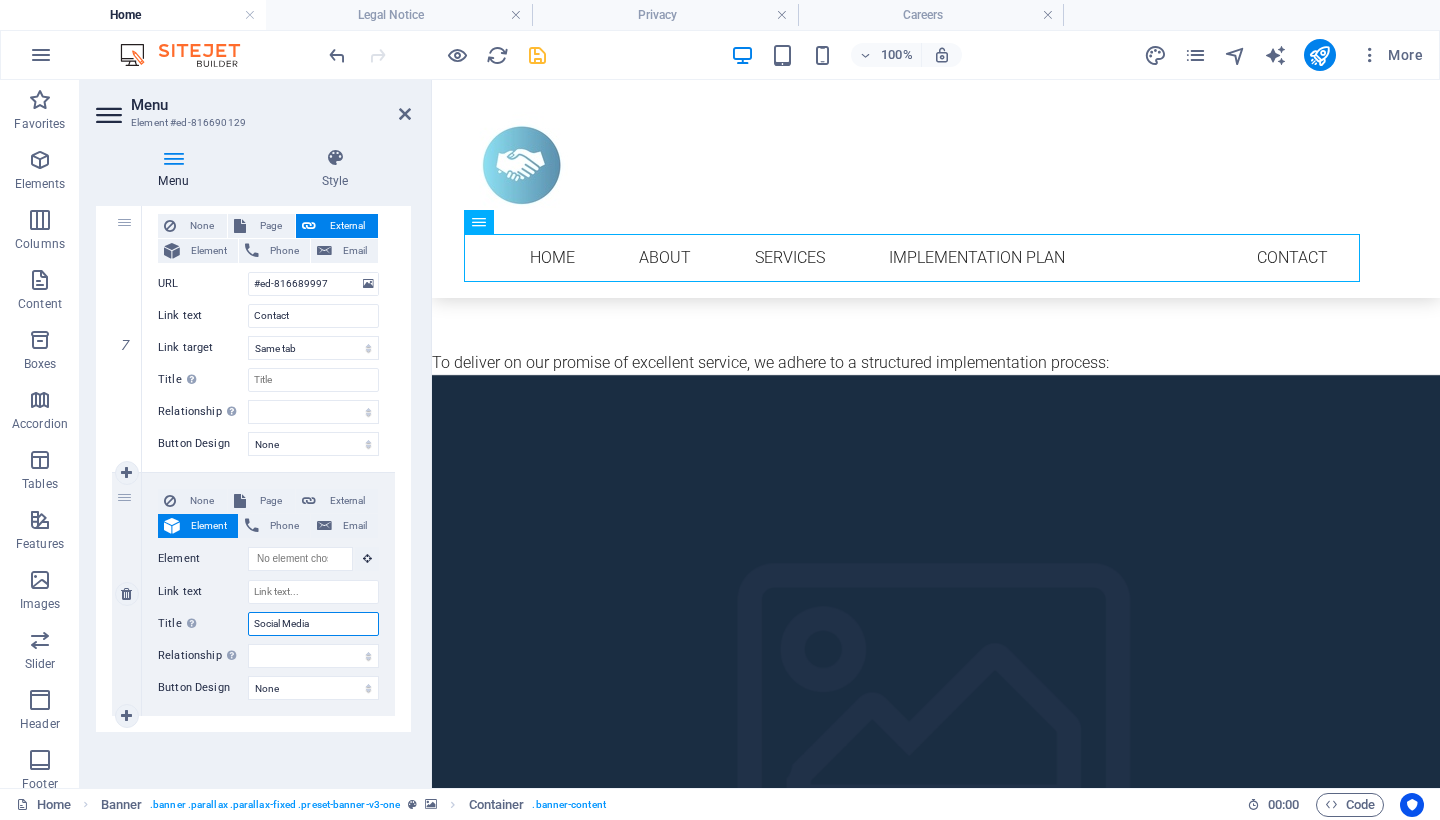 select 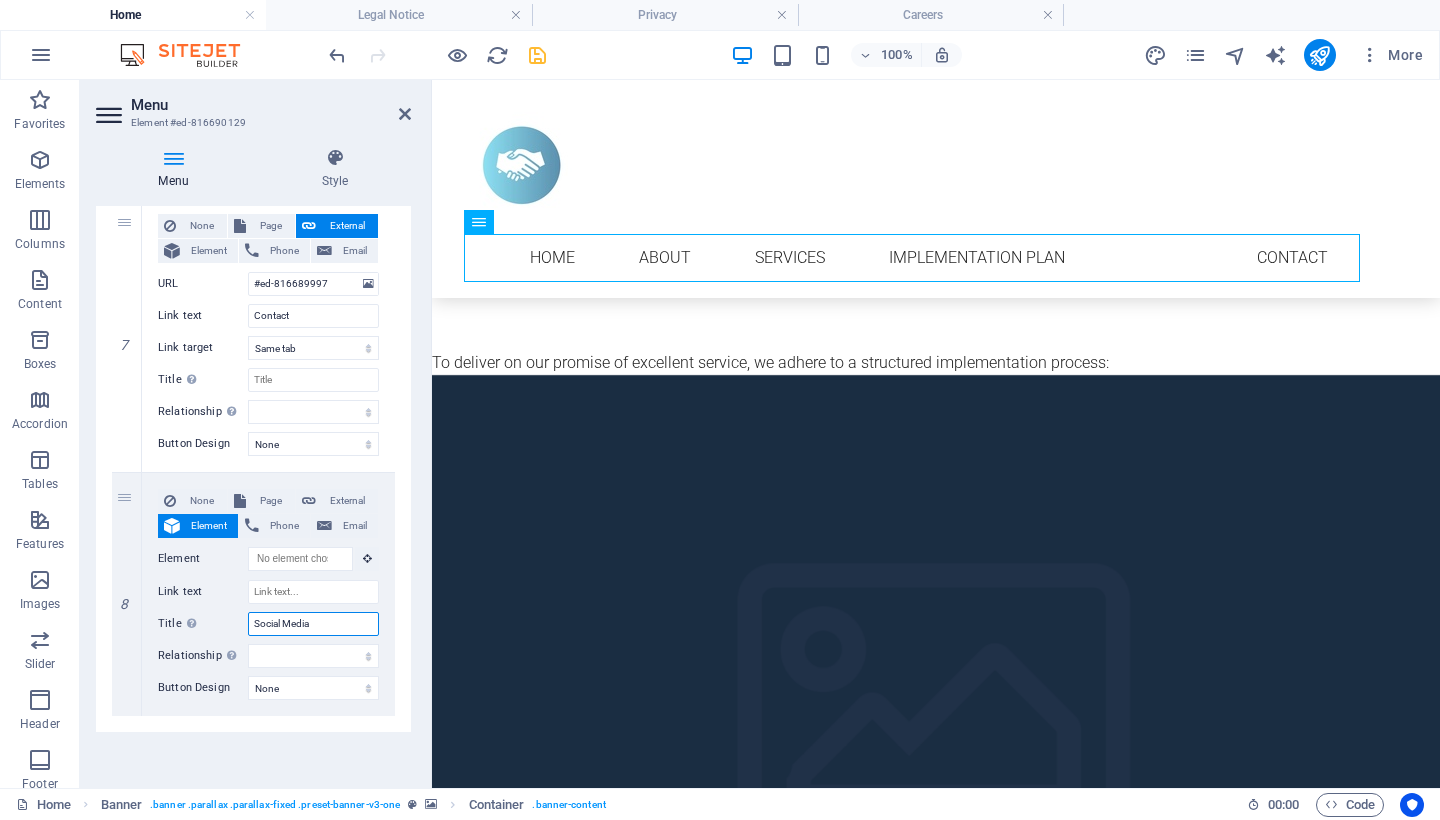 type on "Social Media" 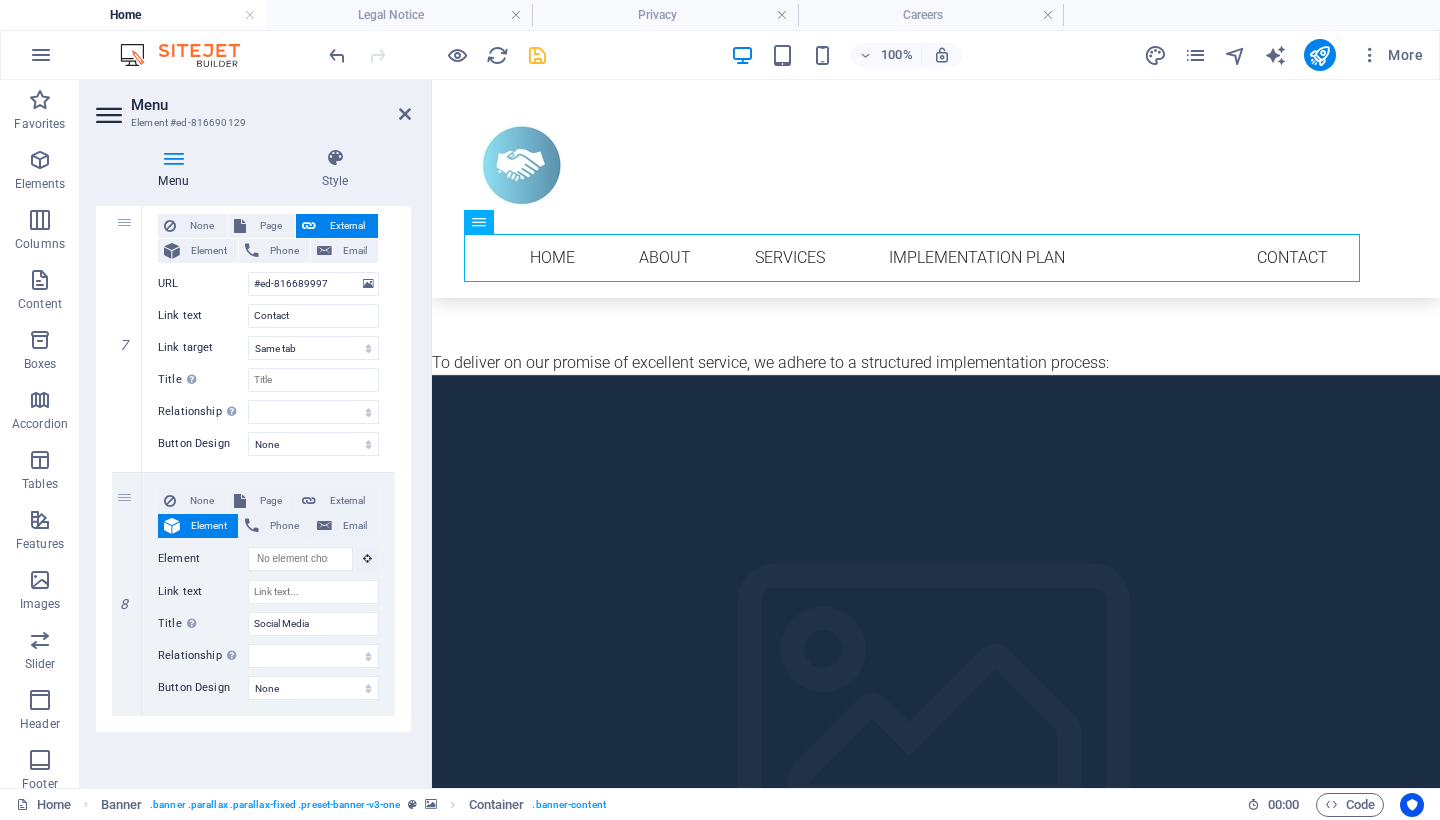 click on "1 None Page External Element Phone Email Page Home Careers Legal Notice Privacy Element #ed-816690141
URL Phone Email Link text Home Link target New tab Same tab Overlay Title Additional link description, should not be the same as the link text. The title is most often shown as a tooltip text when the mouse moves over the element. Leave empty if uncertain. Relationship Sets the  relationship of this link to the link target . For example, the value "nofollow" instructs search engines not to follow the link. Can be left empty. alternate author bookmark external help license next nofollow noreferrer noopener prev search tag Button Design None Default Primary Secondary 2 None Page External Element Phone Email Page Home Careers Legal Notice Privacy Element
URL #ed-816690114 Phone Email Link text About Link target New tab Same tab Overlay Title Relationship Sets the  relationship of this link to the link target alternate author bookmark external help license next prev" at bounding box center (253, -353) 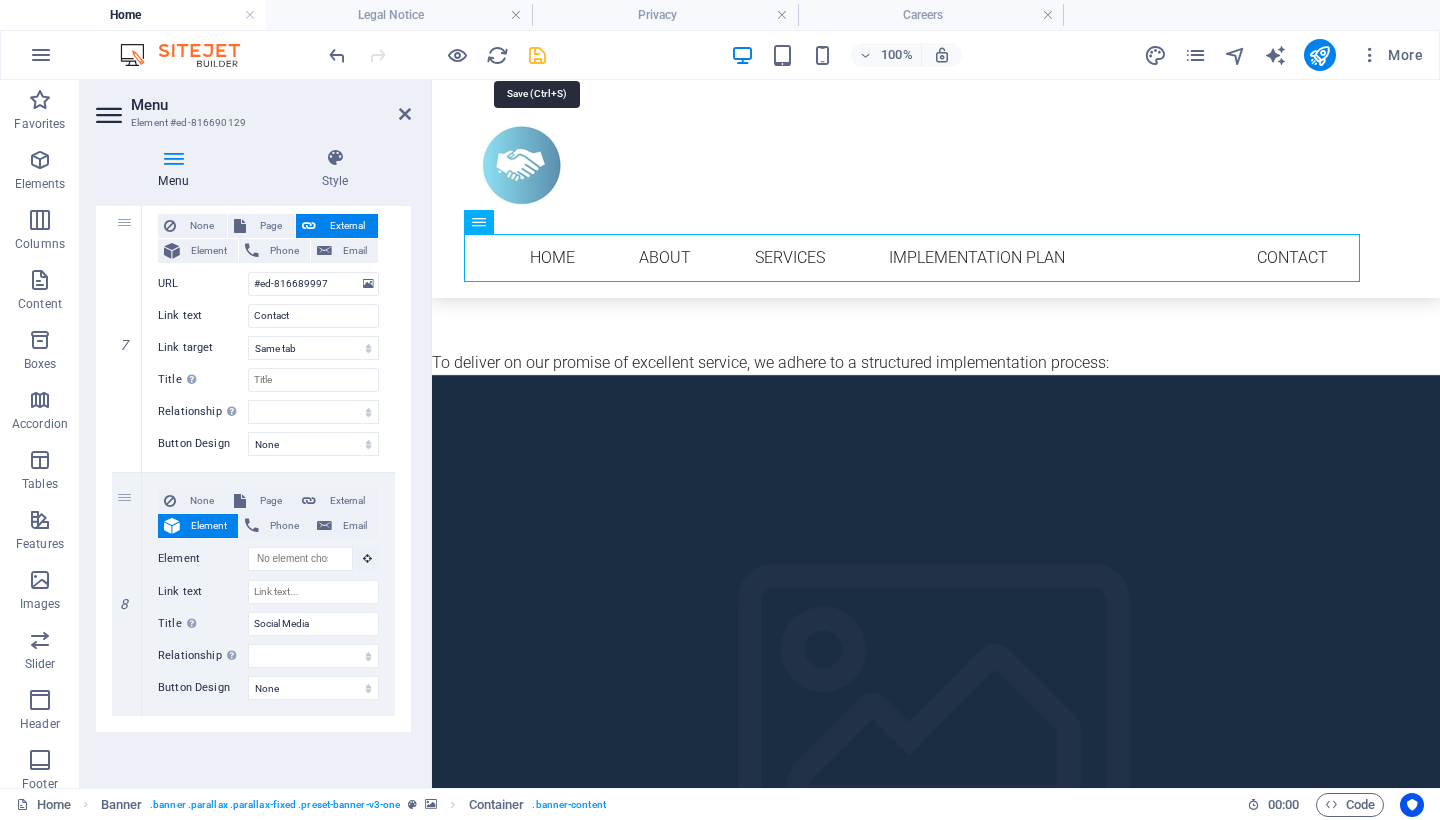 click at bounding box center (537, 55) 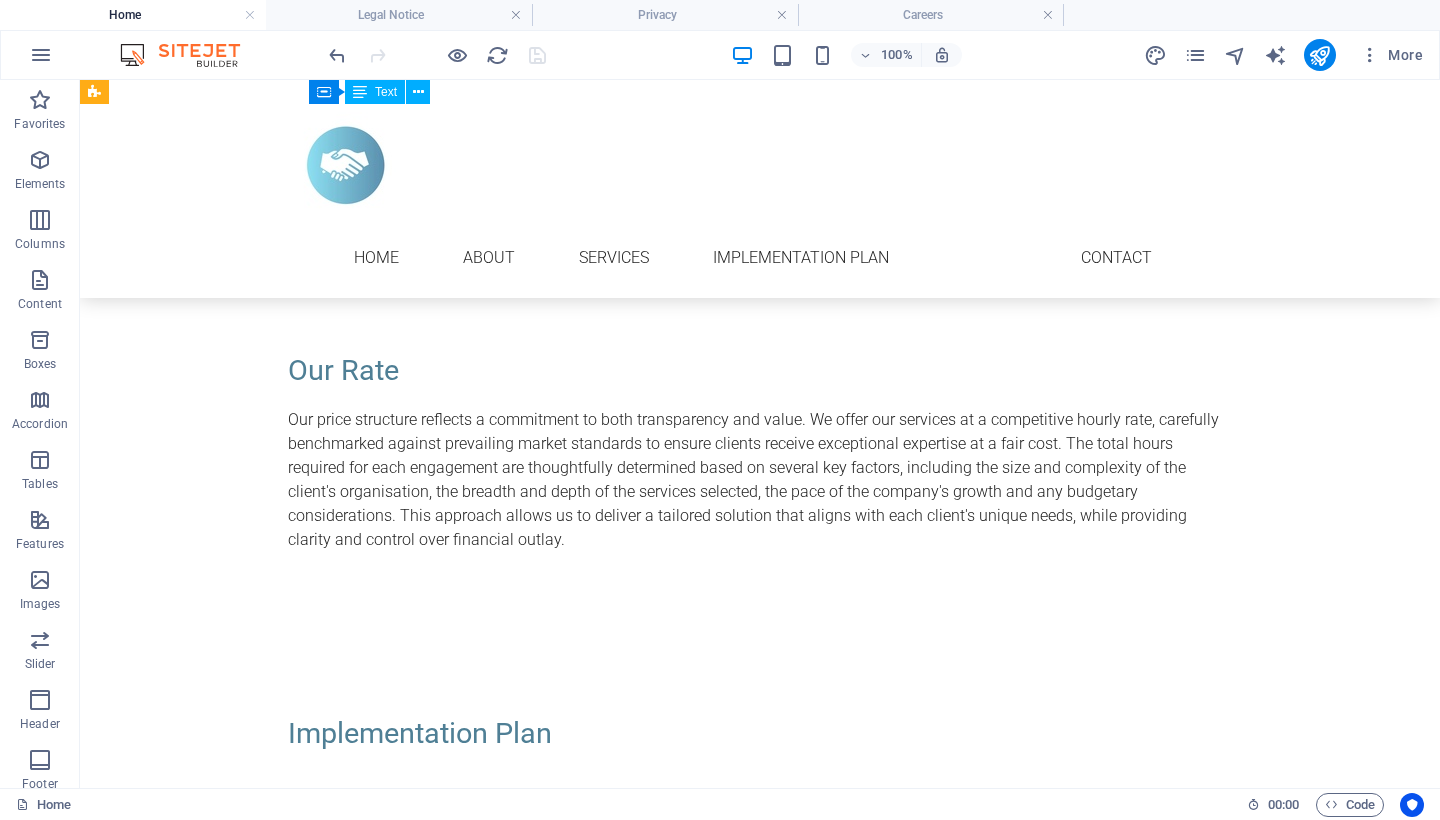 scroll, scrollTop: 7627, scrollLeft: 0, axis: vertical 